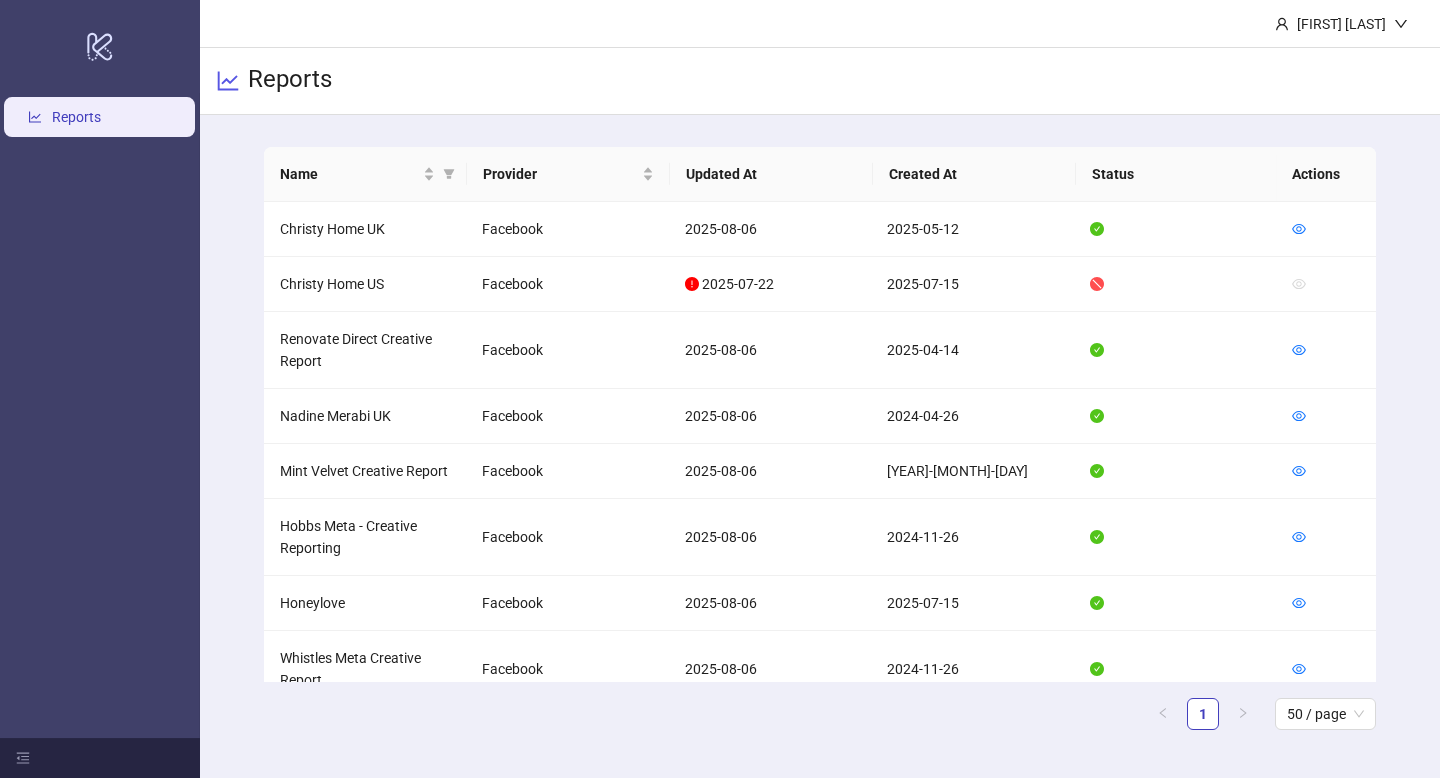 scroll, scrollTop: 0, scrollLeft: 0, axis: both 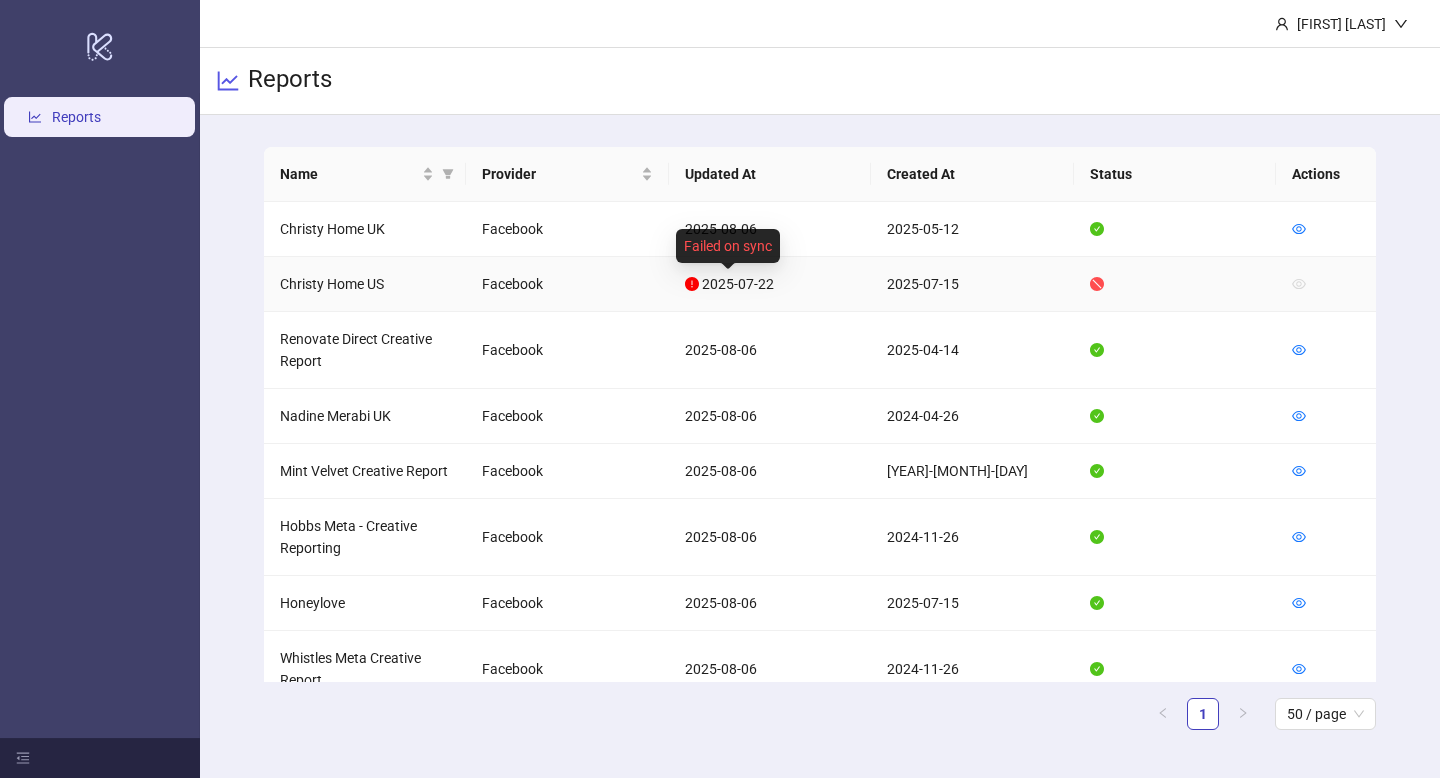 click 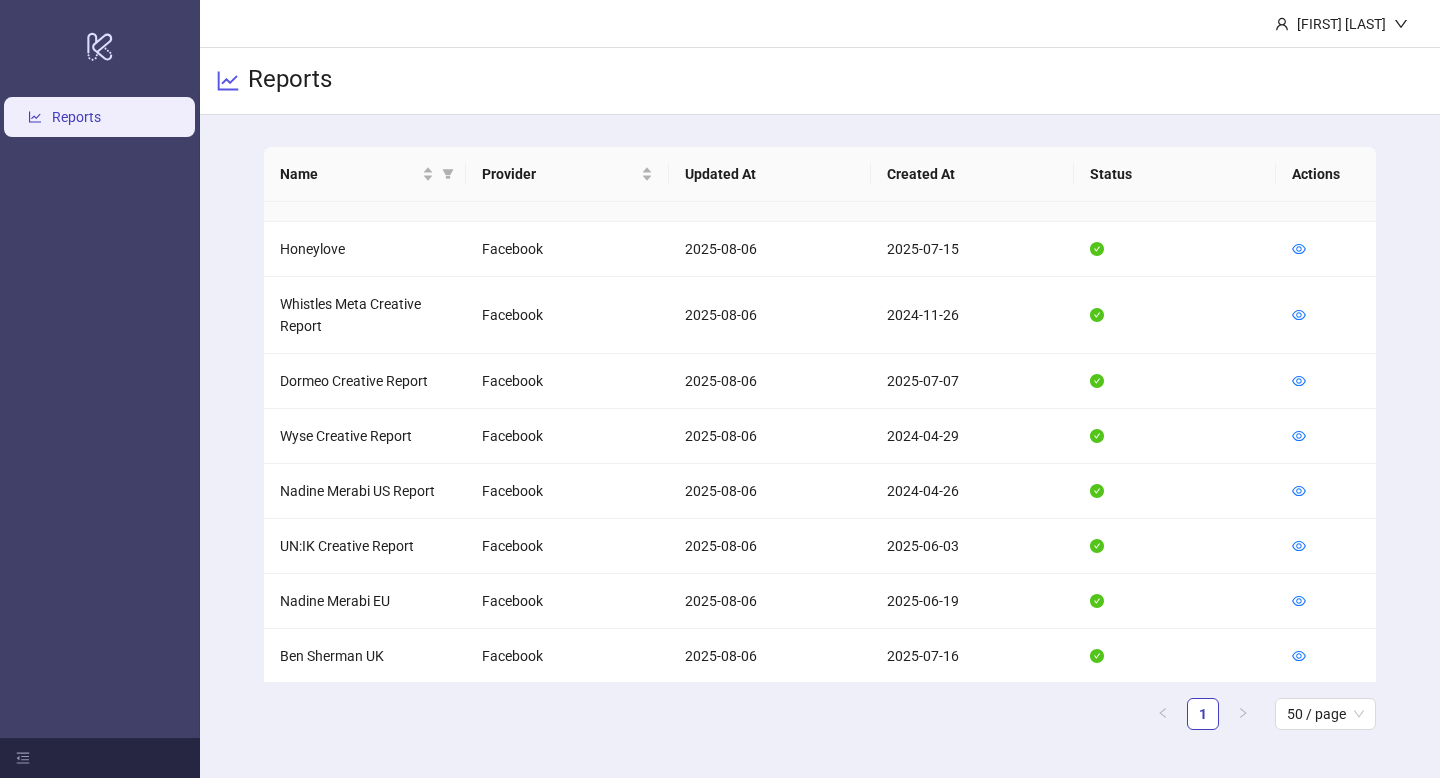 scroll, scrollTop: 357, scrollLeft: 0, axis: vertical 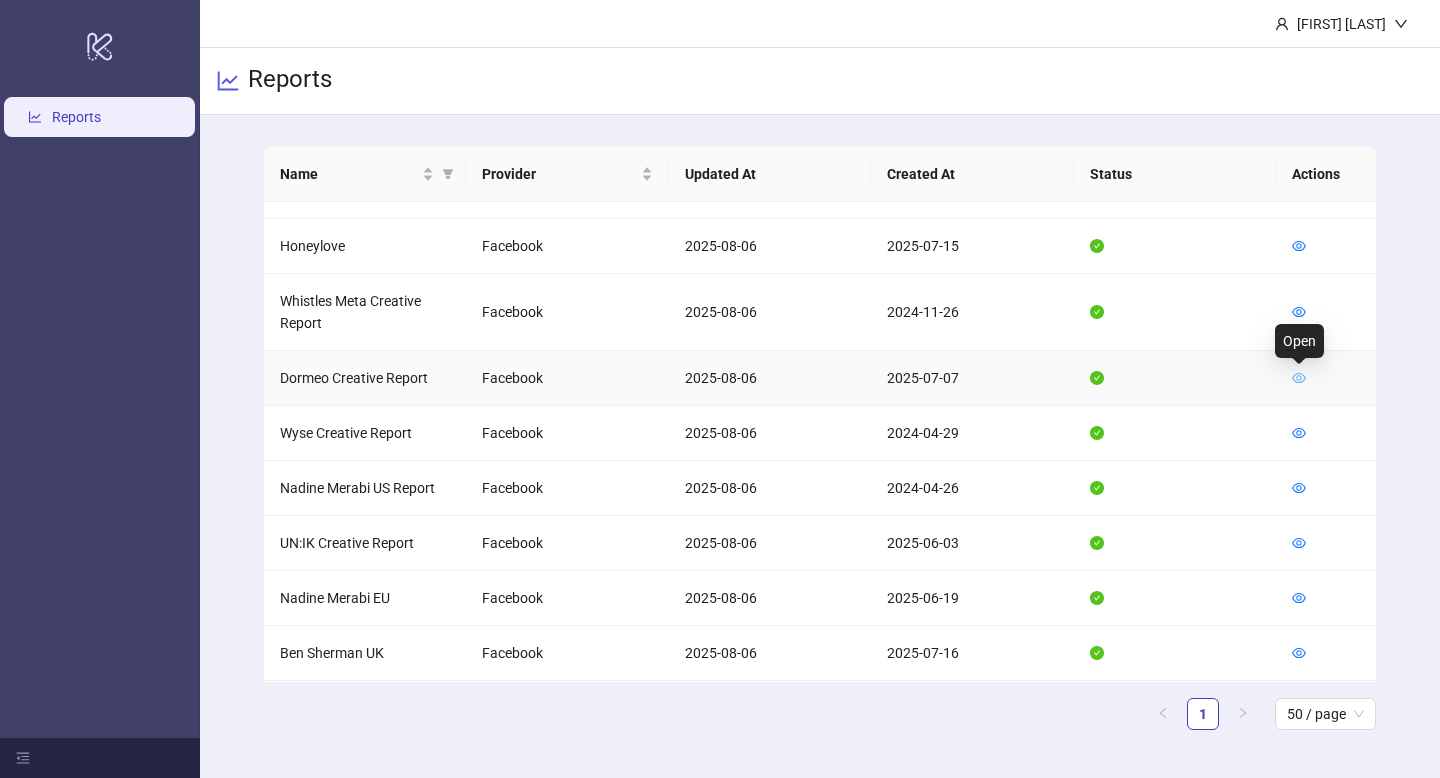 click 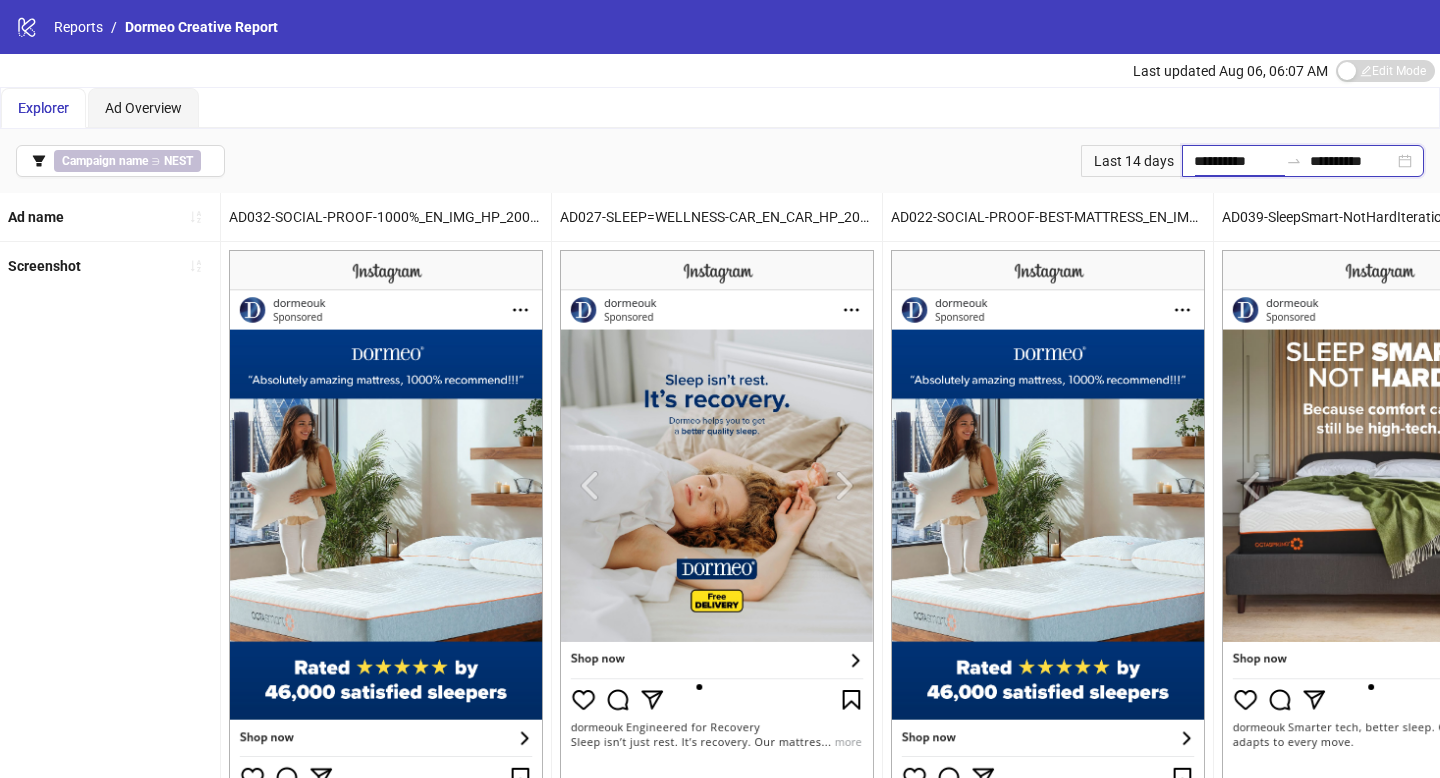 click on "**********" at bounding box center [1236, 161] 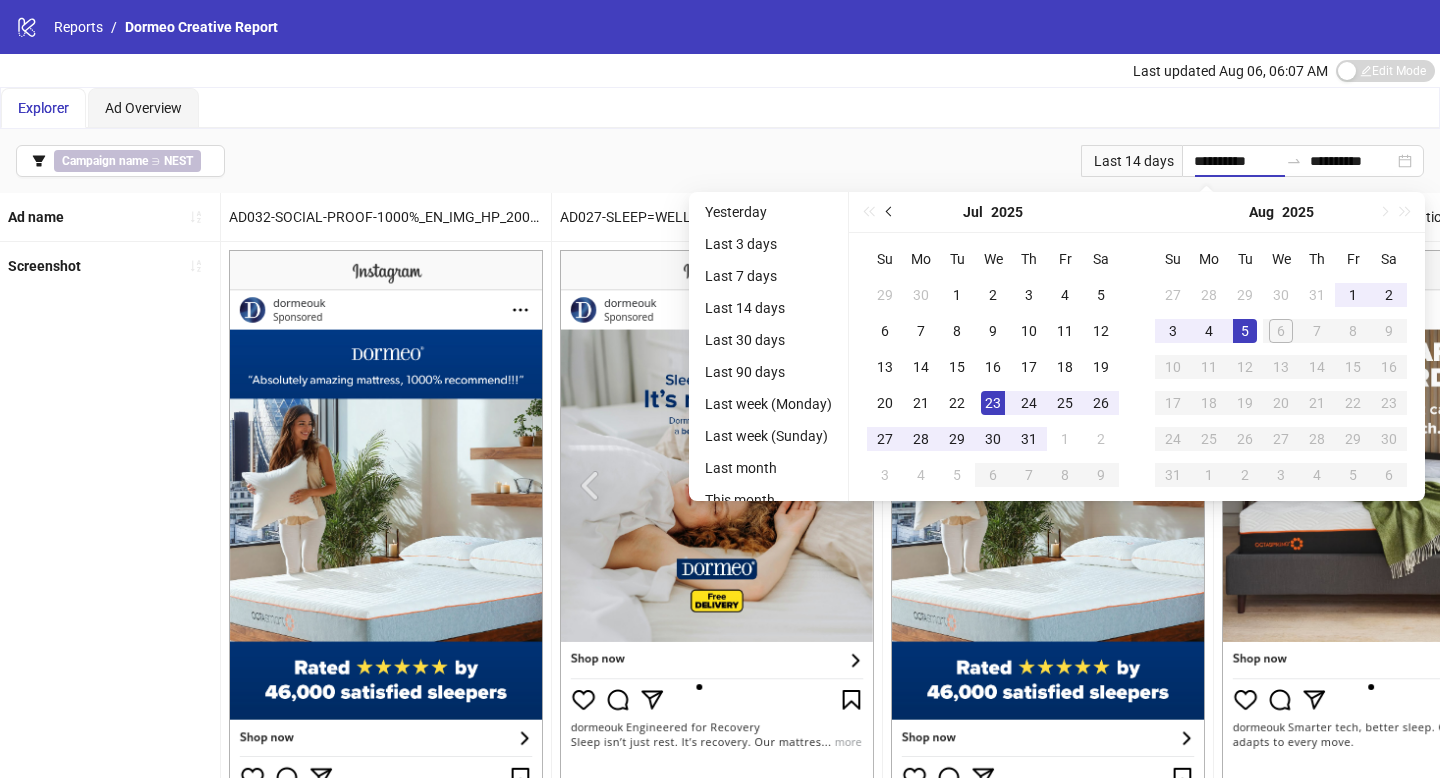 click at bounding box center (890, 212) 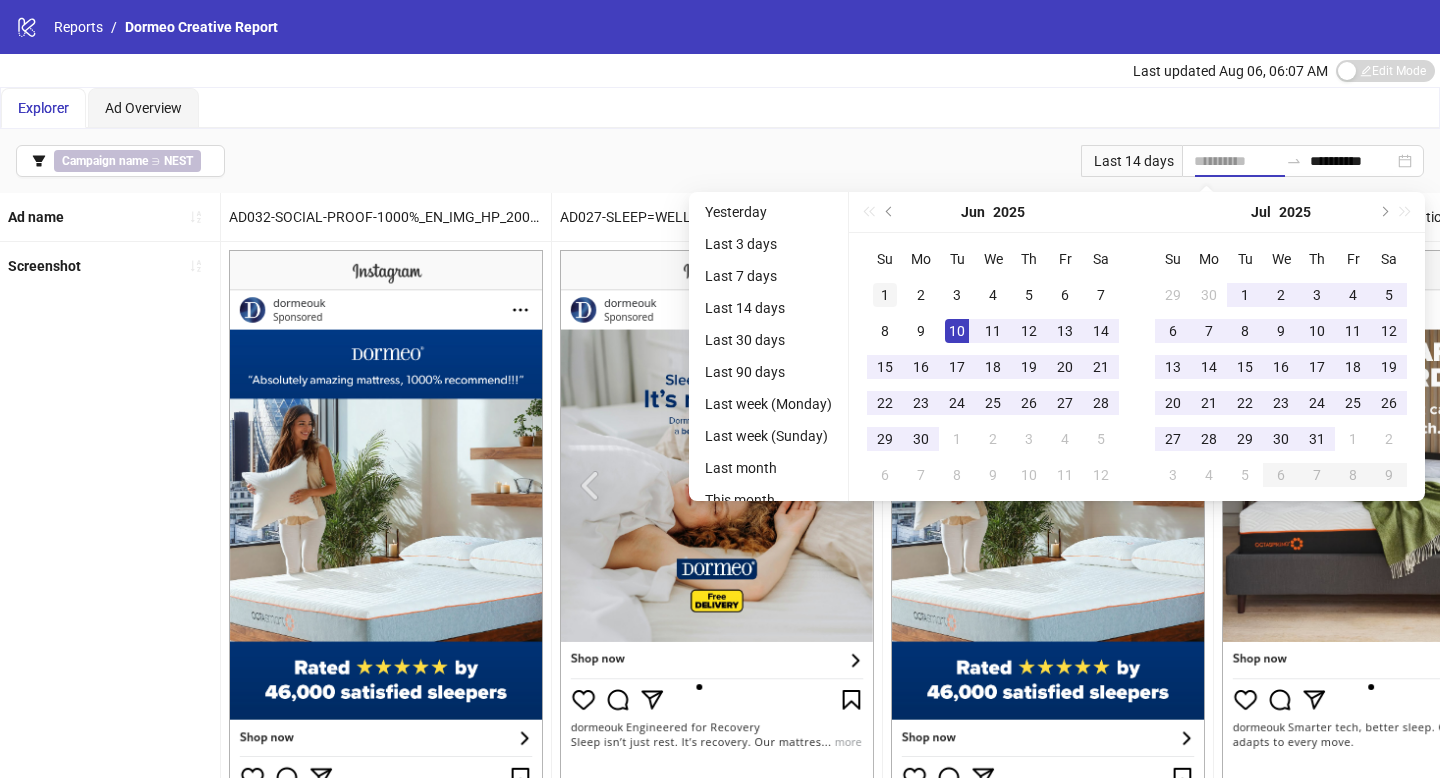 type on "**********" 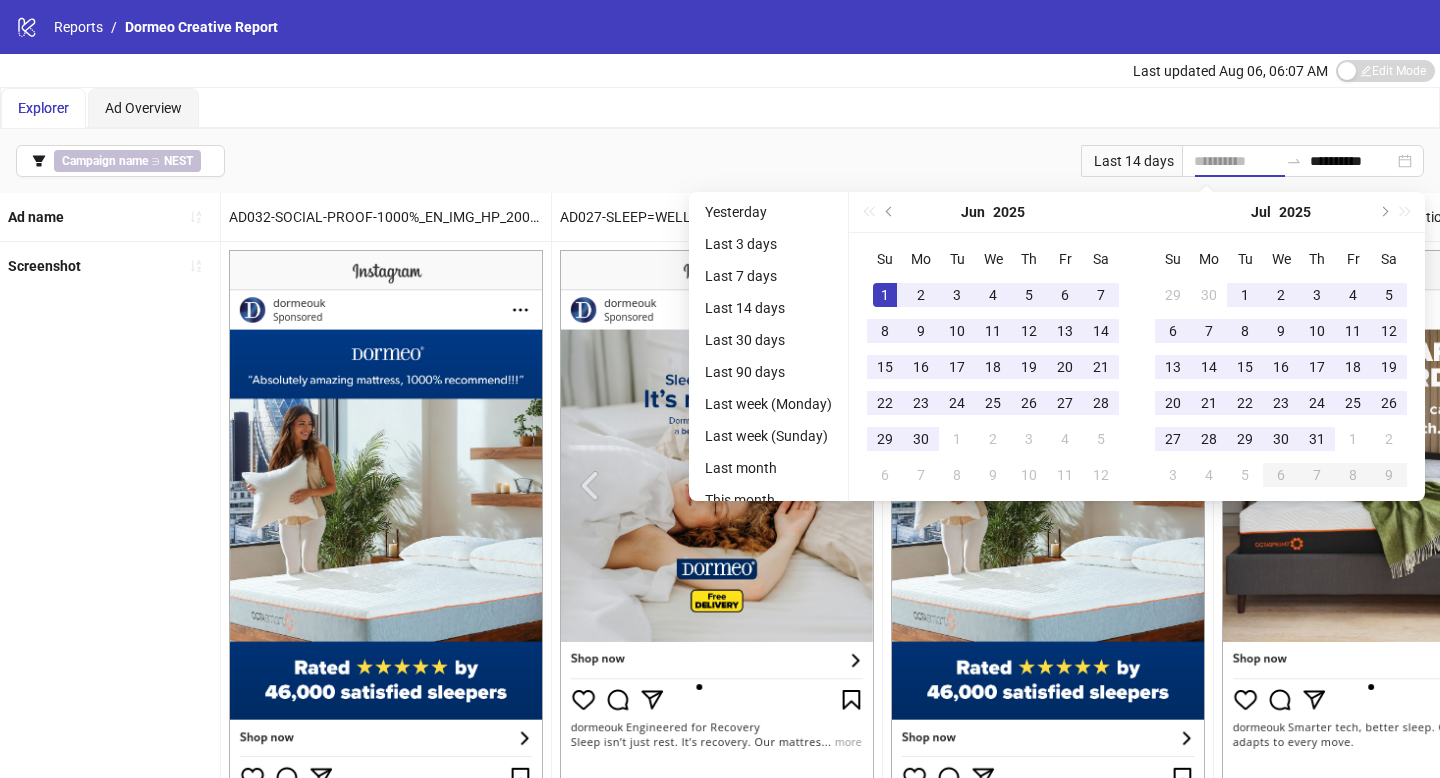 click on "1" at bounding box center (885, 295) 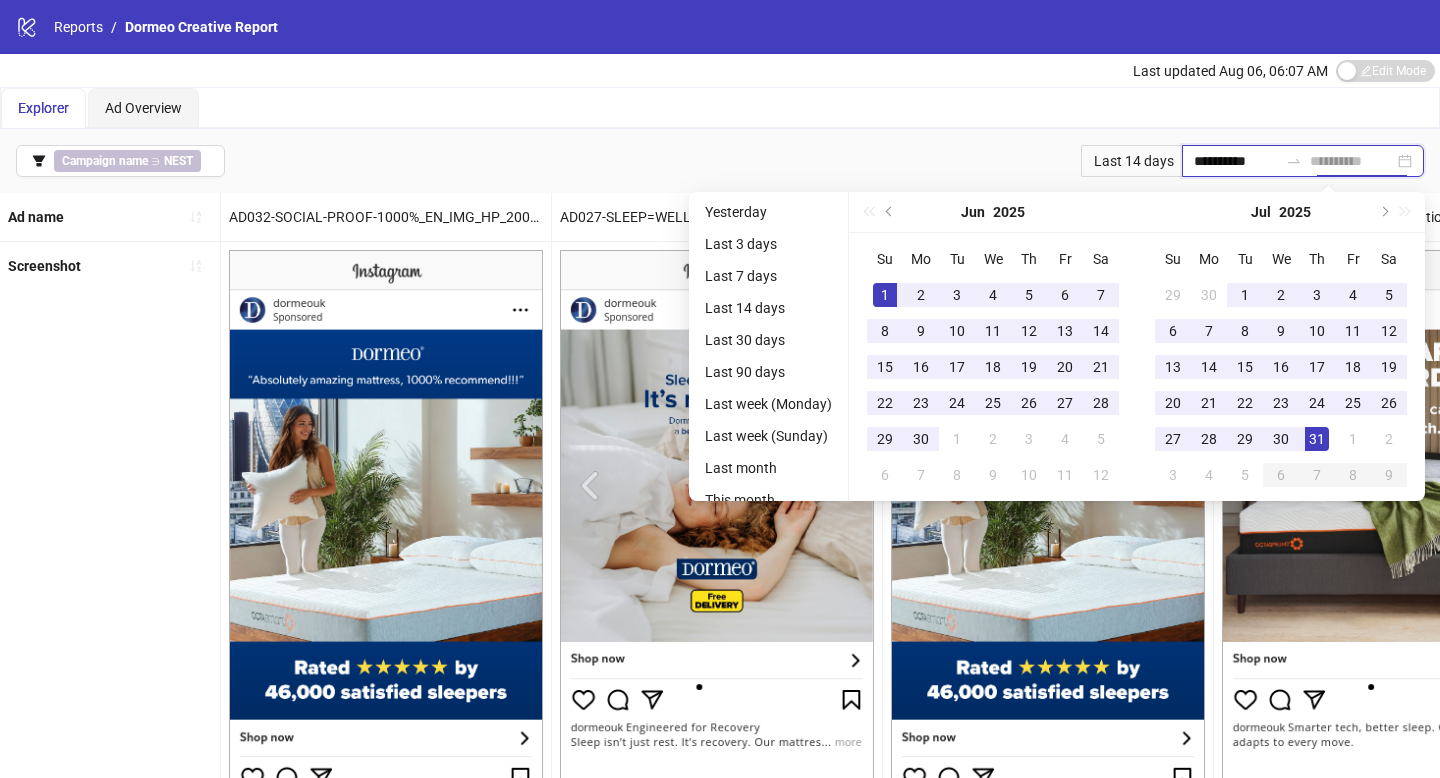 type on "**********" 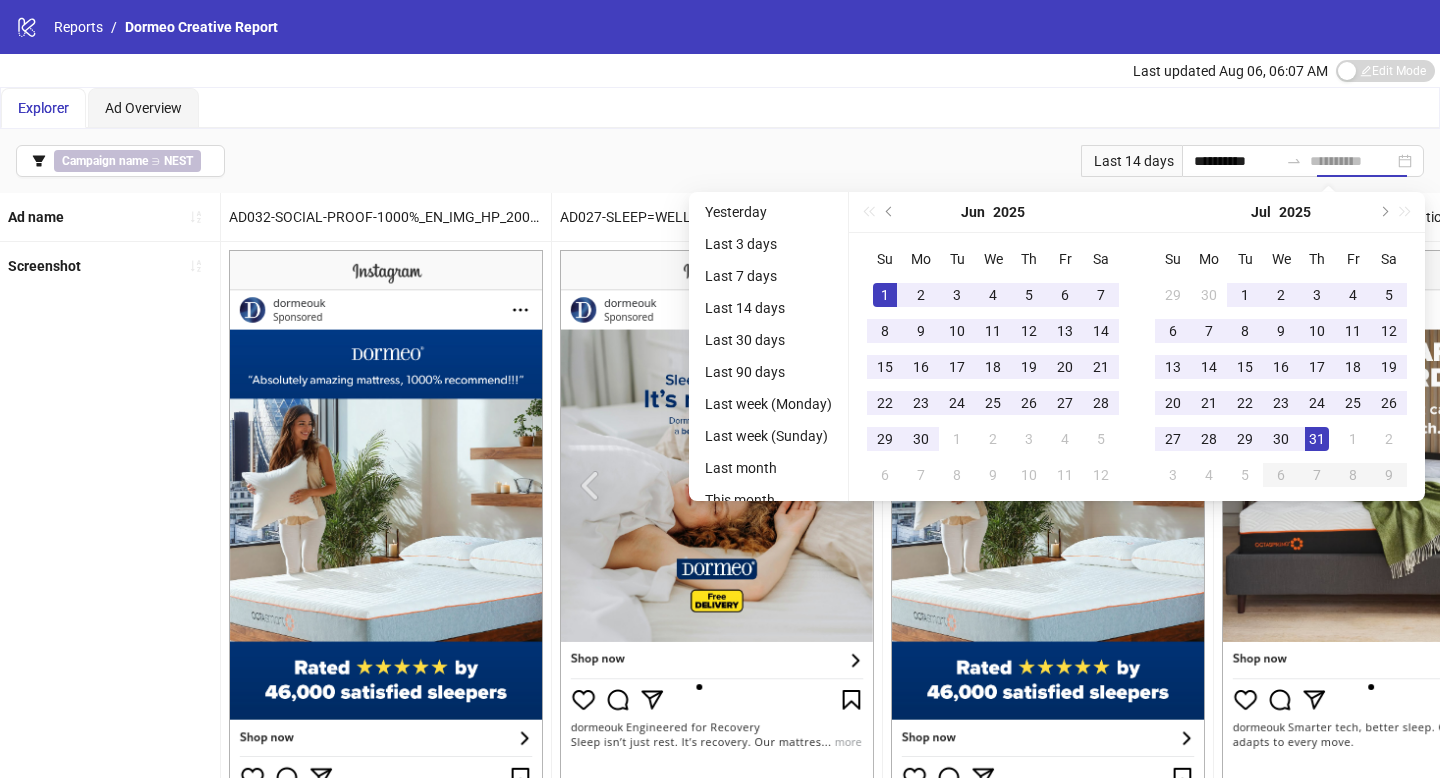 click on "31" at bounding box center [1317, 439] 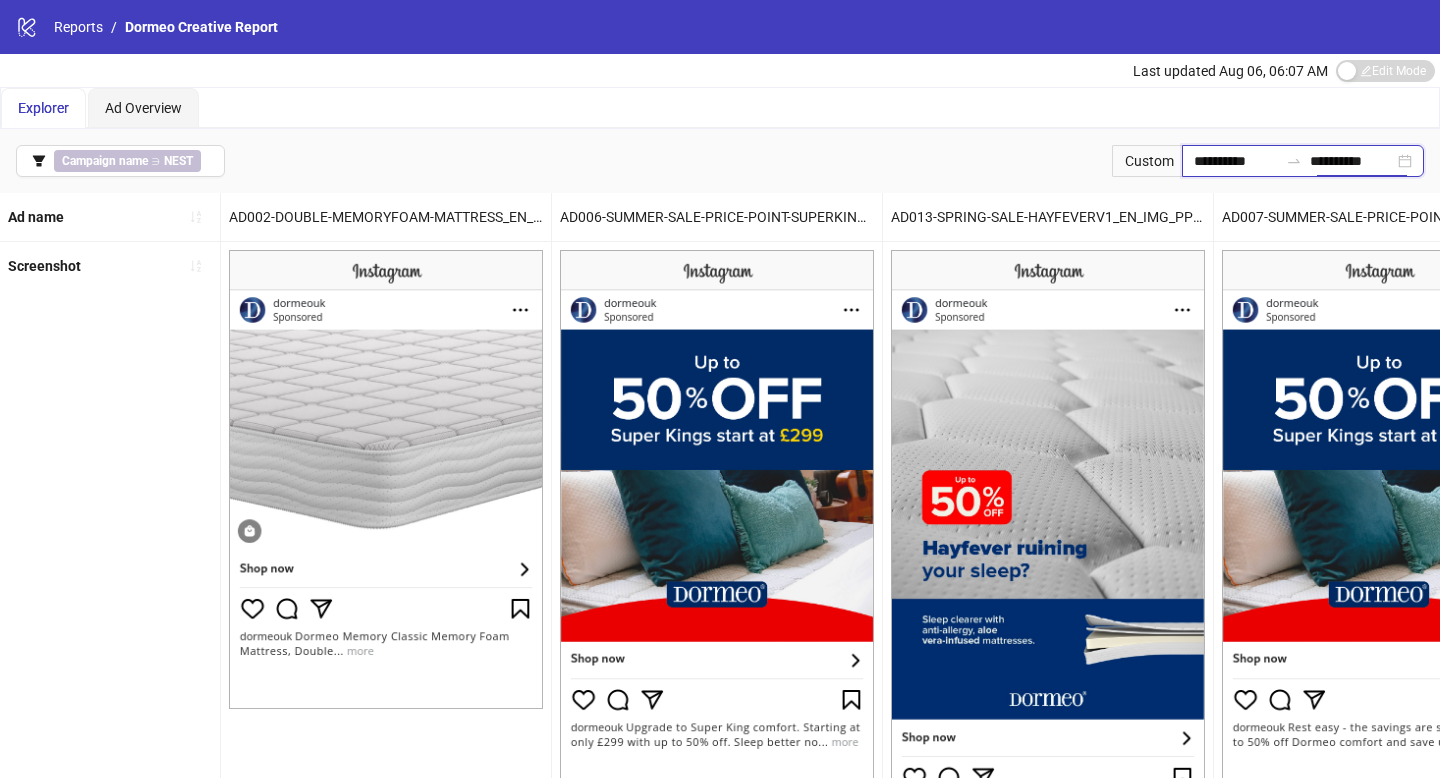 click on "**********" at bounding box center [1352, 161] 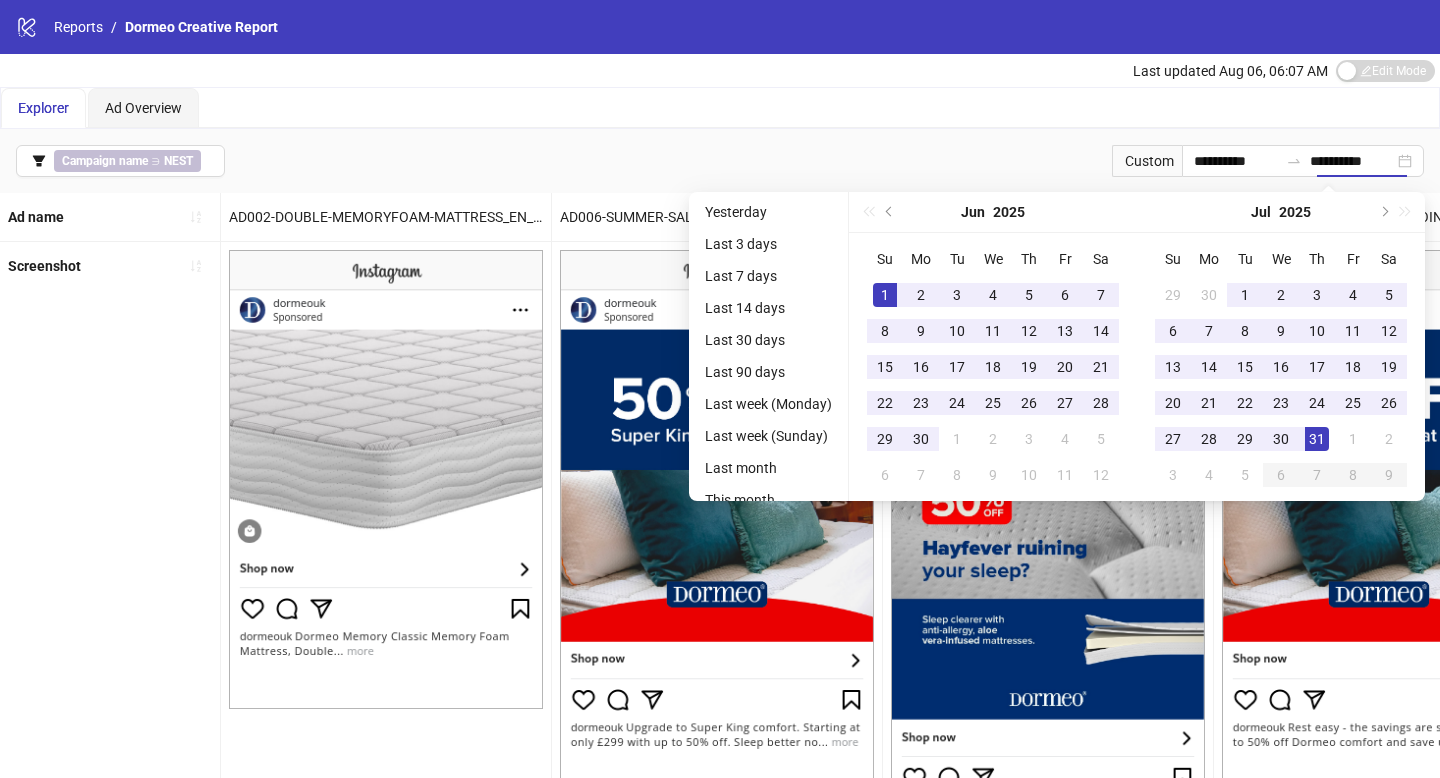 click on "**********" at bounding box center (720, 161) 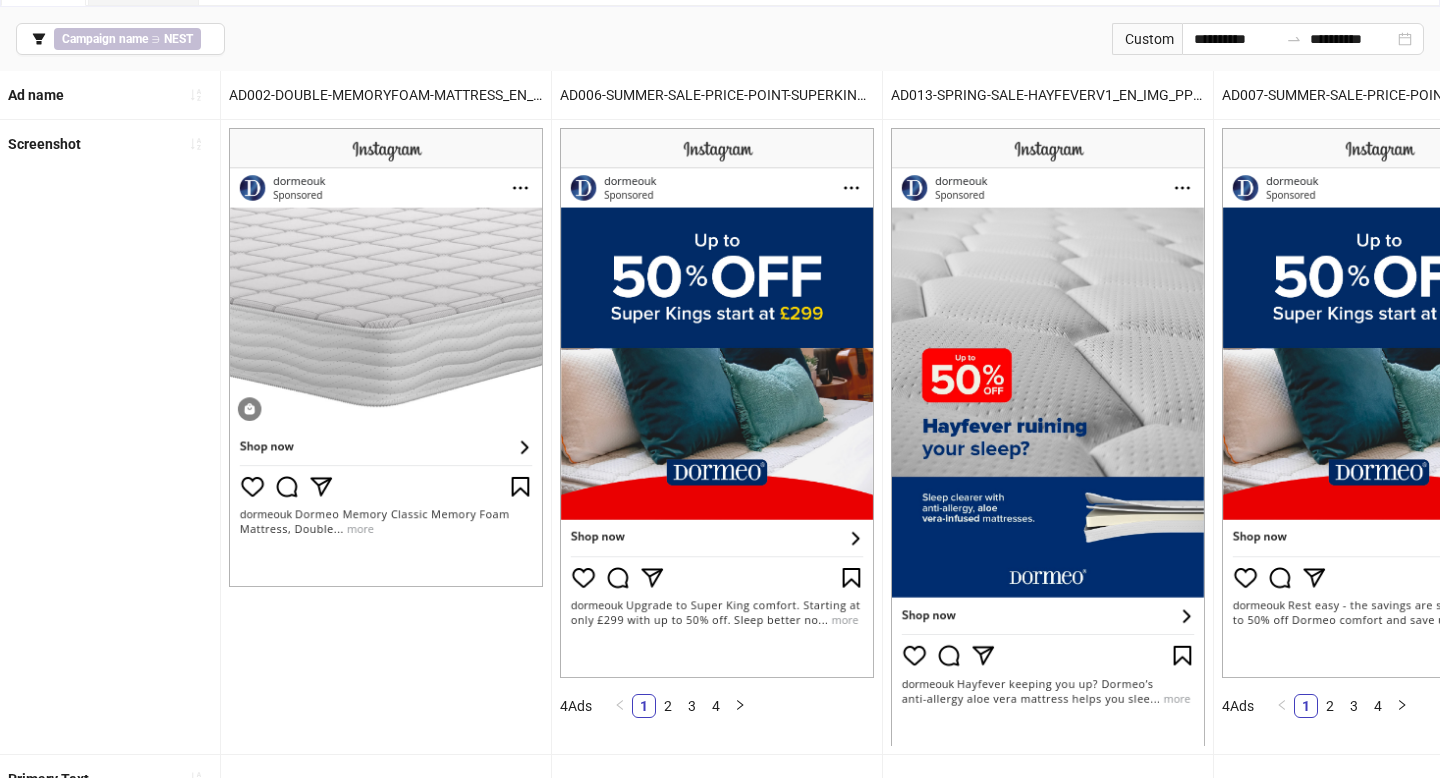 scroll, scrollTop: 0, scrollLeft: 0, axis: both 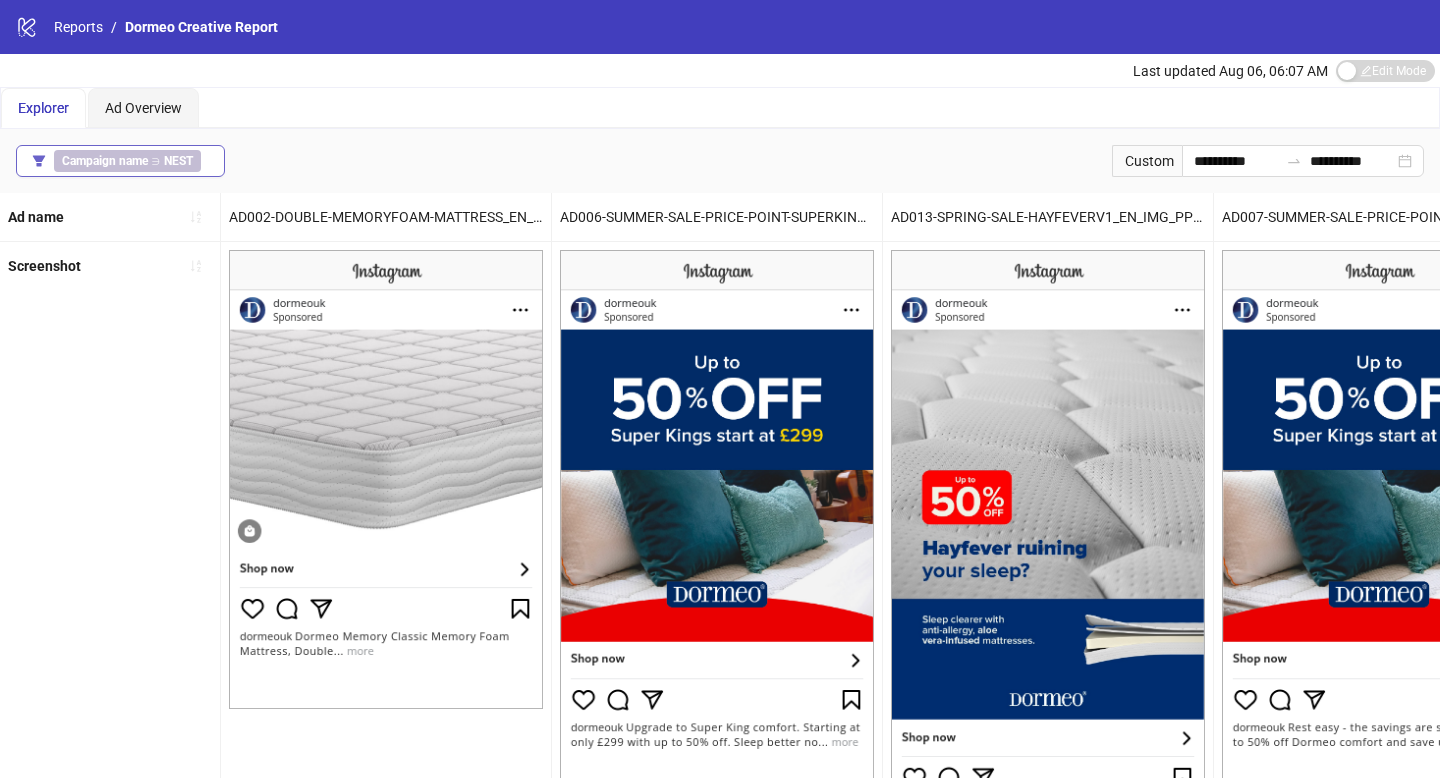 click on "Campaign name   ∋   NEST" at bounding box center [120, 161] 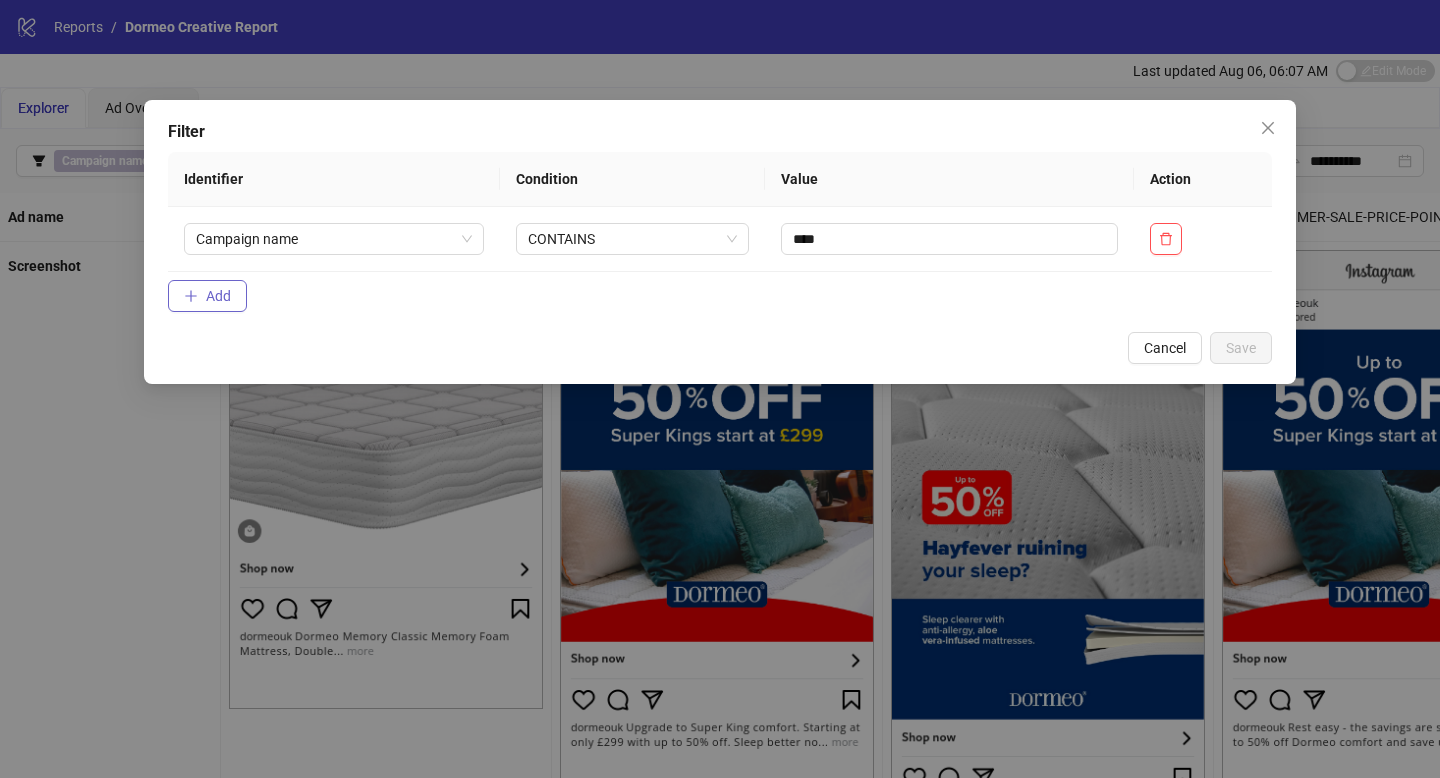 click on "Add" at bounding box center (207, 296) 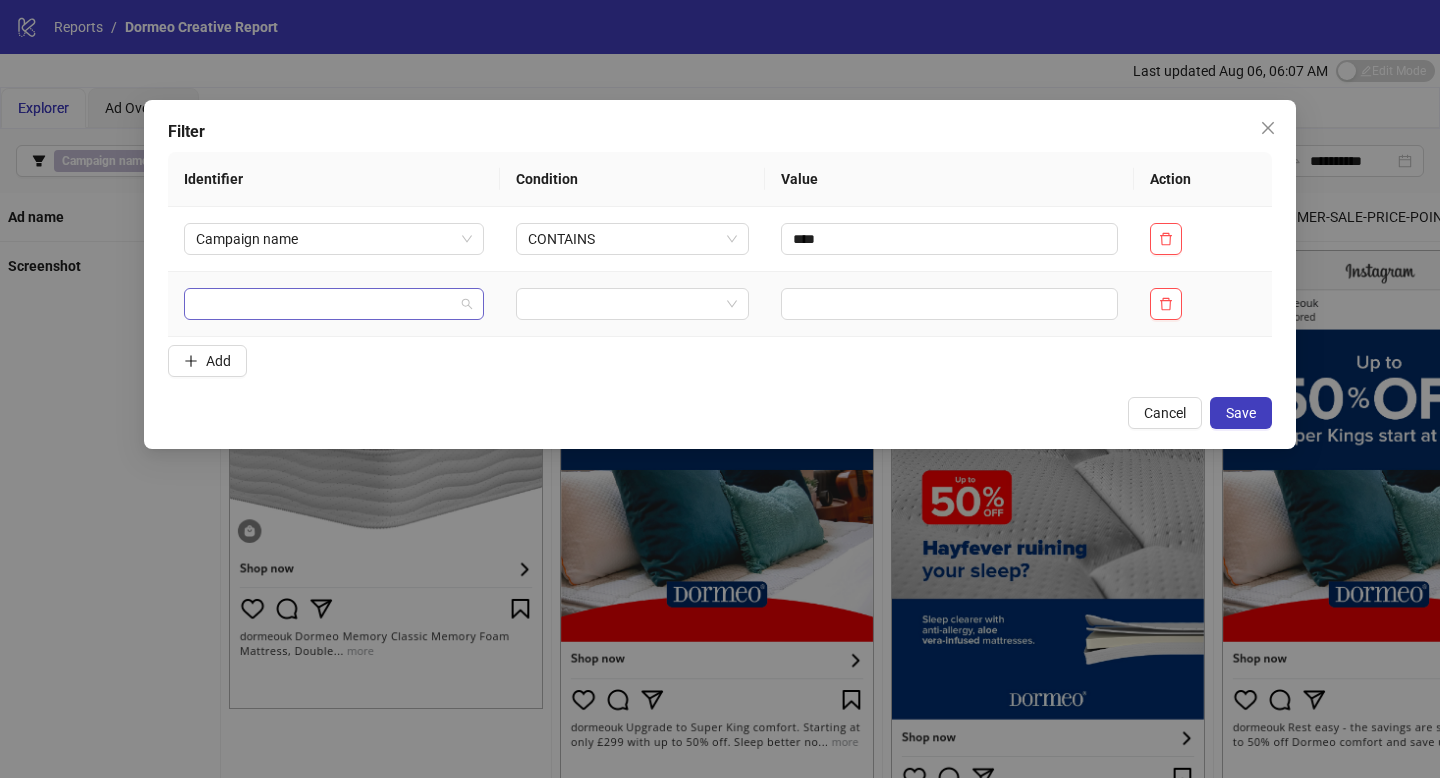 click at bounding box center [334, 304] 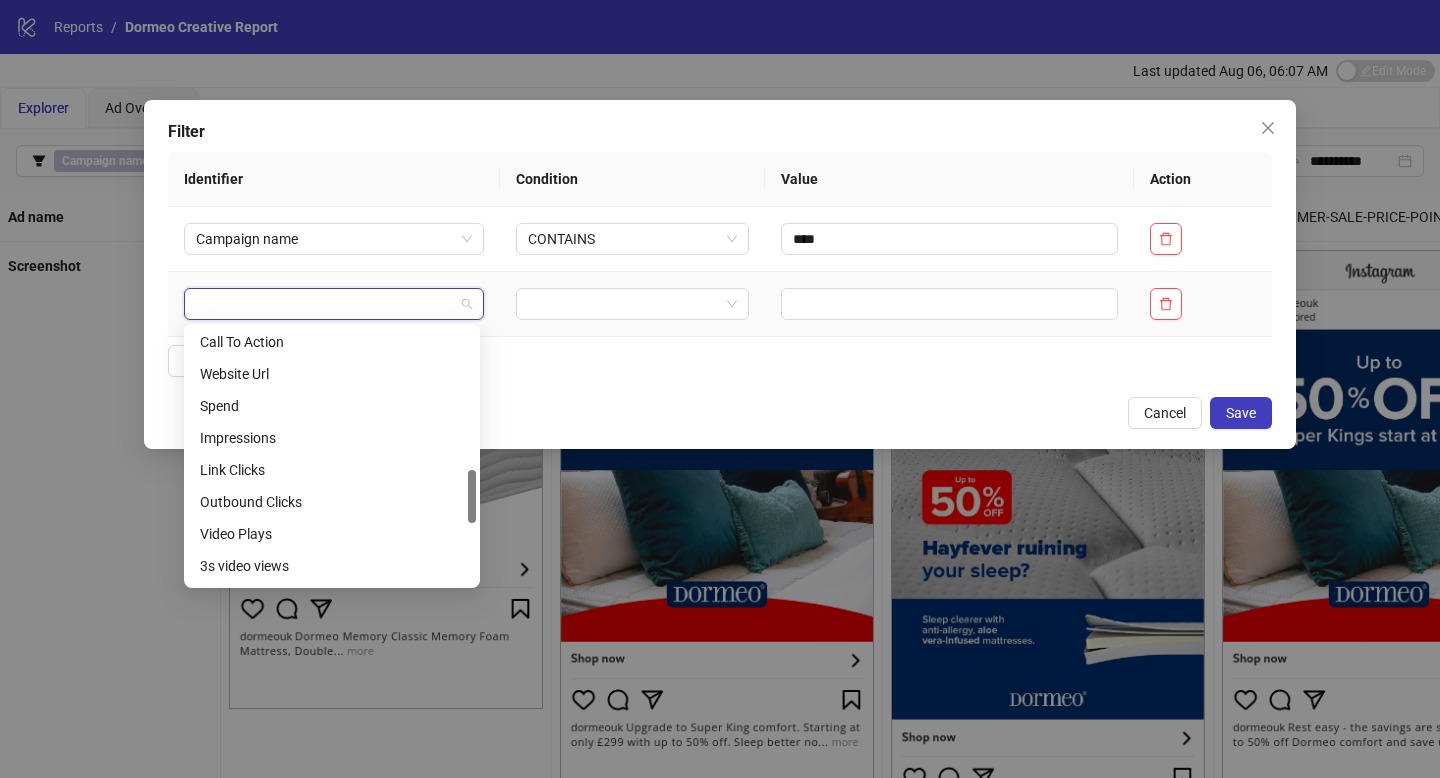 scroll, scrollTop: 673, scrollLeft: 0, axis: vertical 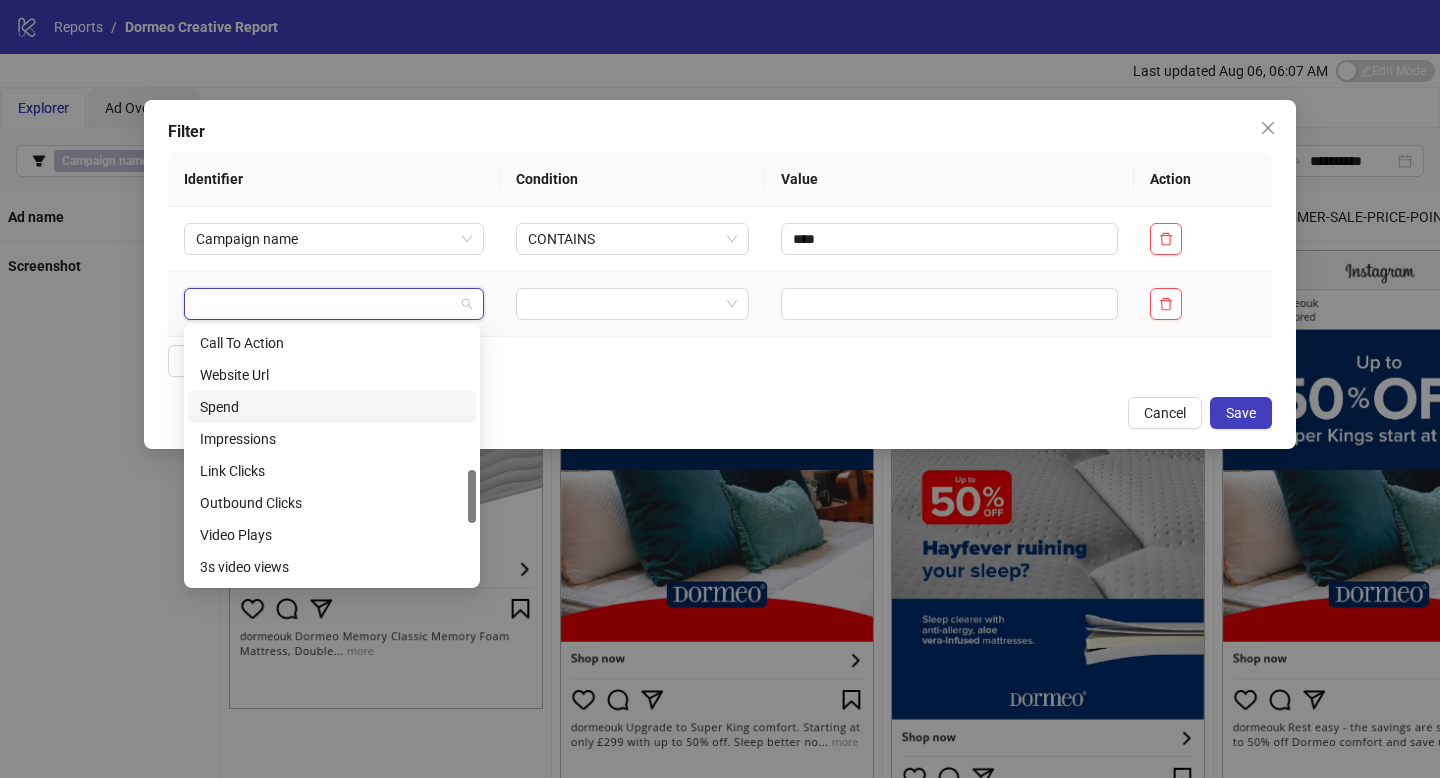 click on "Spend" at bounding box center [332, 407] 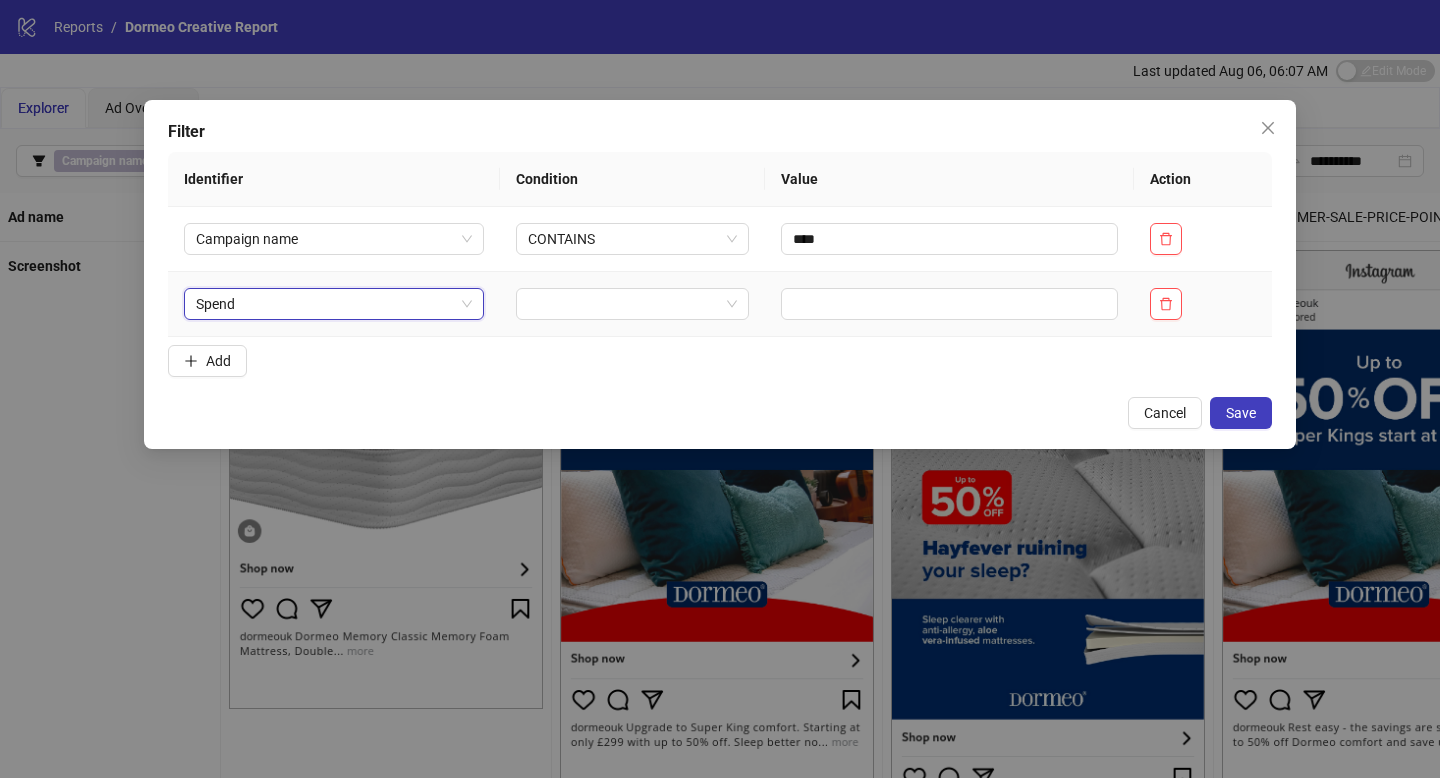 click at bounding box center (633, 304) 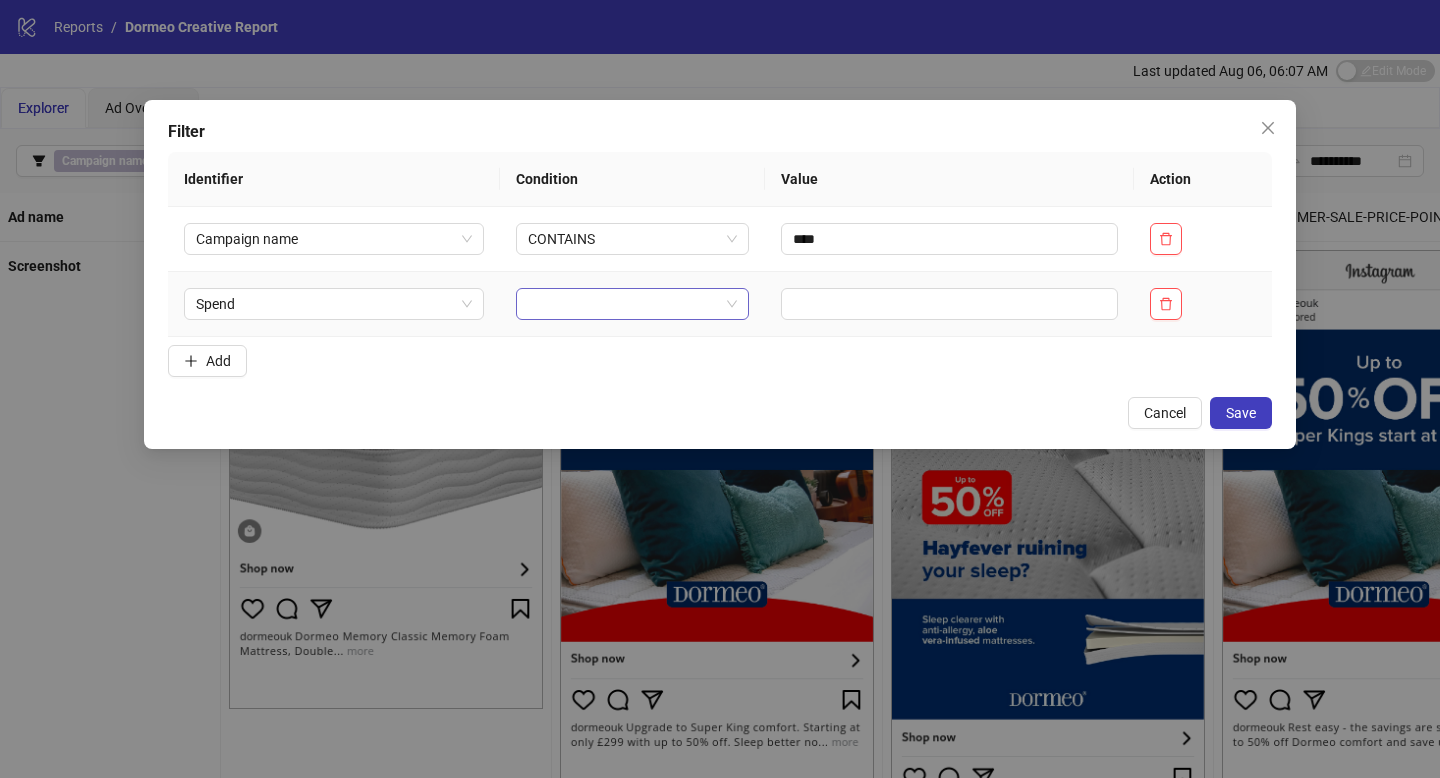 click at bounding box center (624, 304) 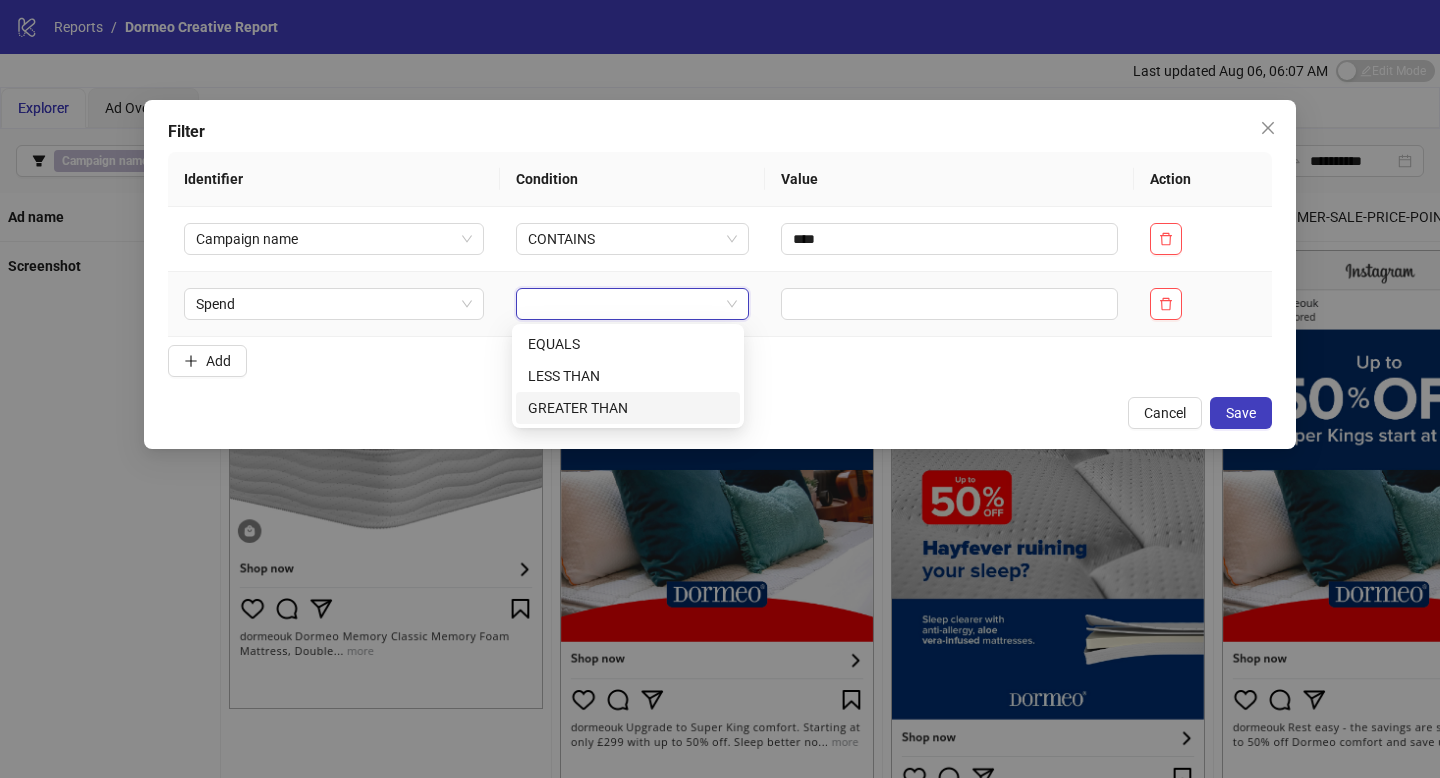 click on "GREATER THAN" at bounding box center (628, 408) 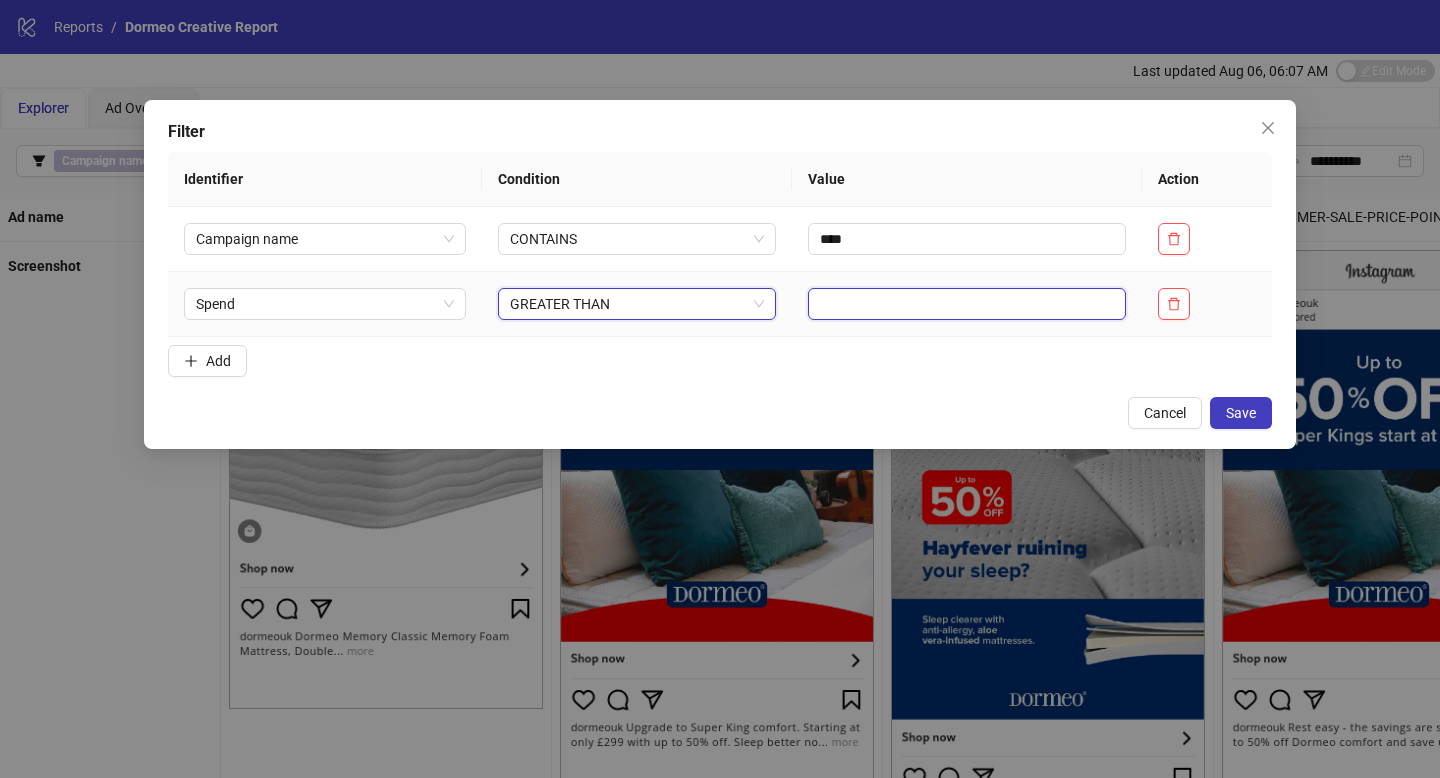 click at bounding box center [967, 304] 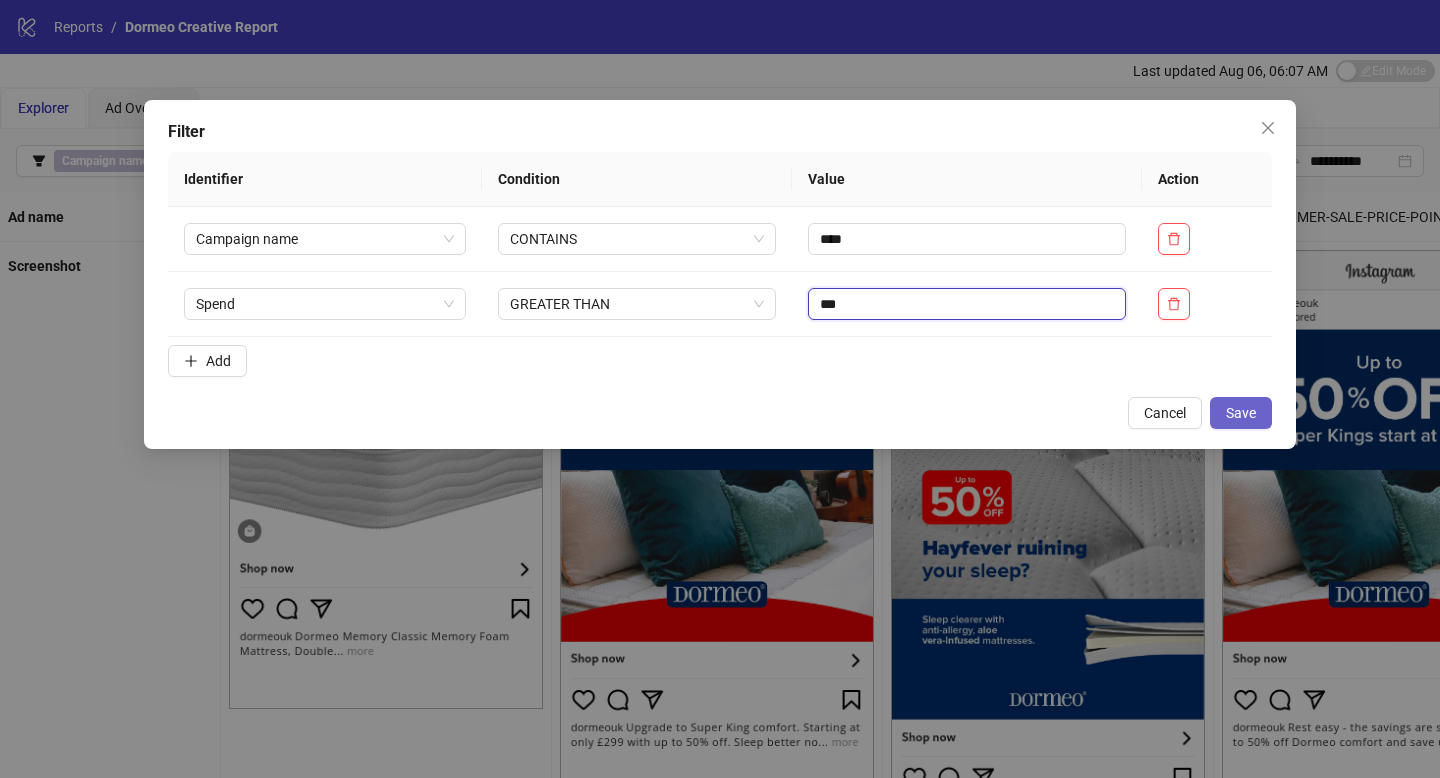 type on "***" 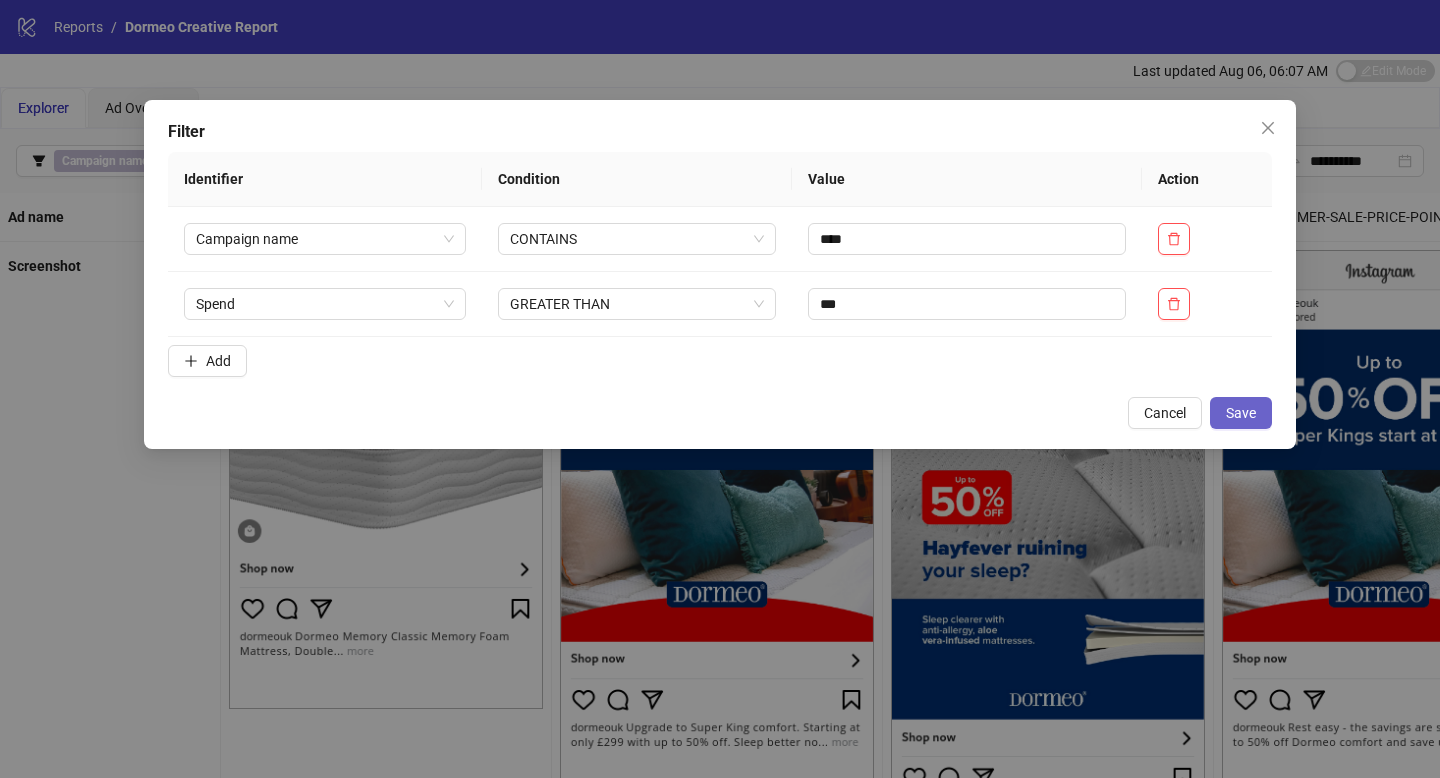 click on "Save" at bounding box center [1241, 413] 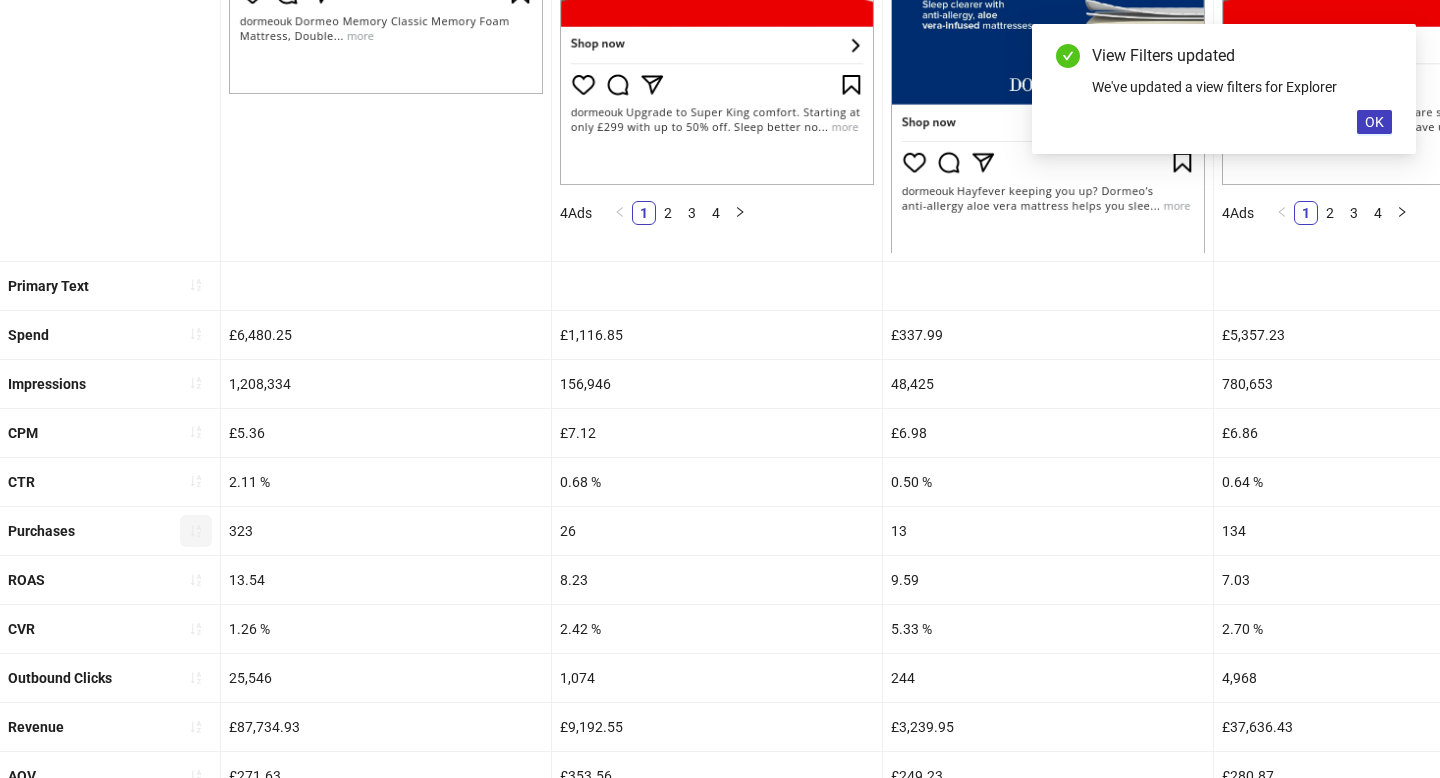 scroll, scrollTop: 619, scrollLeft: 0, axis: vertical 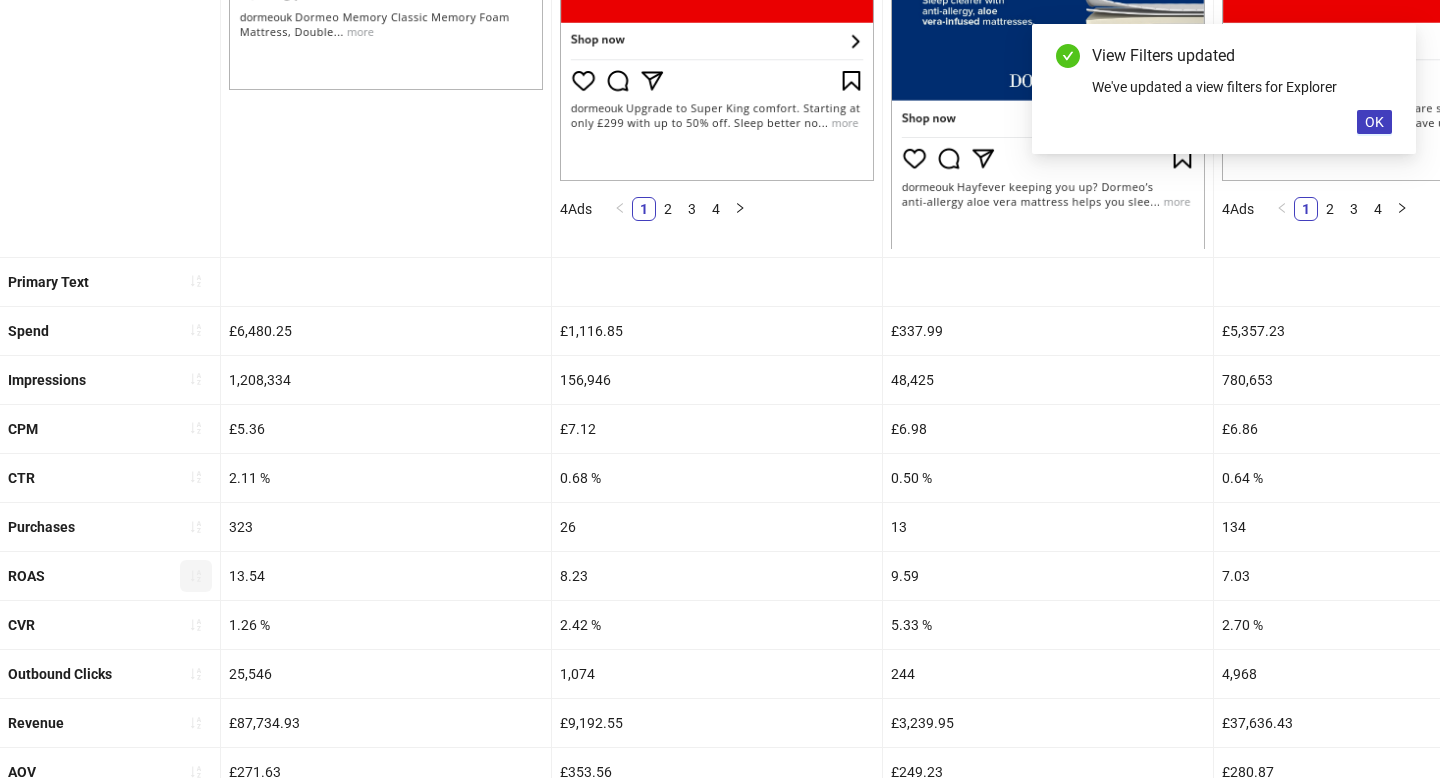 click at bounding box center [196, 576] 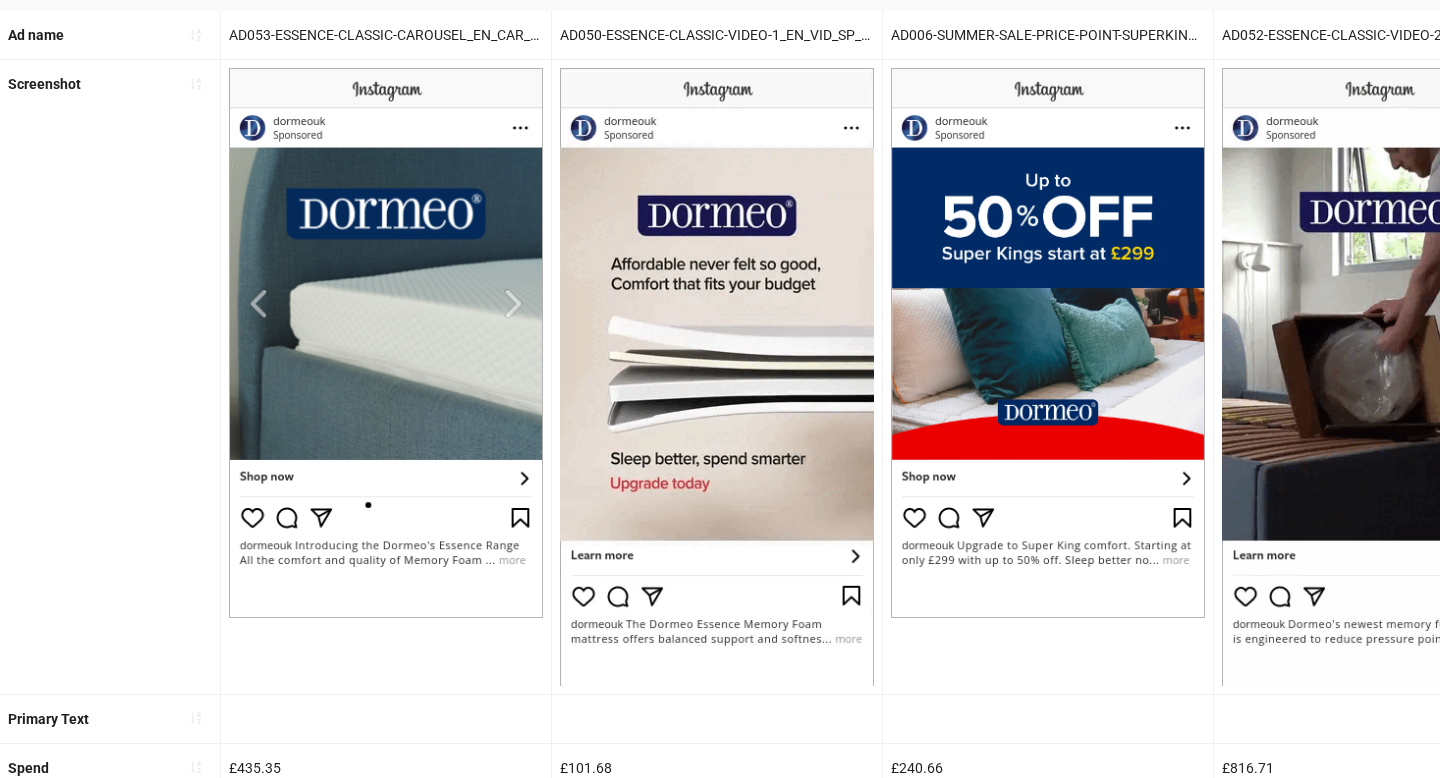 scroll, scrollTop: 619, scrollLeft: 0, axis: vertical 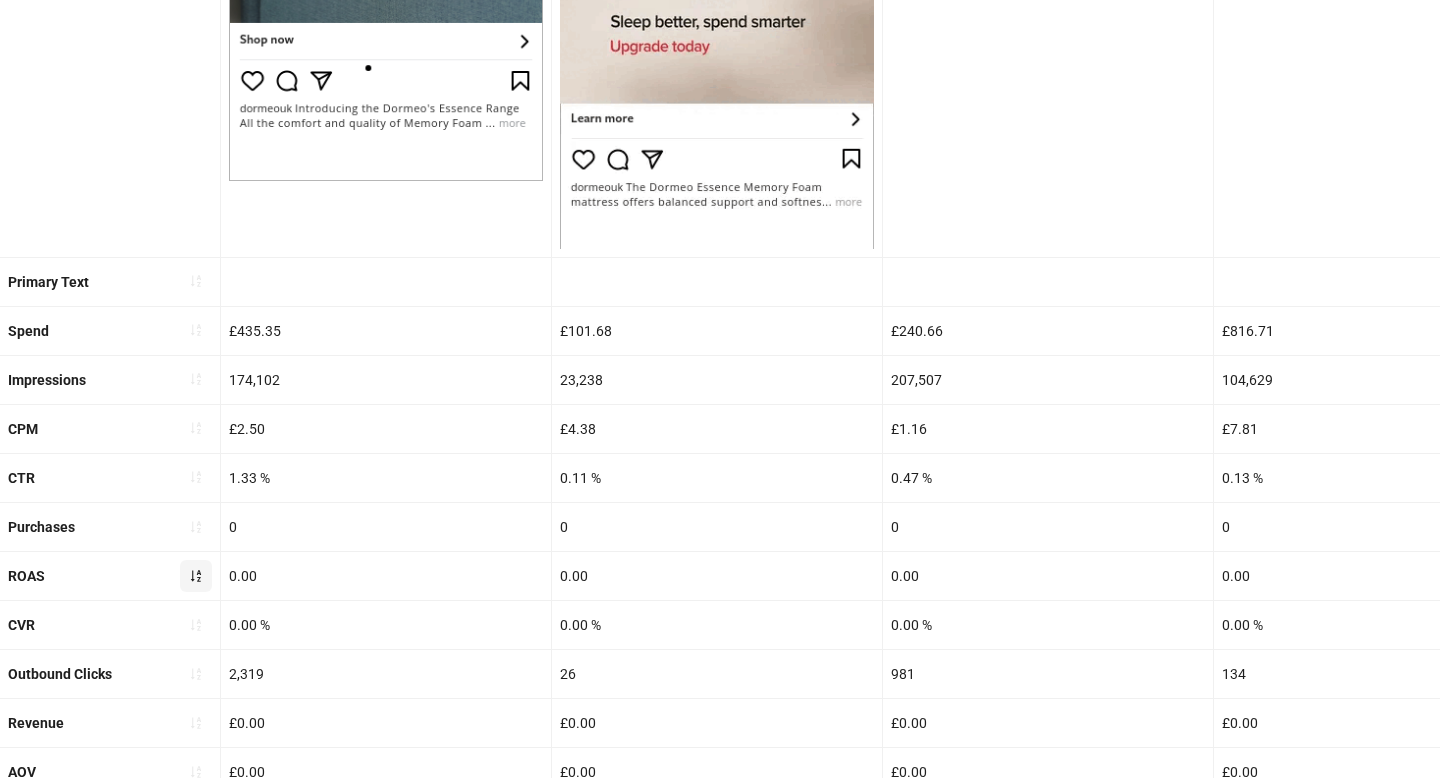 click at bounding box center [196, 576] 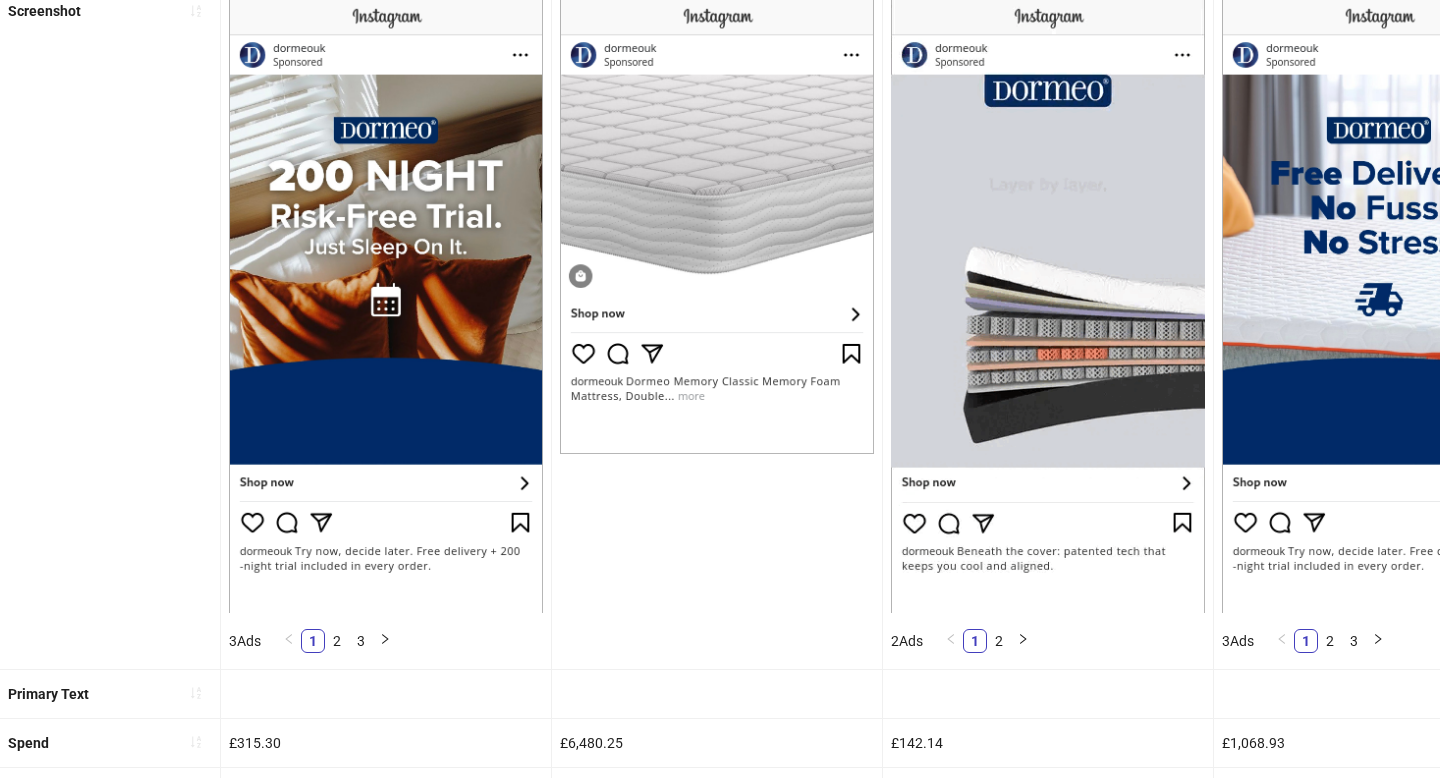 scroll, scrollTop: 250, scrollLeft: 0, axis: vertical 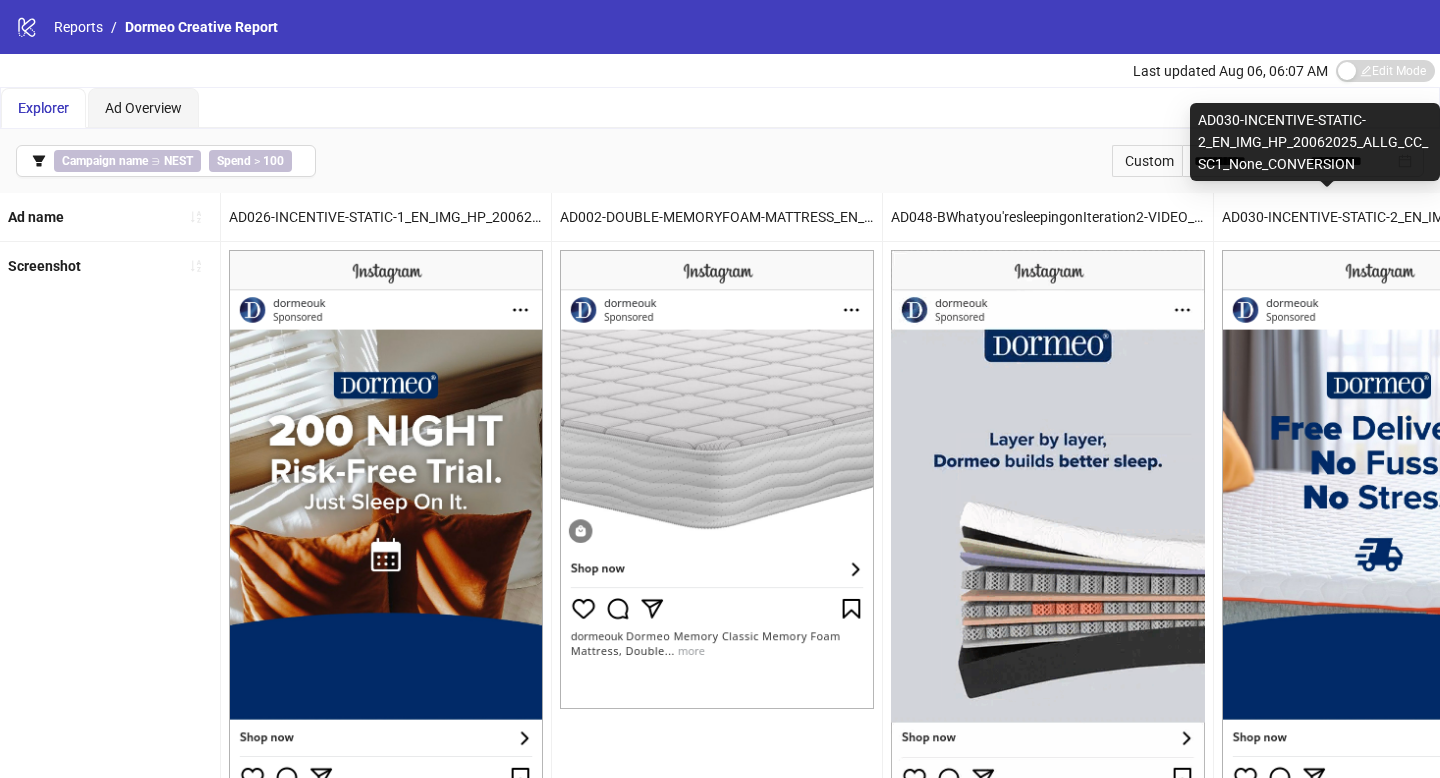 click on "AD030-INCENTIVE-STATIC-2_EN_IMG_HP_20062025_ALLG_CC_SC1_None_CONVERSION" at bounding box center (1315, 142) 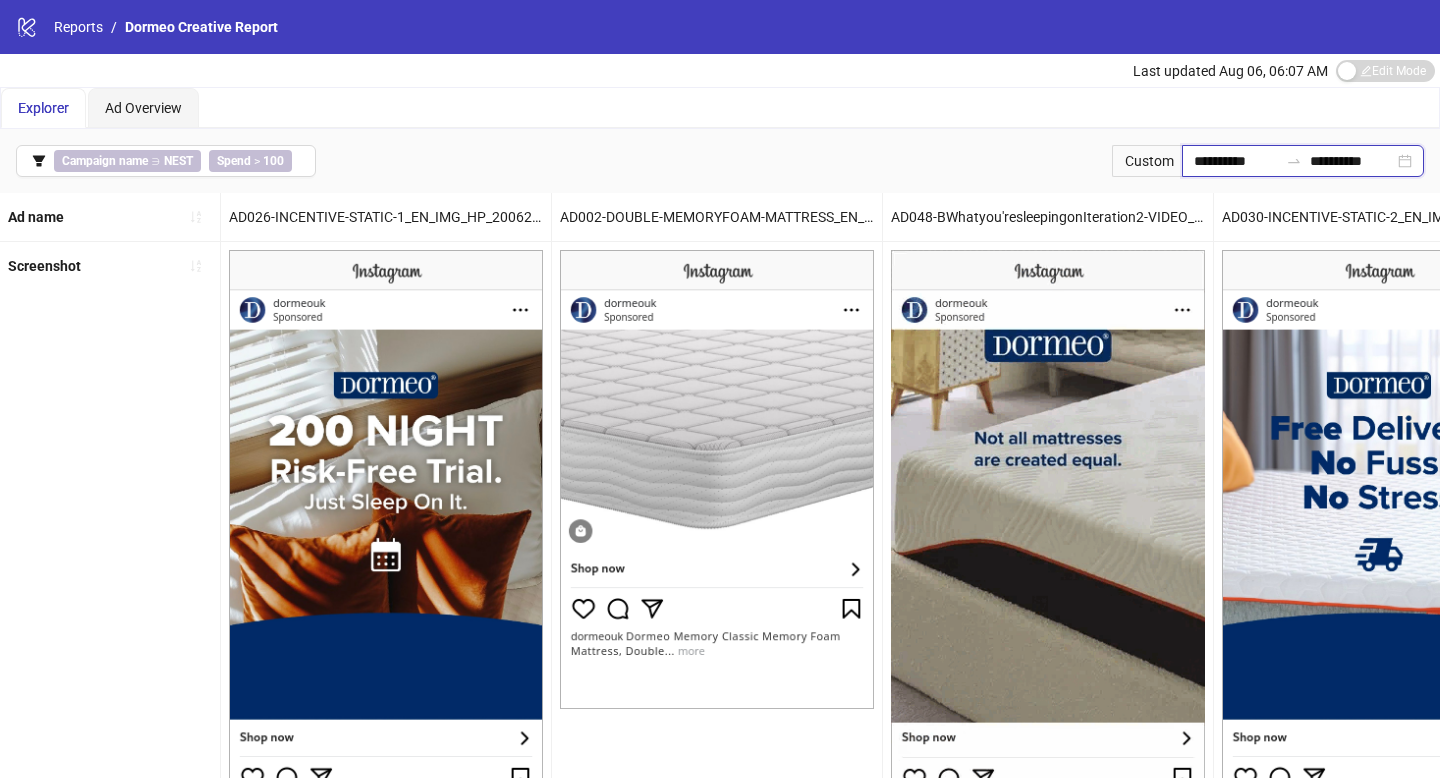 click on "**********" at bounding box center [1236, 161] 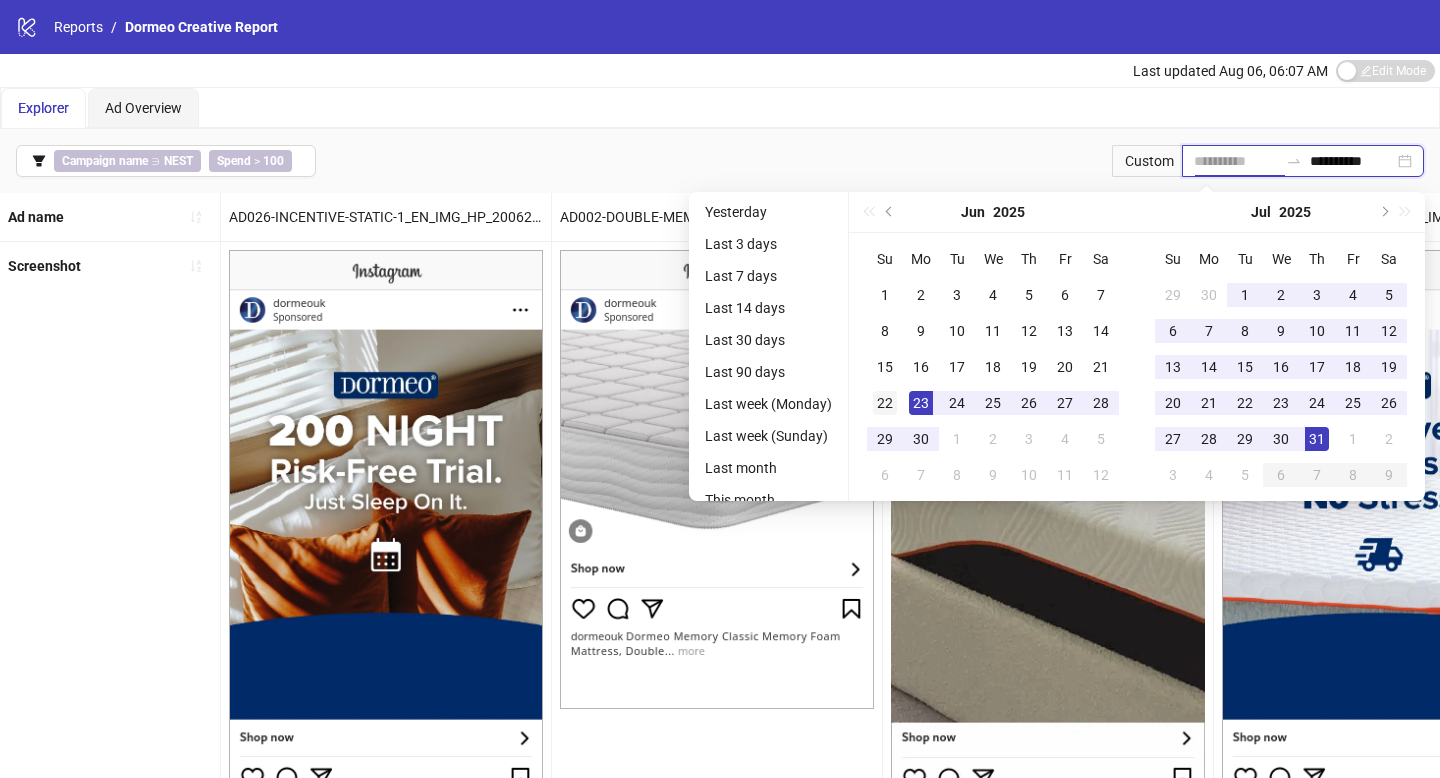 type on "**********" 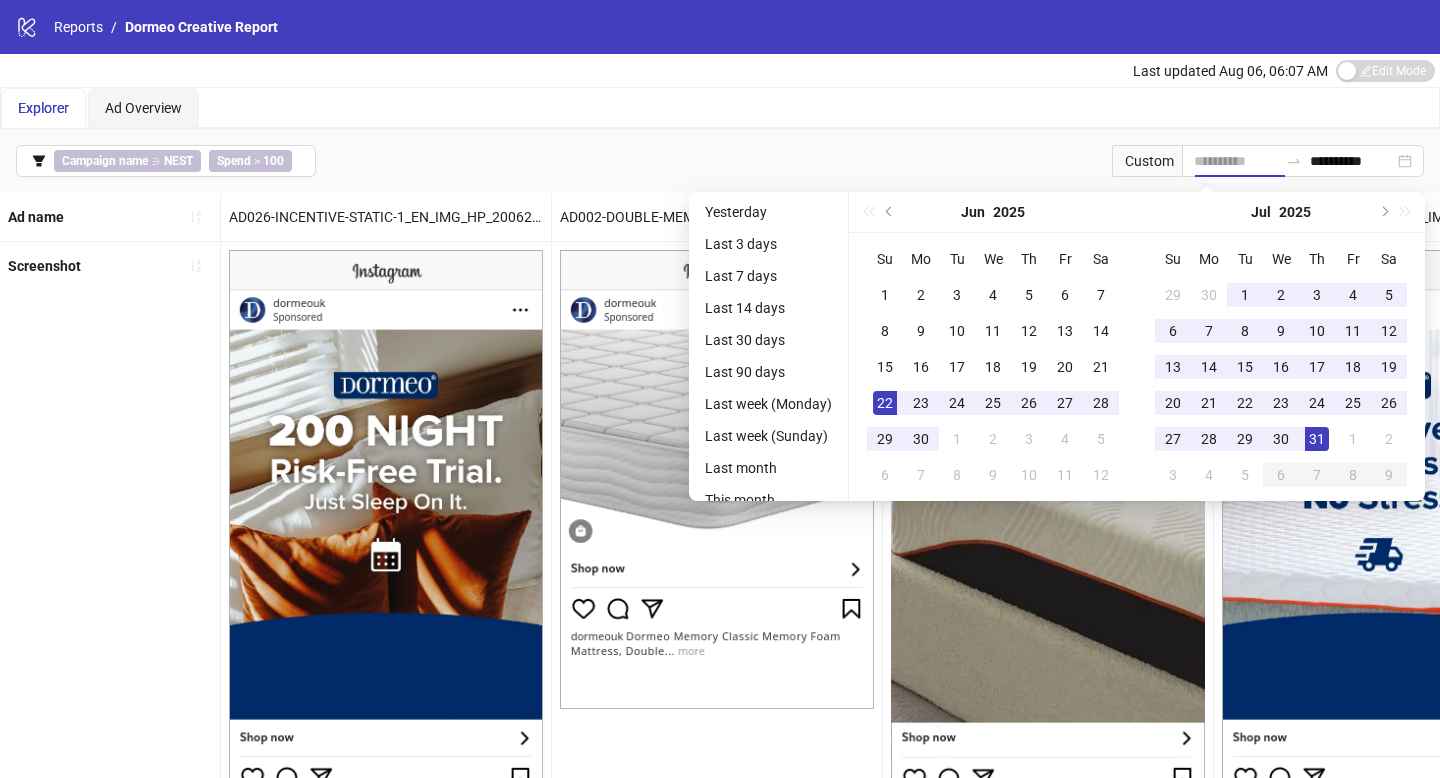 click on "22" at bounding box center [885, 403] 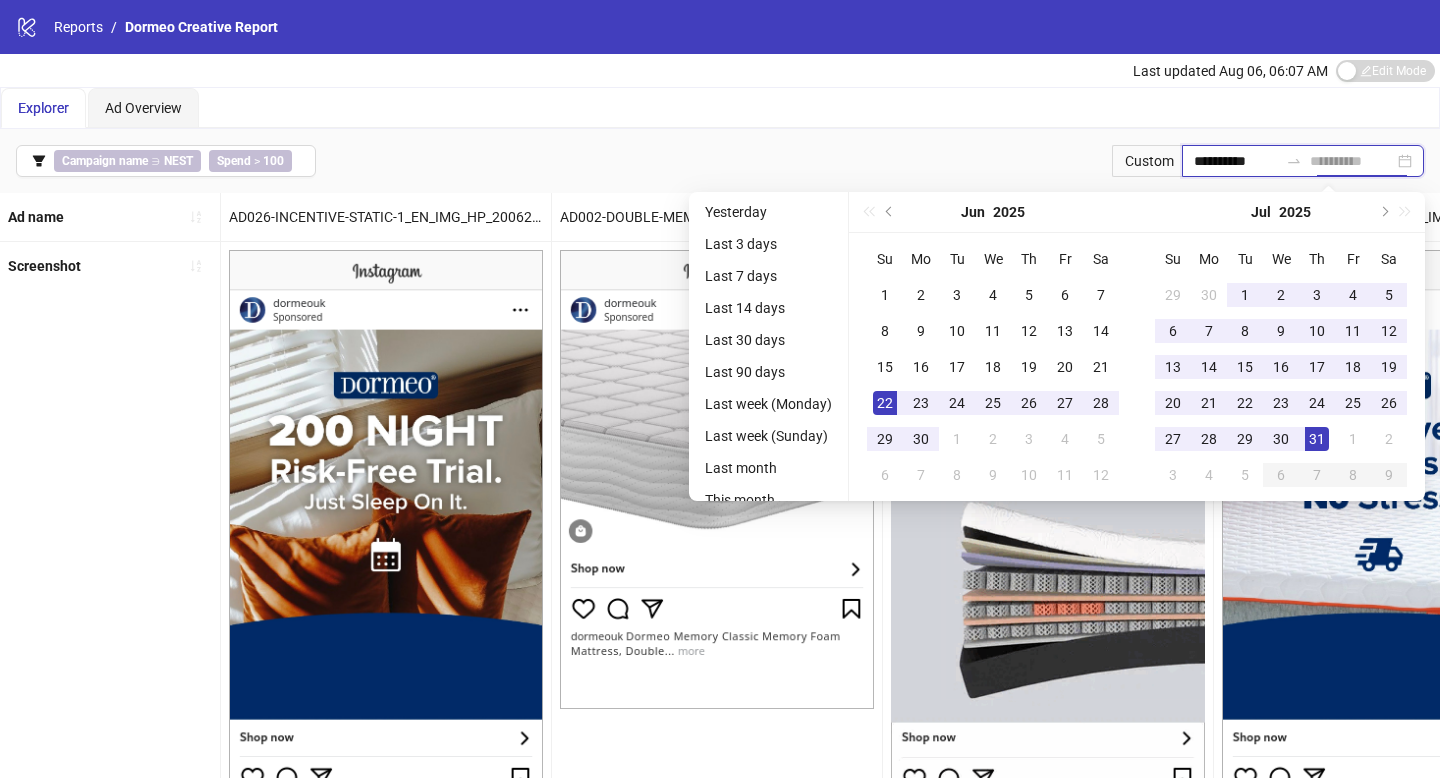 type on "**********" 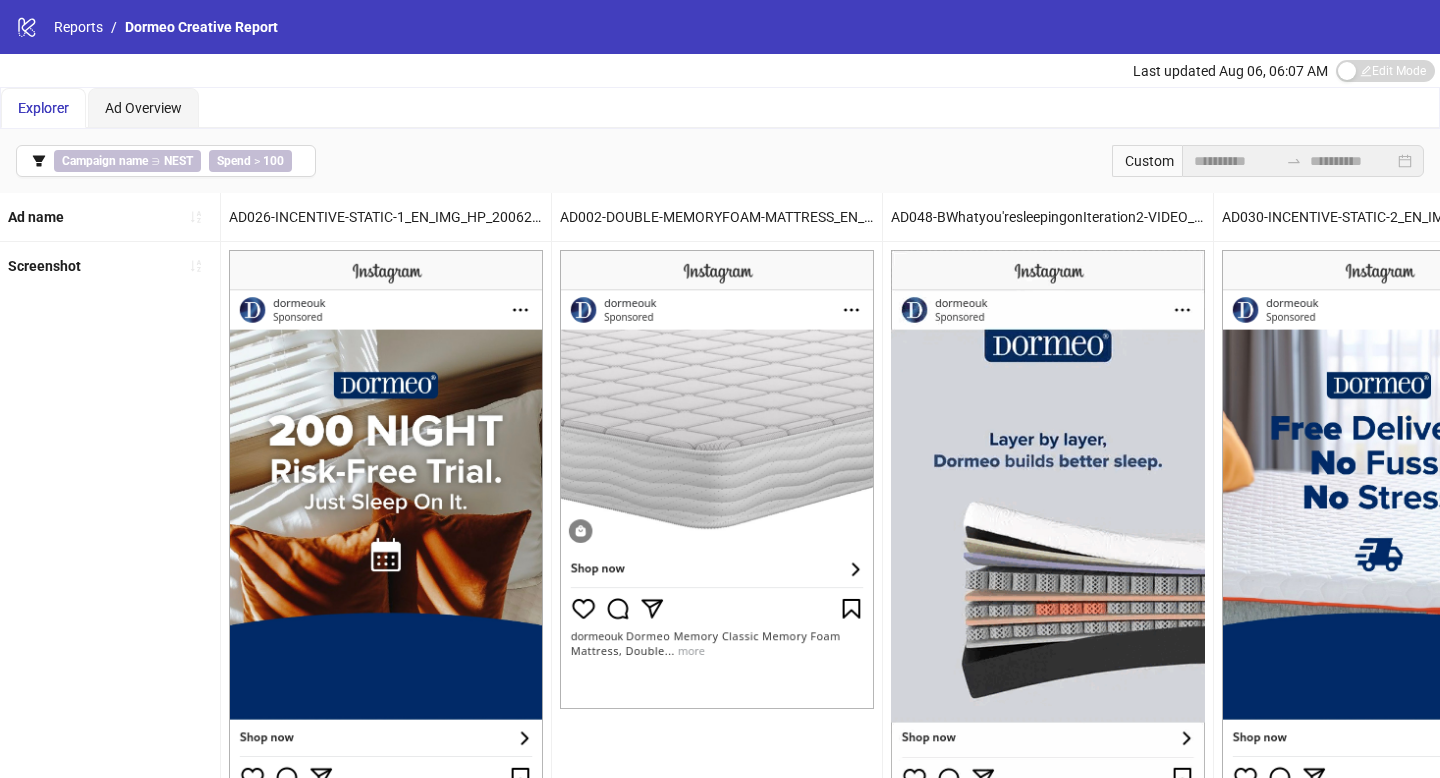 click on "**********" at bounding box center [720, 161] 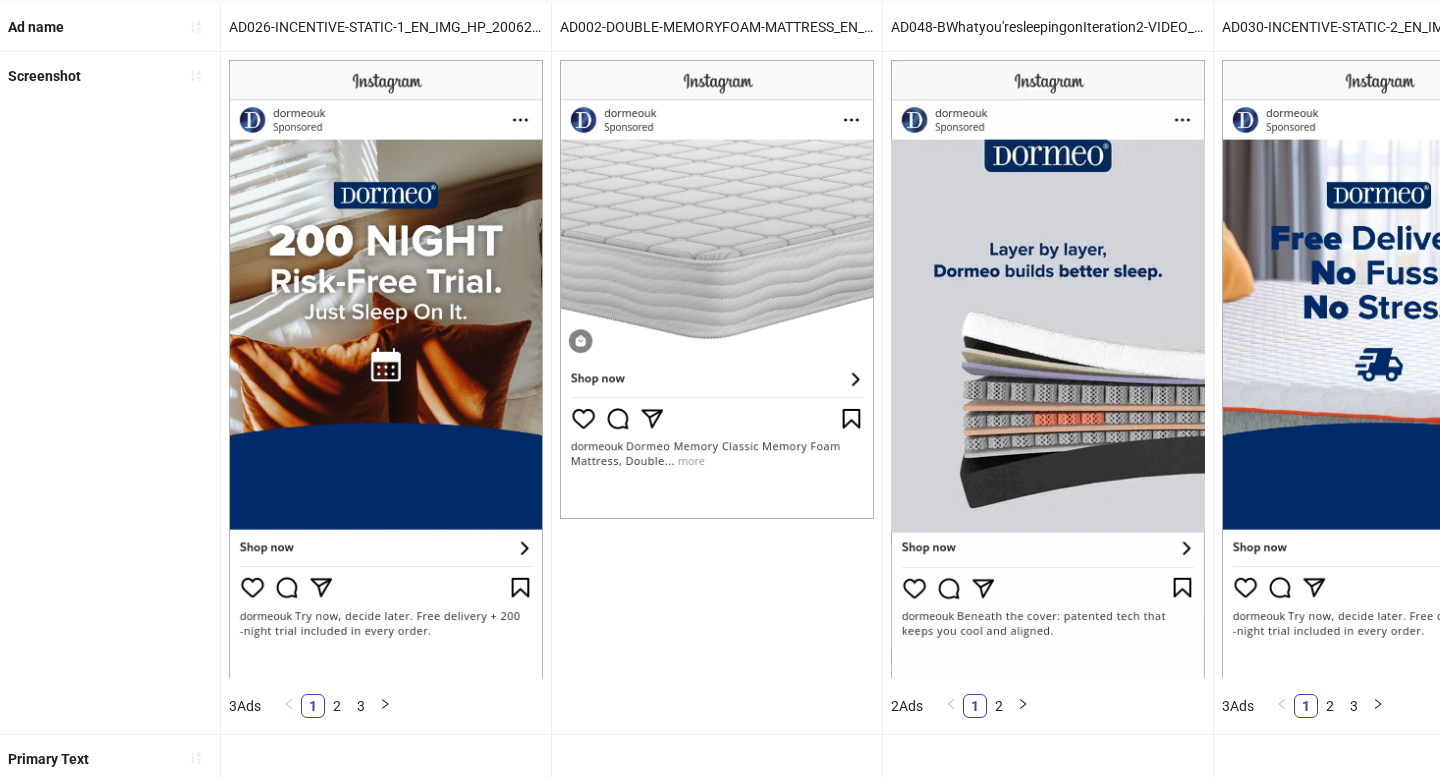 scroll, scrollTop: 188, scrollLeft: 0, axis: vertical 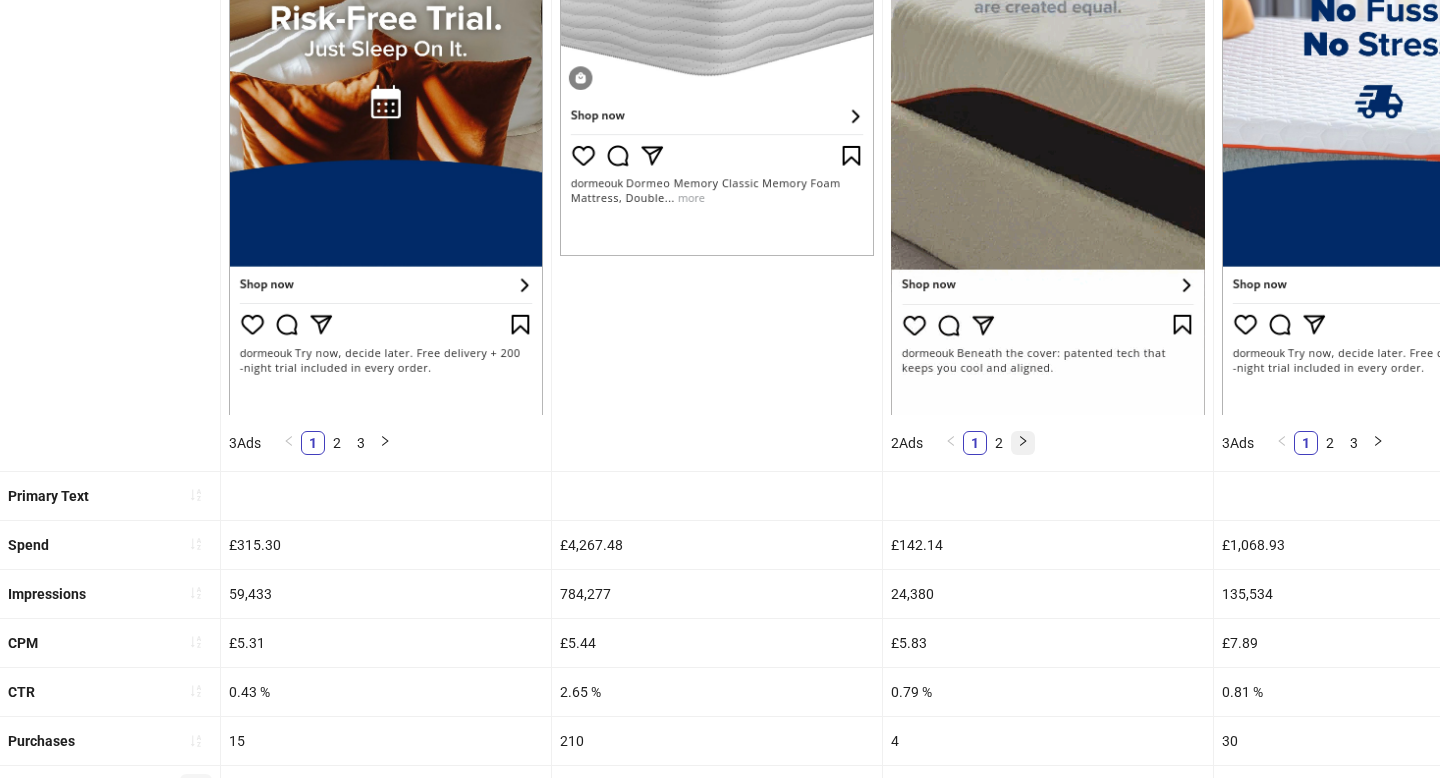 click 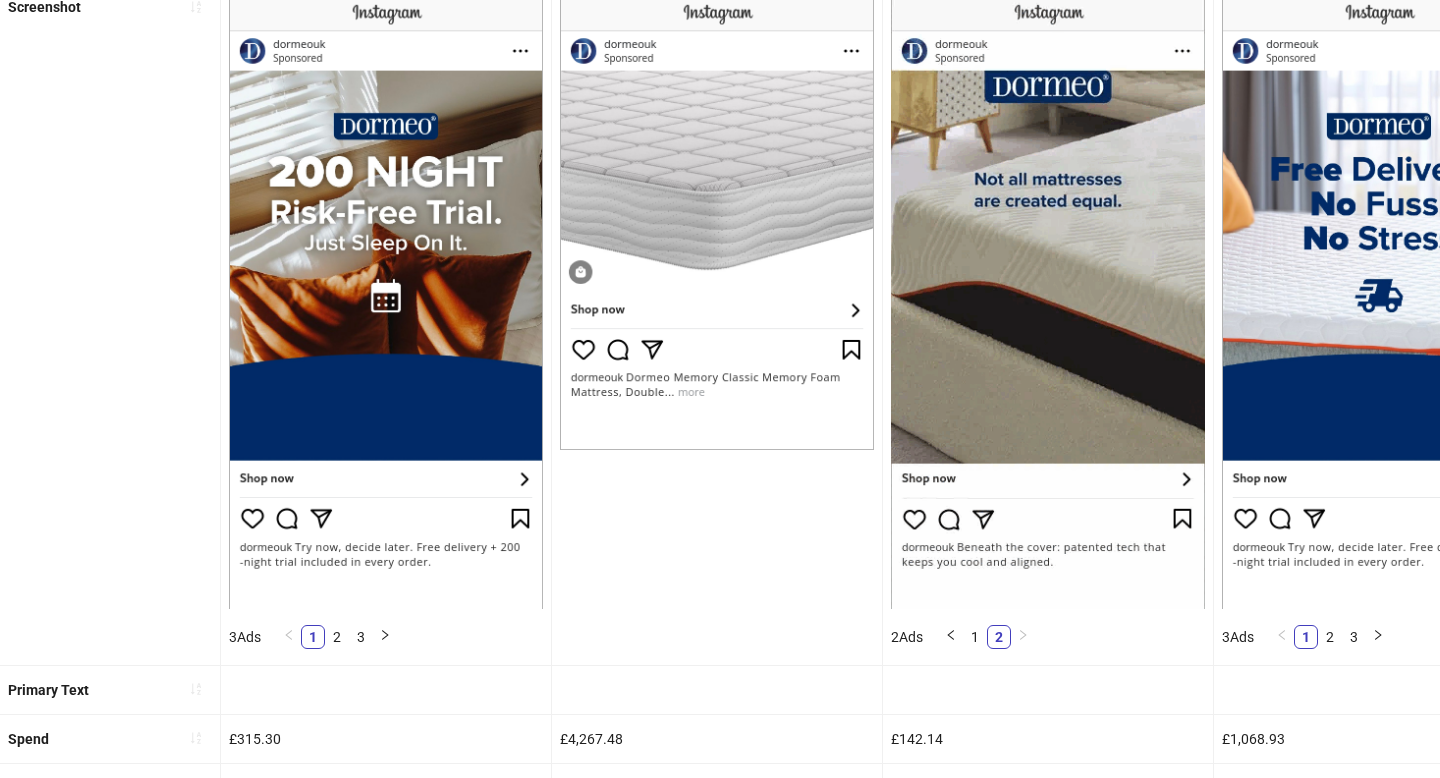 scroll, scrollTop: 257, scrollLeft: 0, axis: vertical 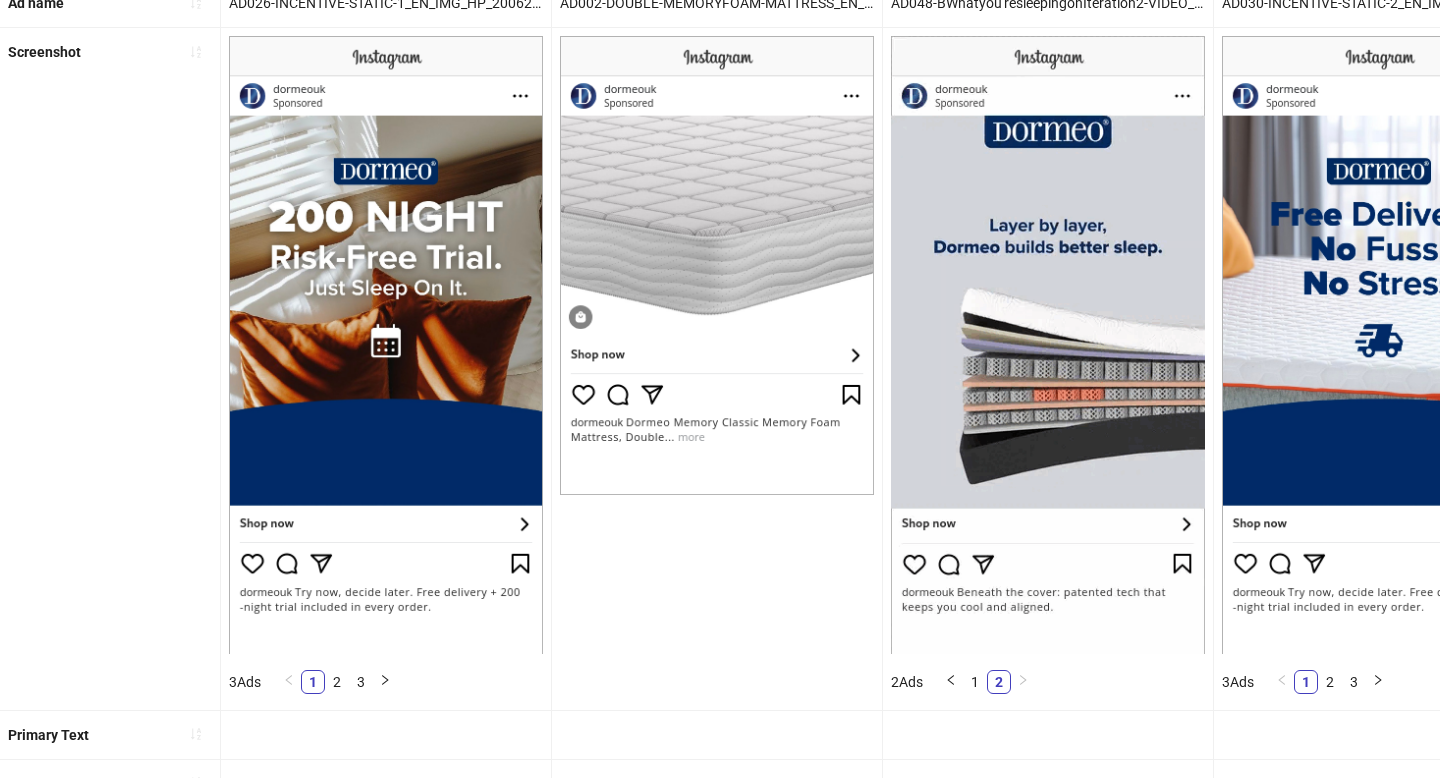 drag, startPoint x: 1205, startPoint y: 503, endPoint x: 896, endPoint y: 120, distance: 492.1077 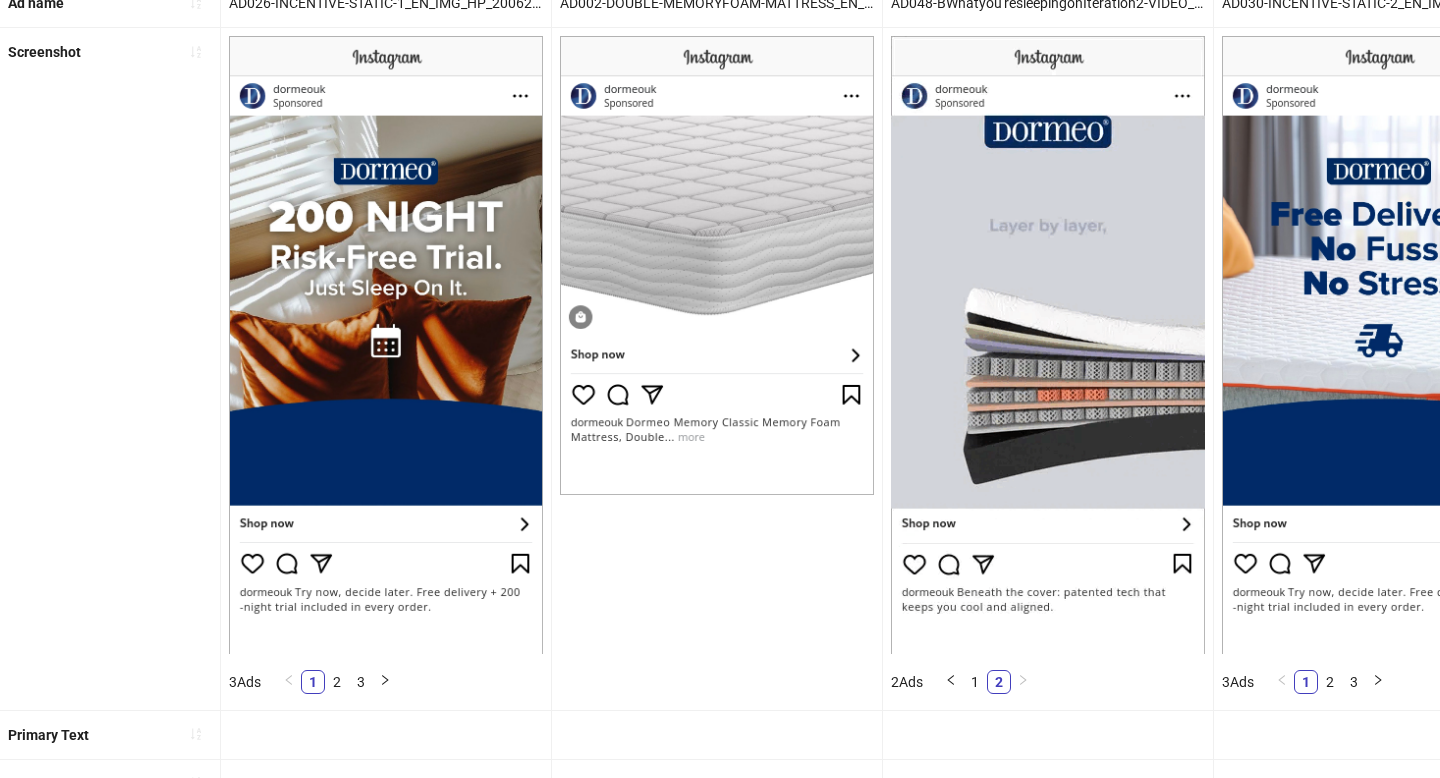 click on "308x383 frames :  0 0  / 15   secs" at bounding box center (0, 0) 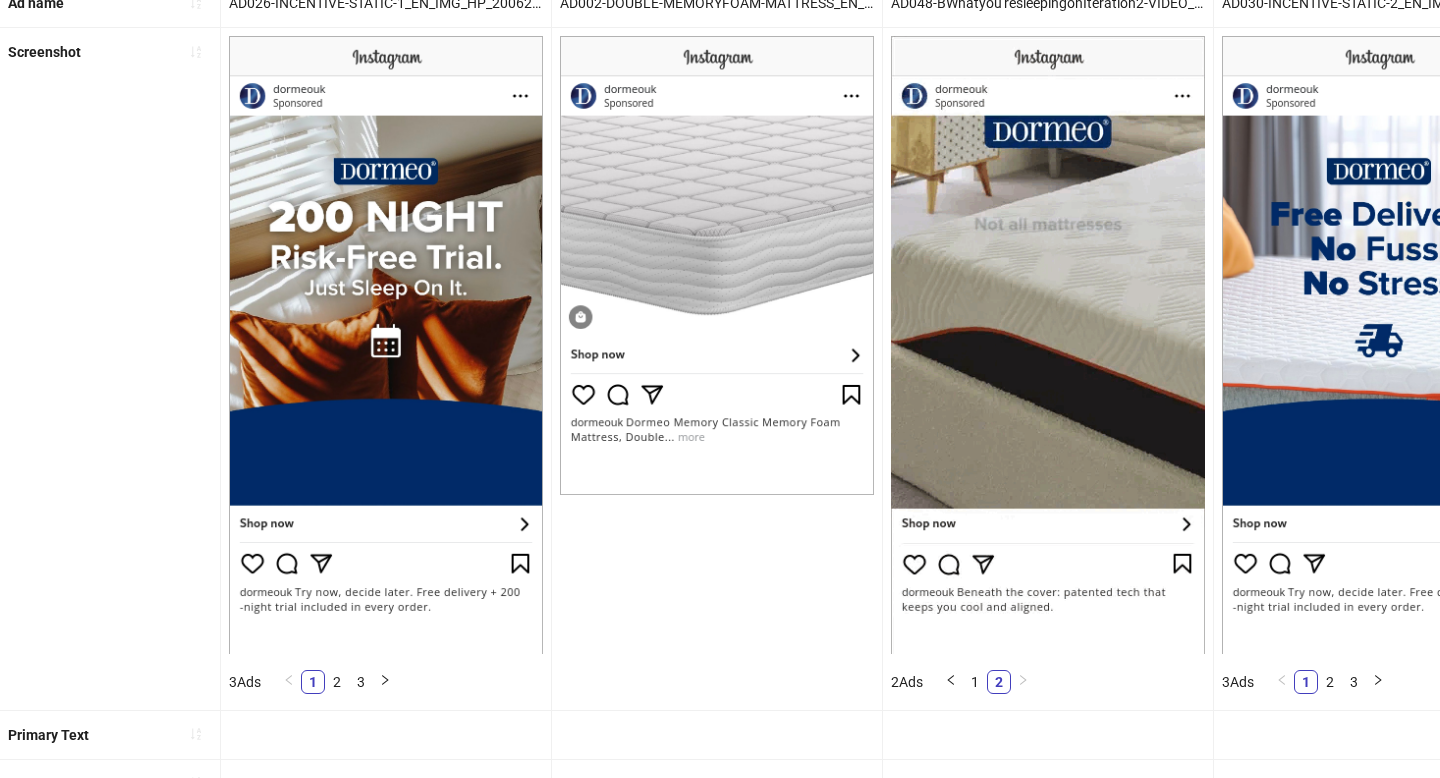 click 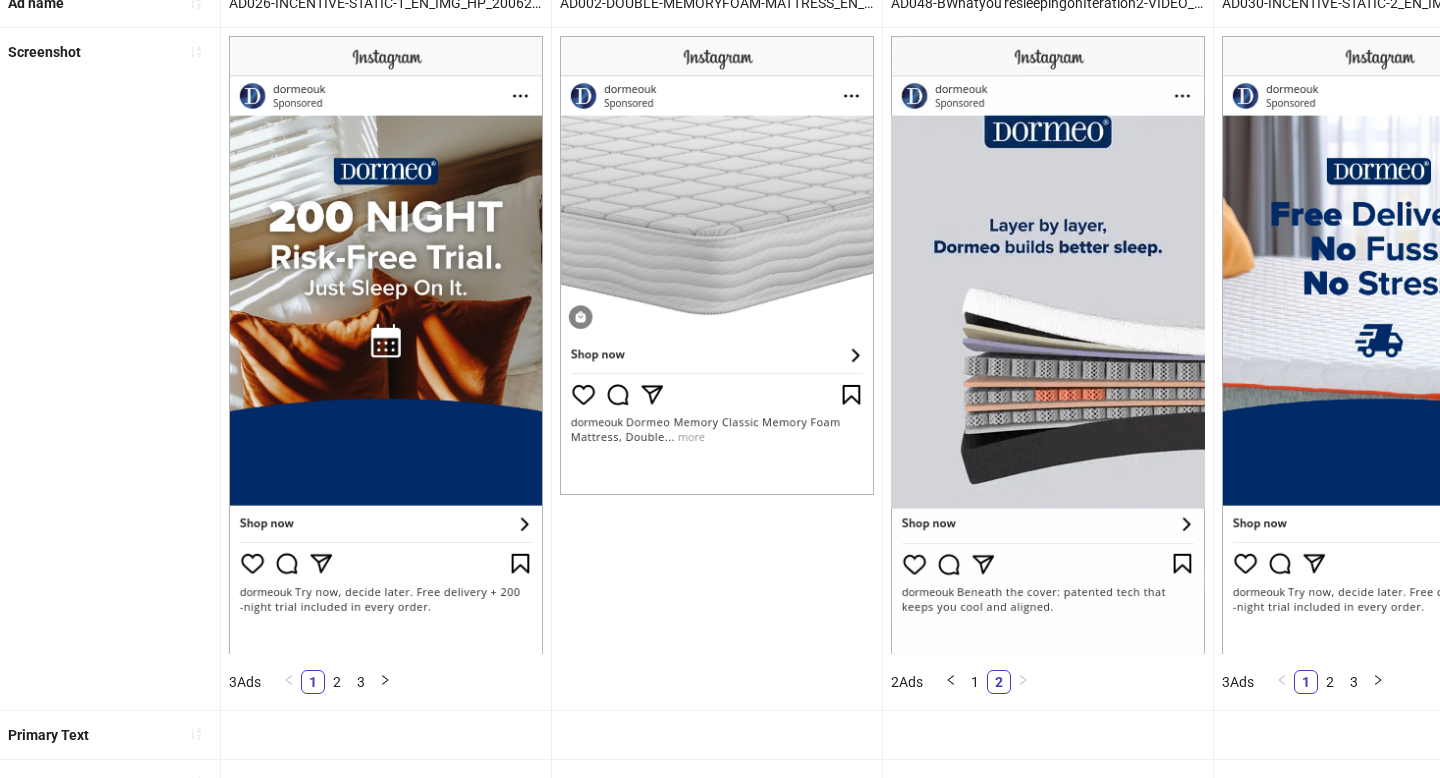 click 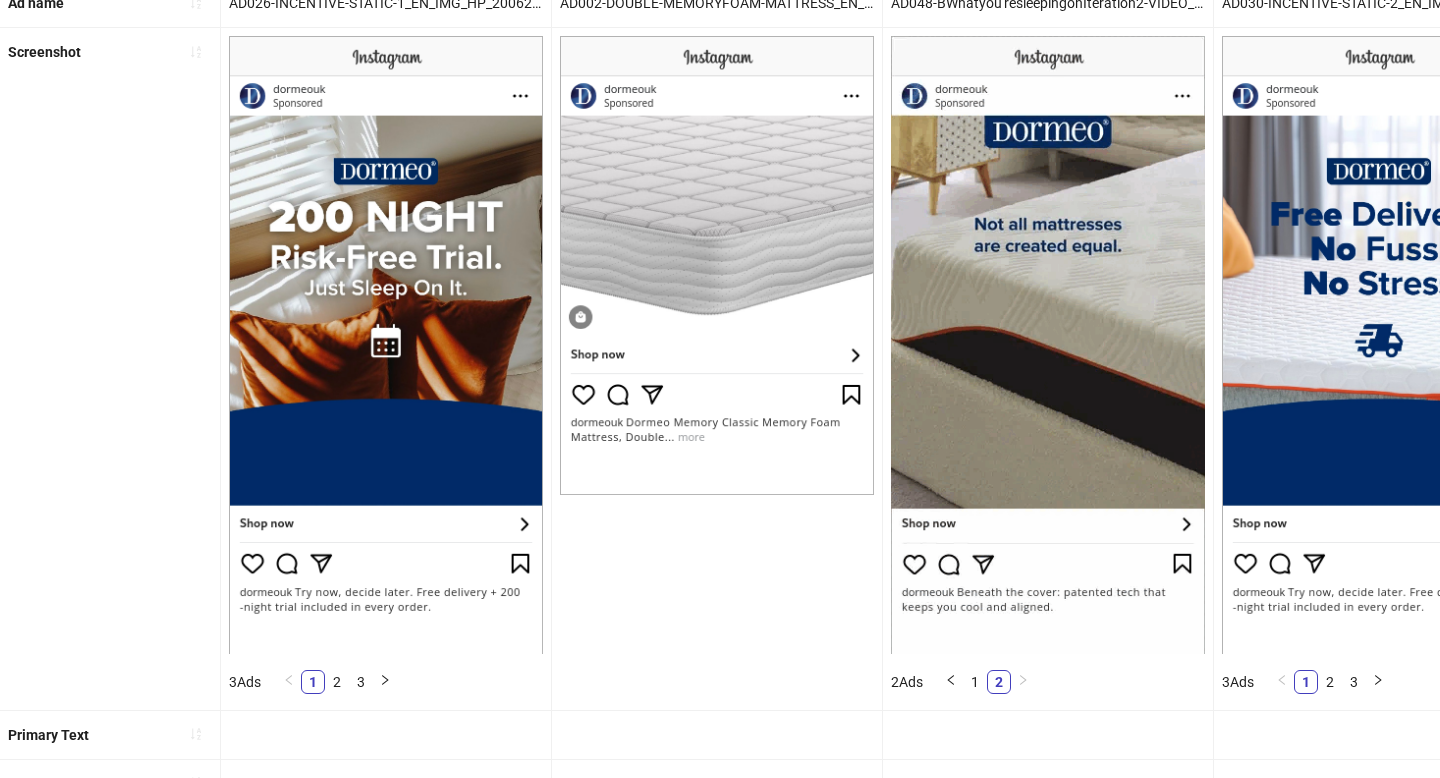 click at bounding box center [0, 0] 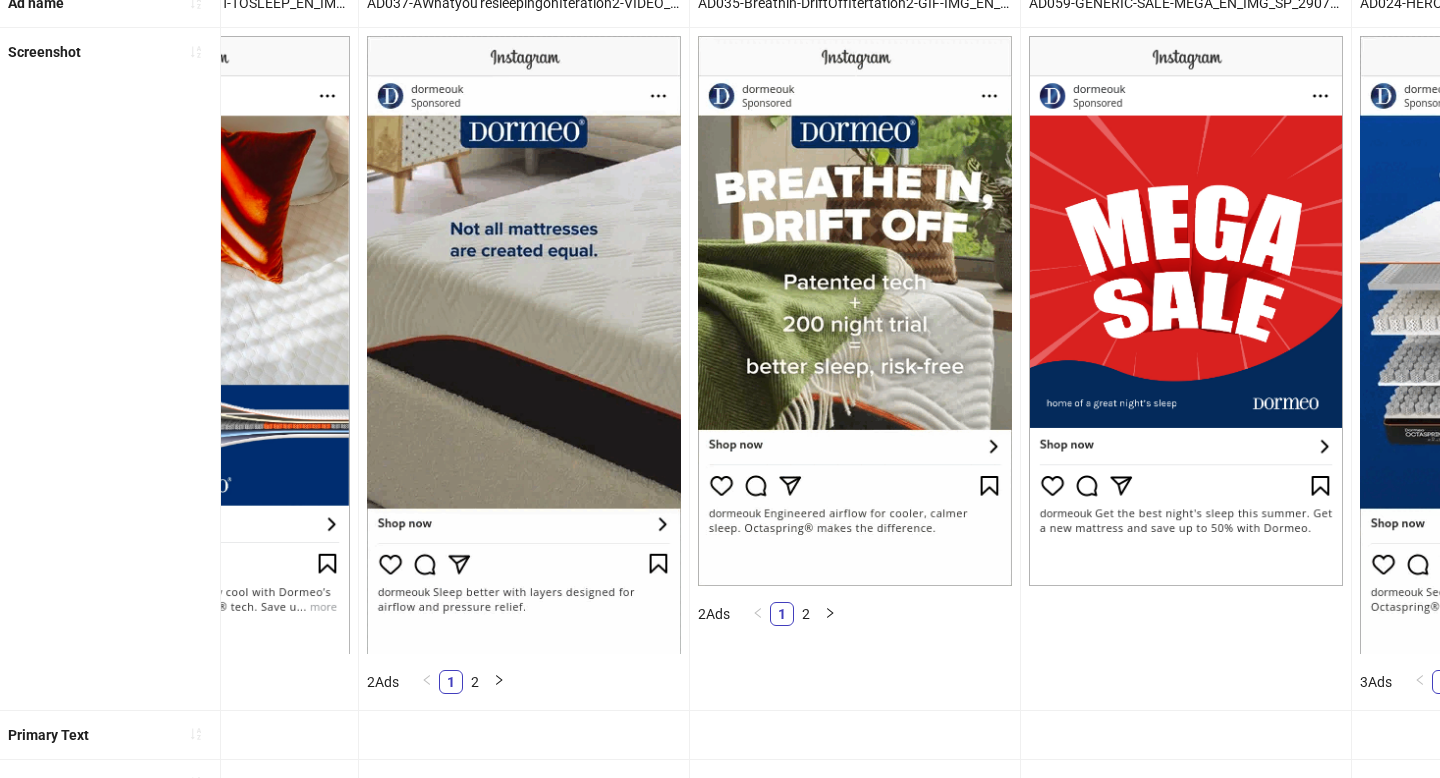 scroll, scrollTop: 0, scrollLeft: 2523, axis: horizontal 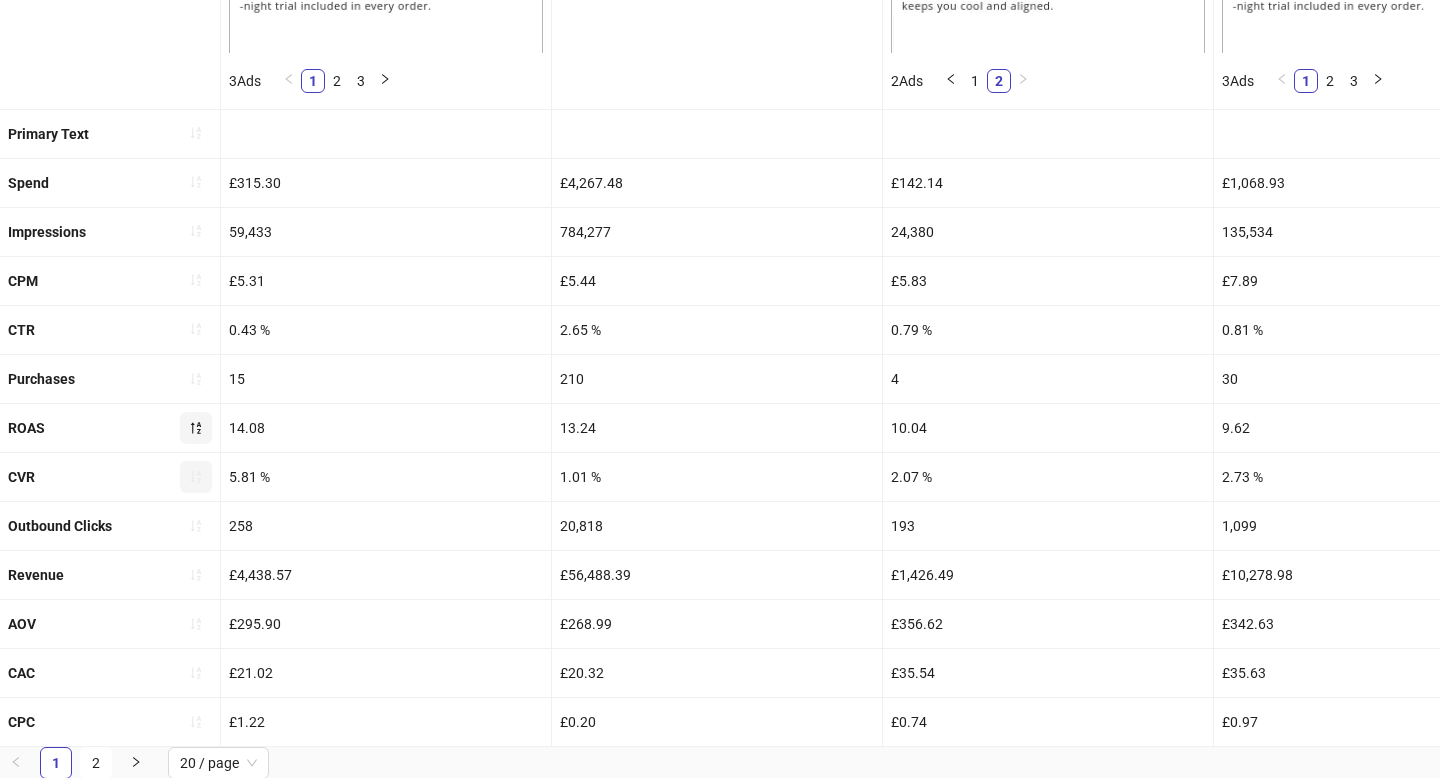 click at bounding box center (196, 477) 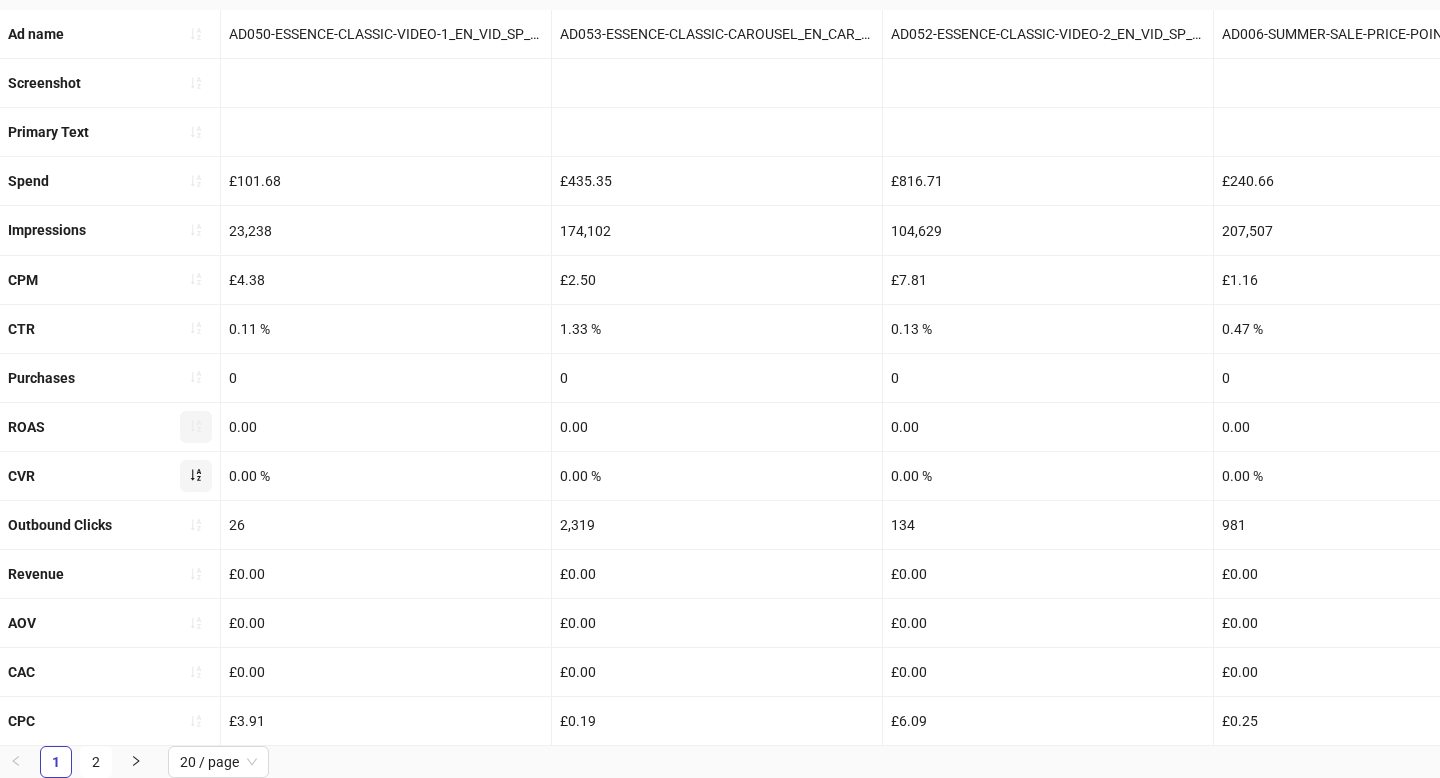 scroll, scrollTop: 767, scrollLeft: 0, axis: vertical 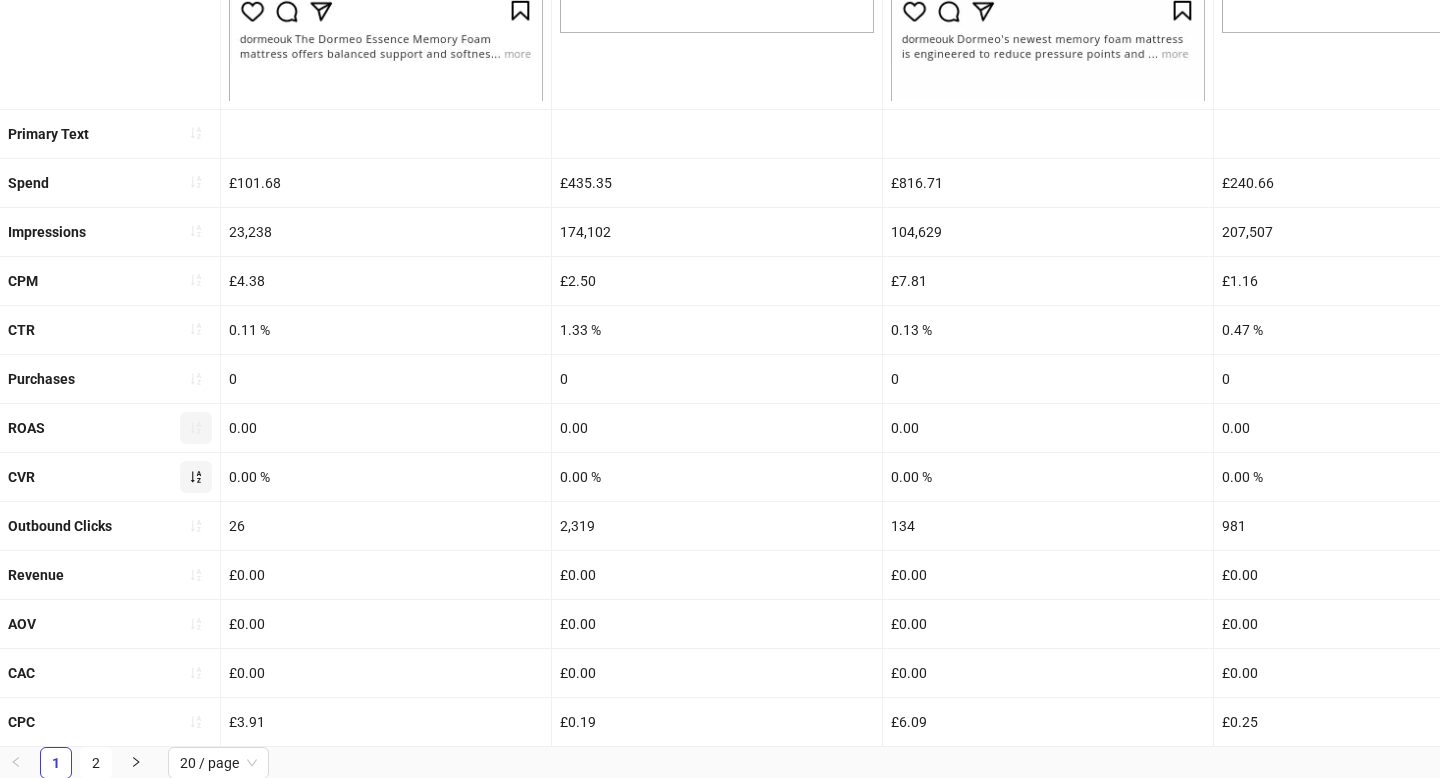 click at bounding box center (196, 477) 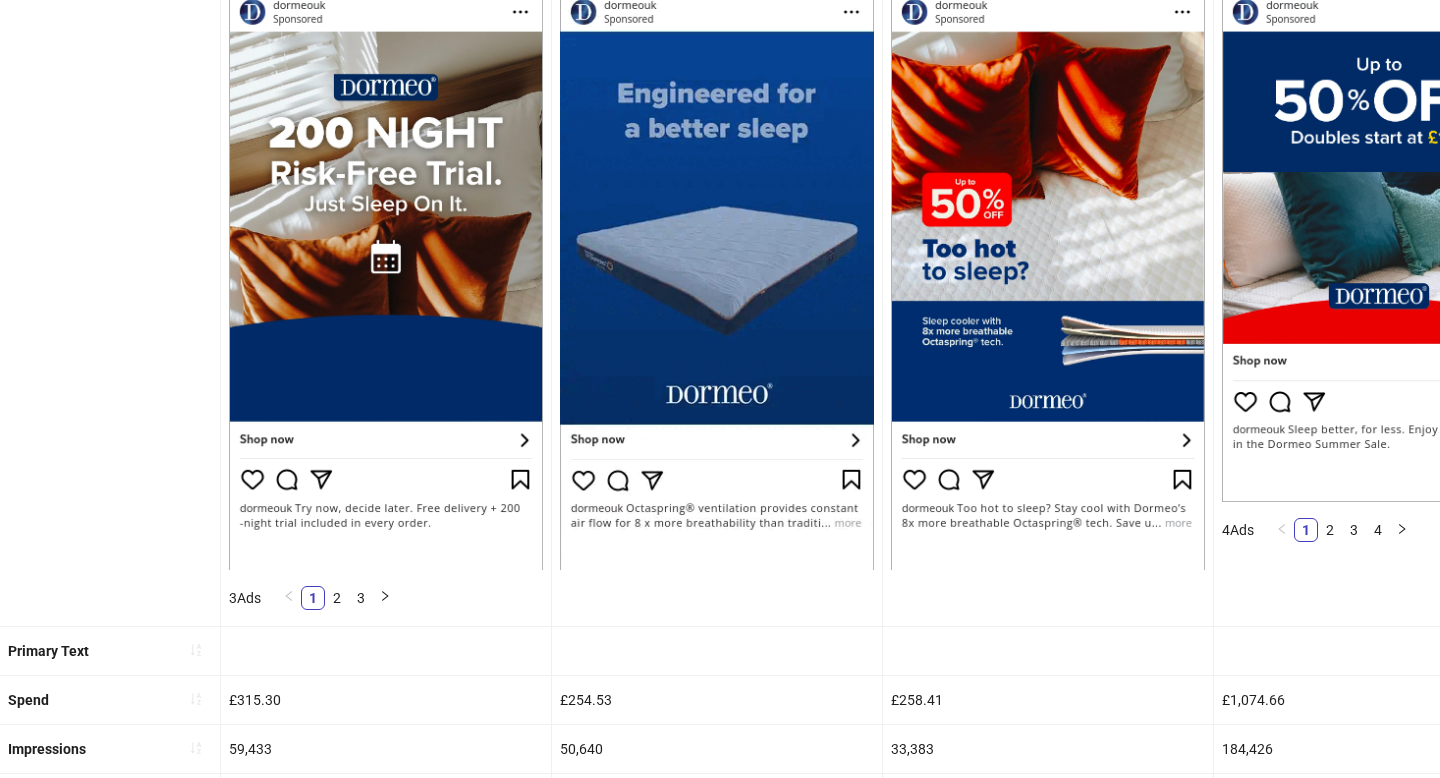 scroll, scrollTop: 299, scrollLeft: 0, axis: vertical 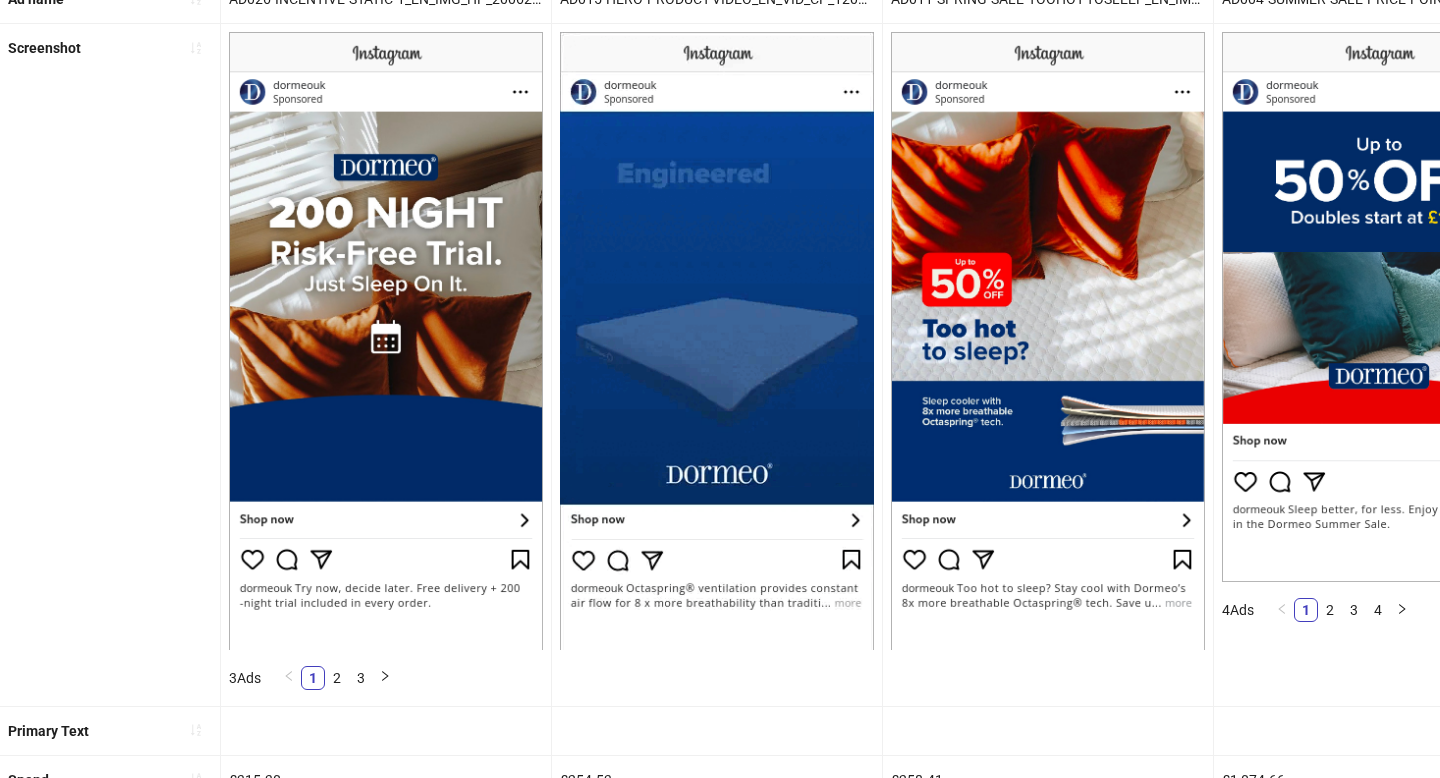 drag, startPoint x: 872, startPoint y: 500, endPoint x: 562, endPoint y: 115, distance: 494.29242 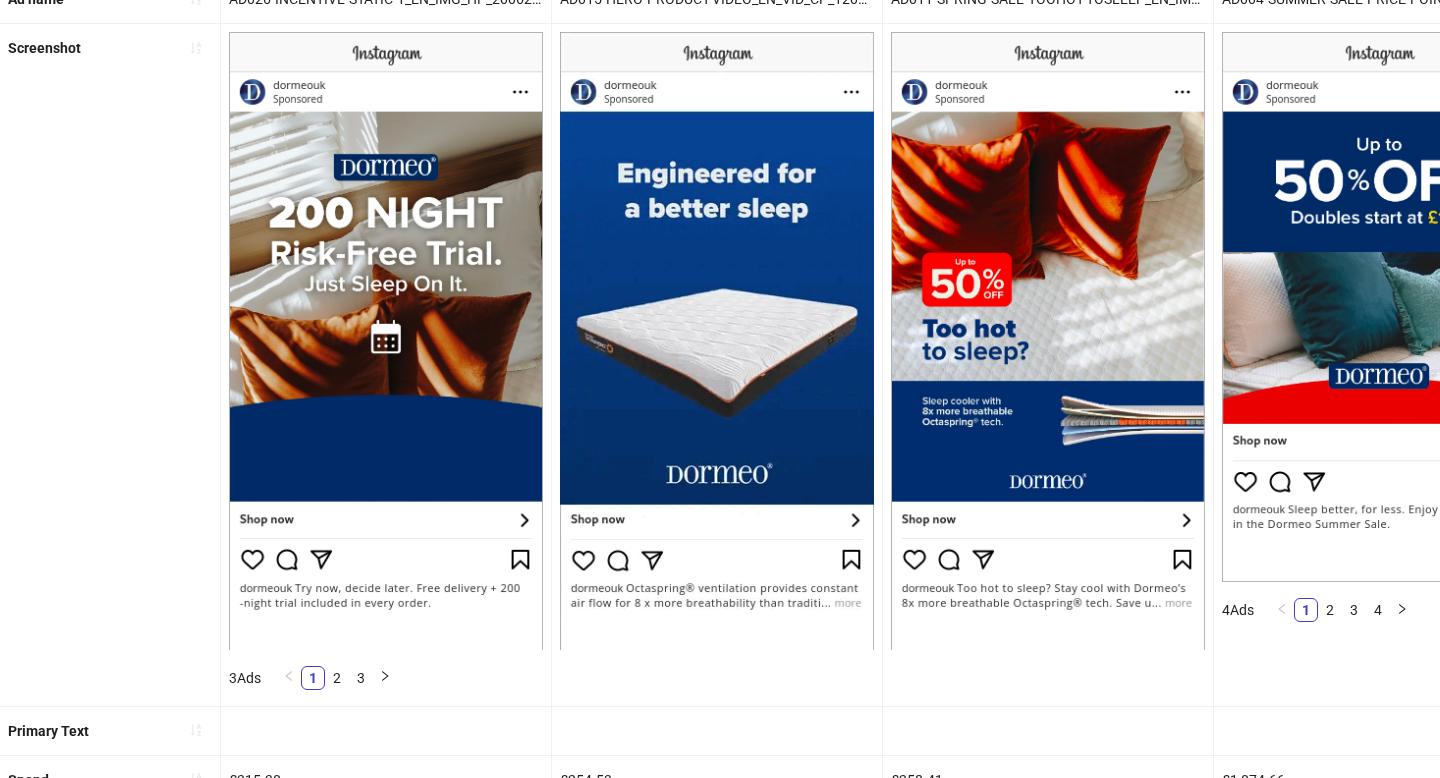 click on "309x384 frames :  0 0  / 15   secs" at bounding box center (0, 0) 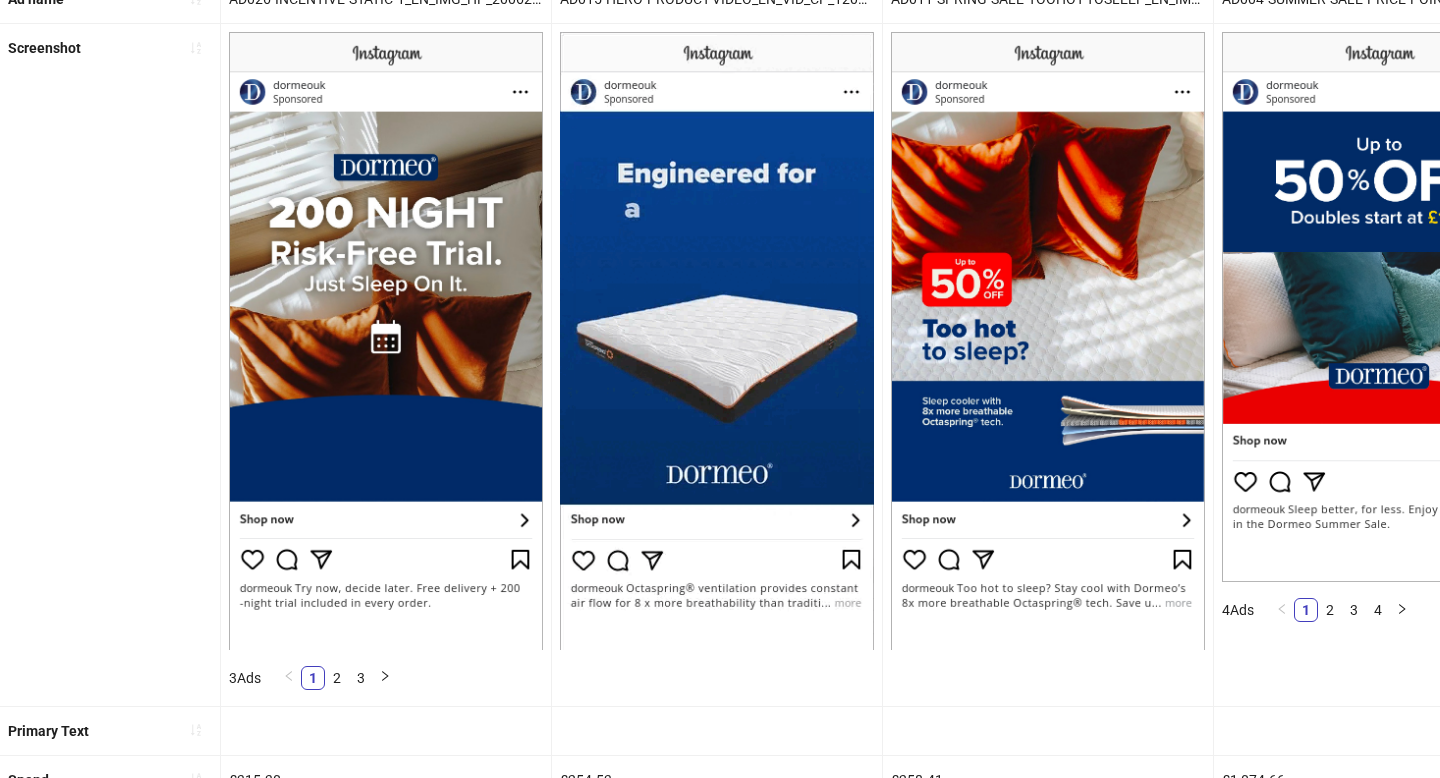click 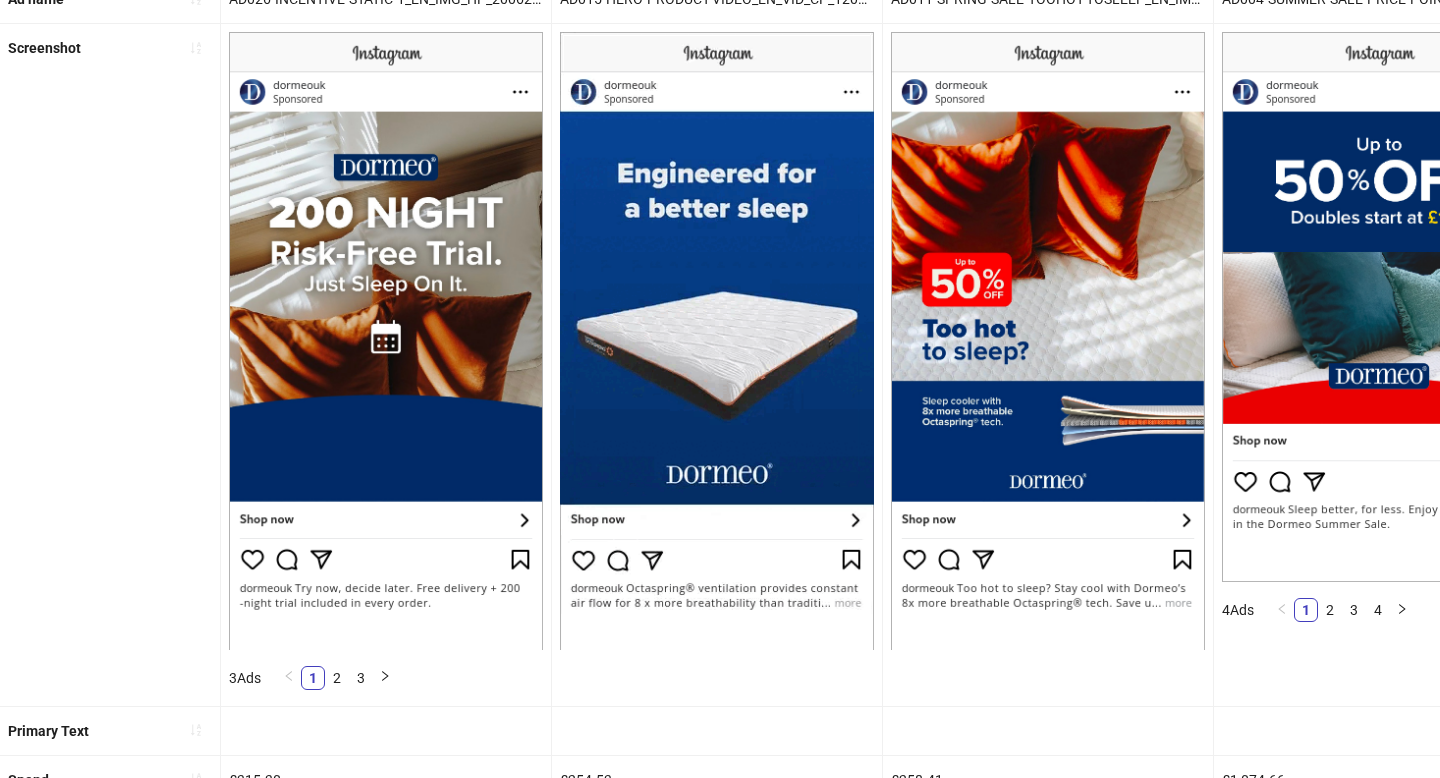 click 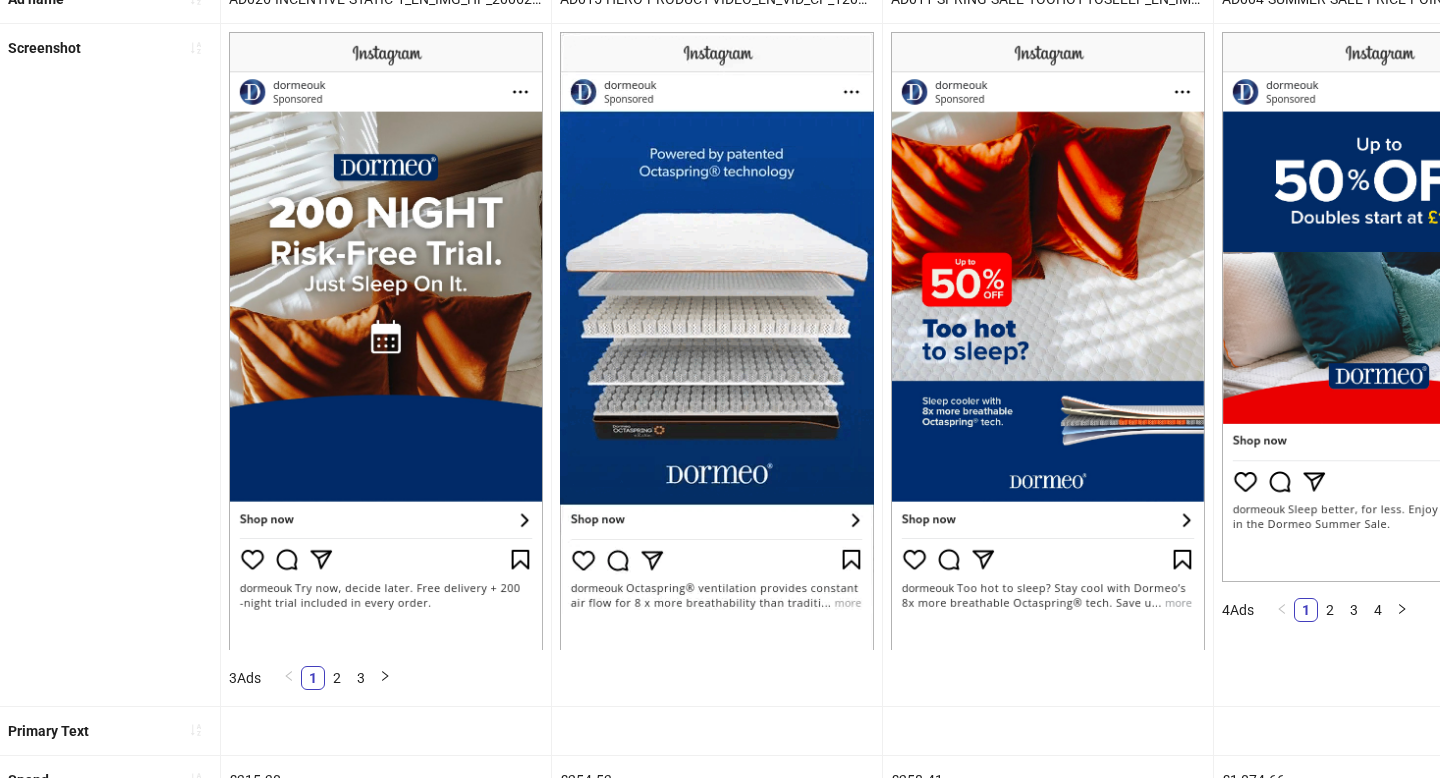 click 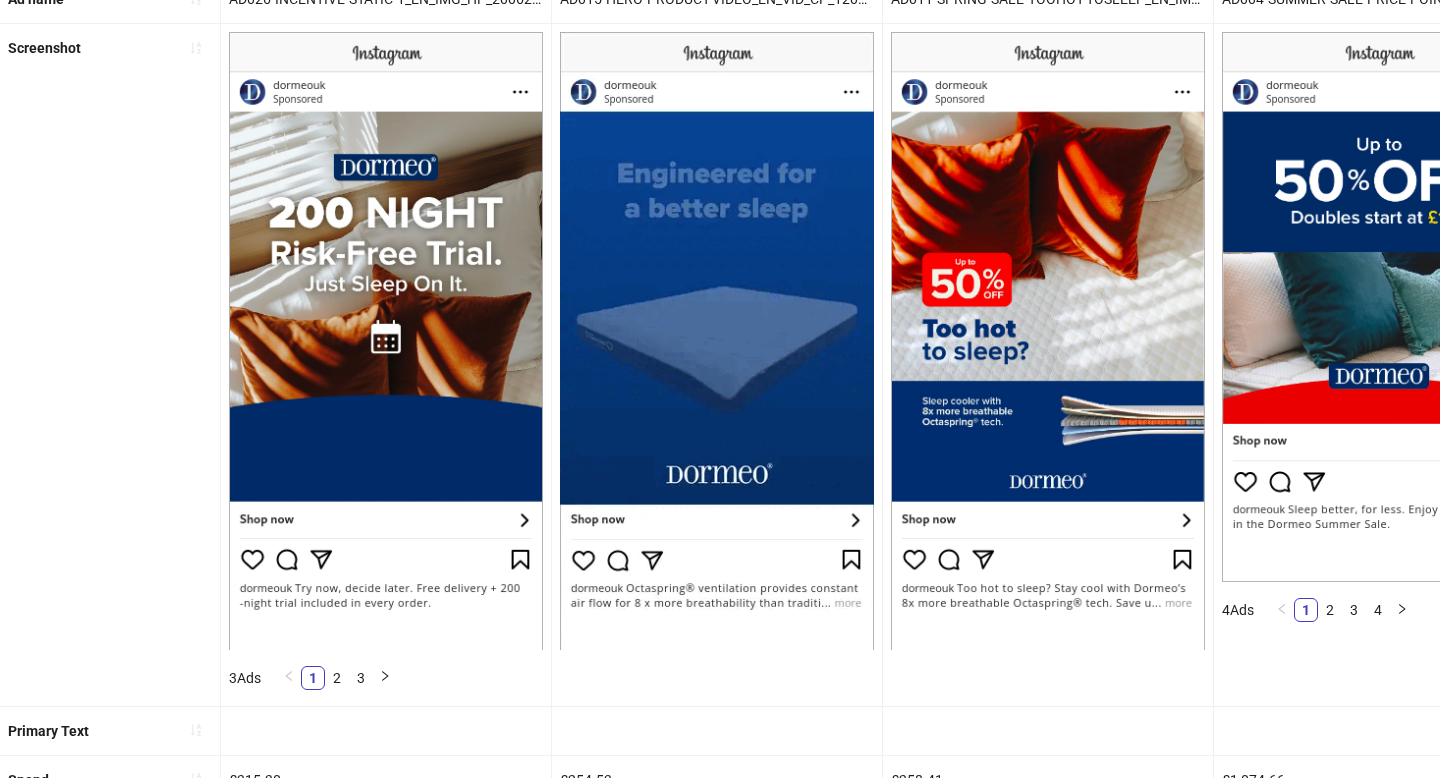 click 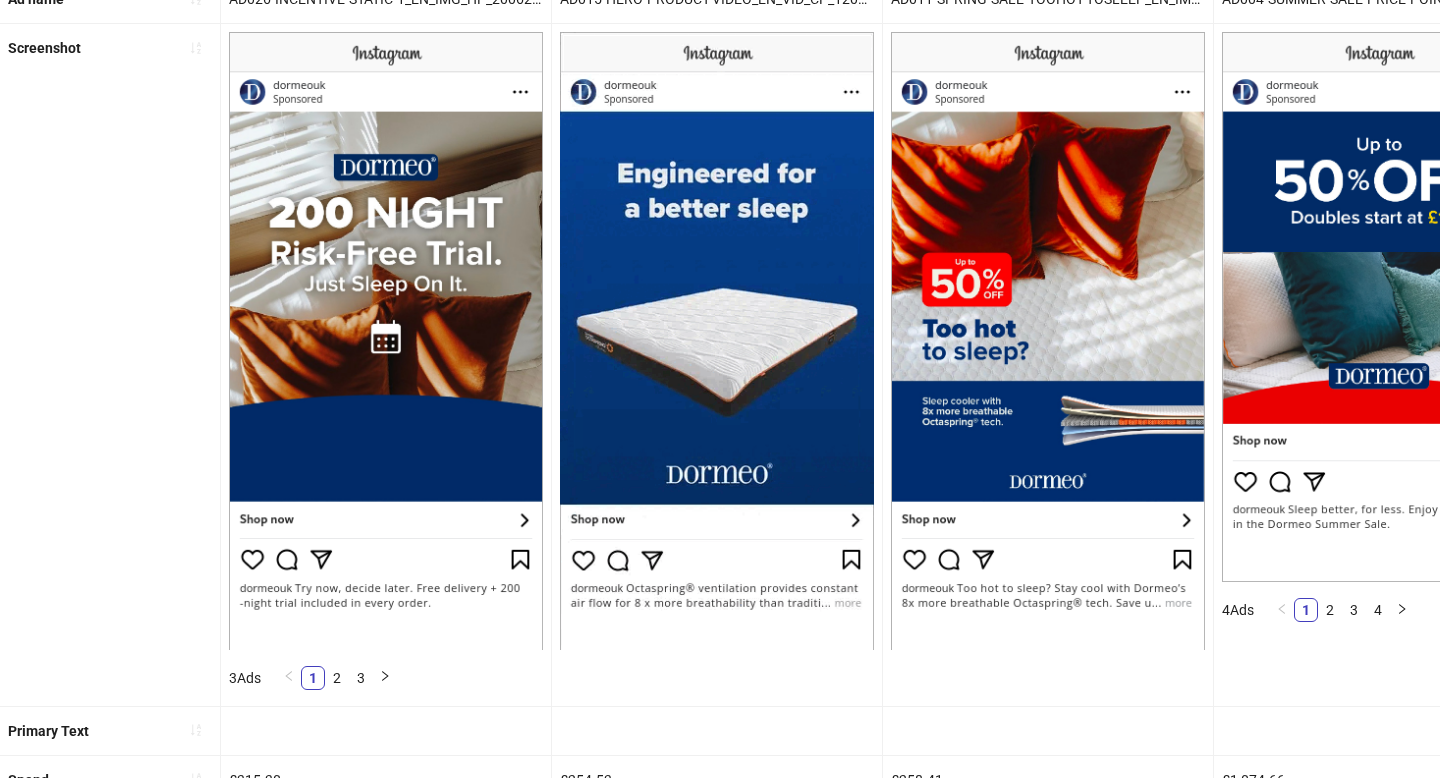 click at bounding box center [0, 0] 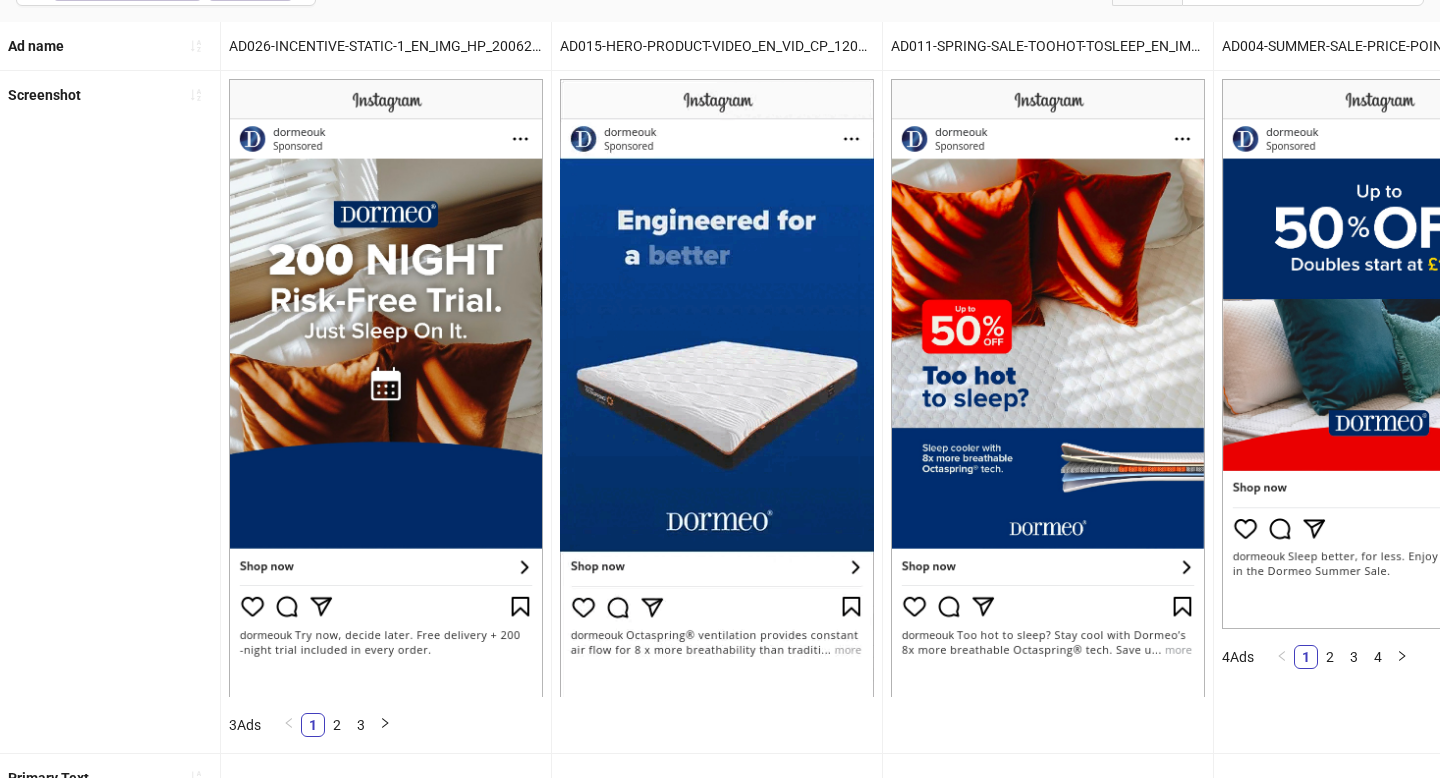 scroll, scrollTop: 178, scrollLeft: 0, axis: vertical 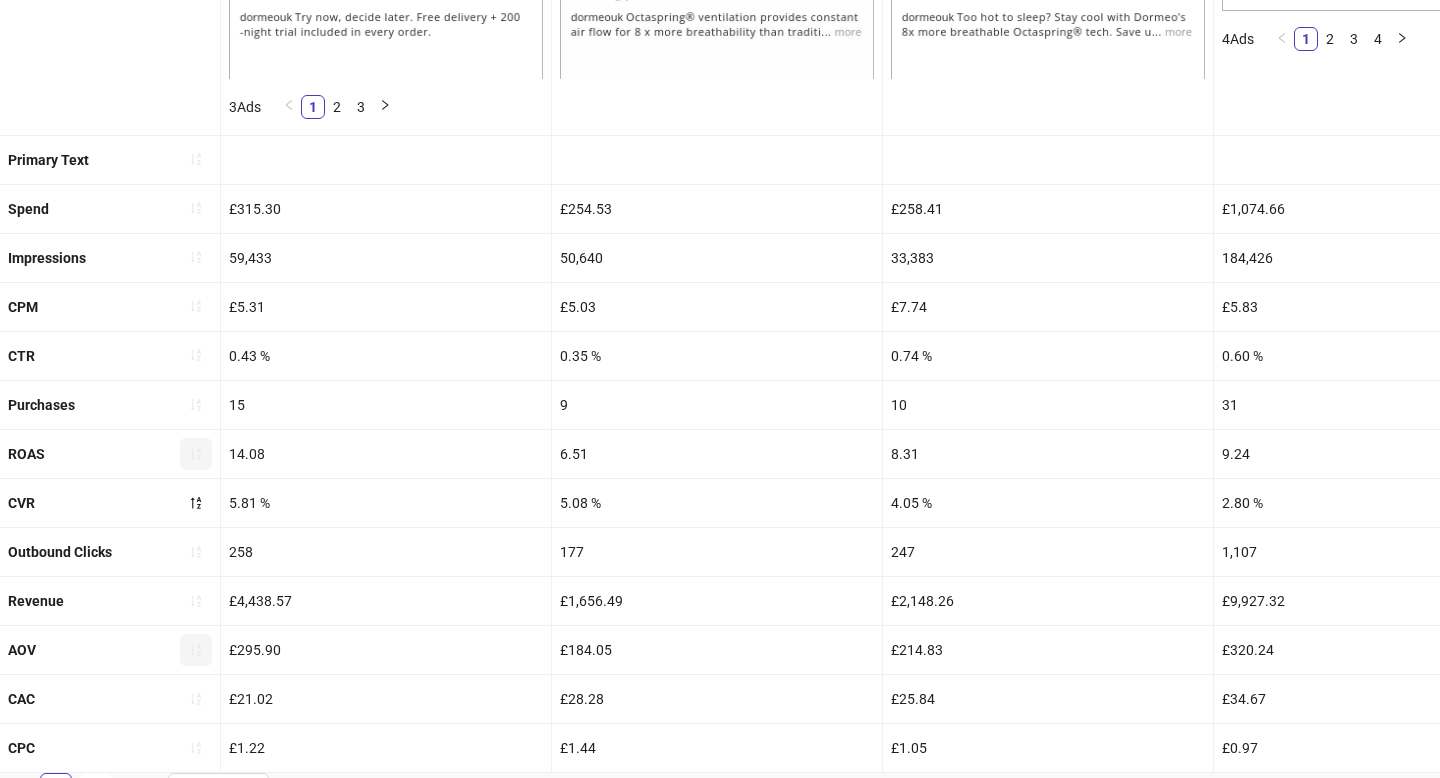 click 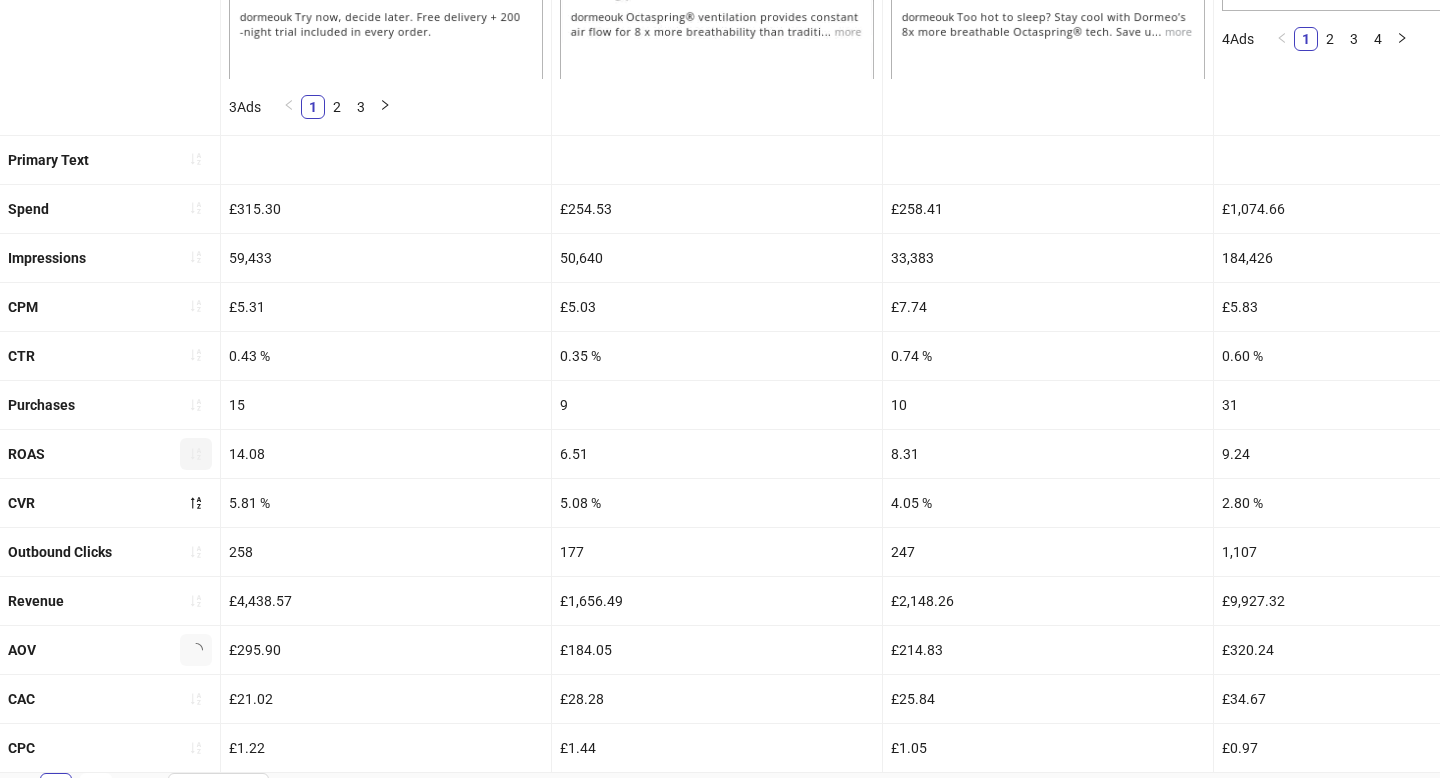 click 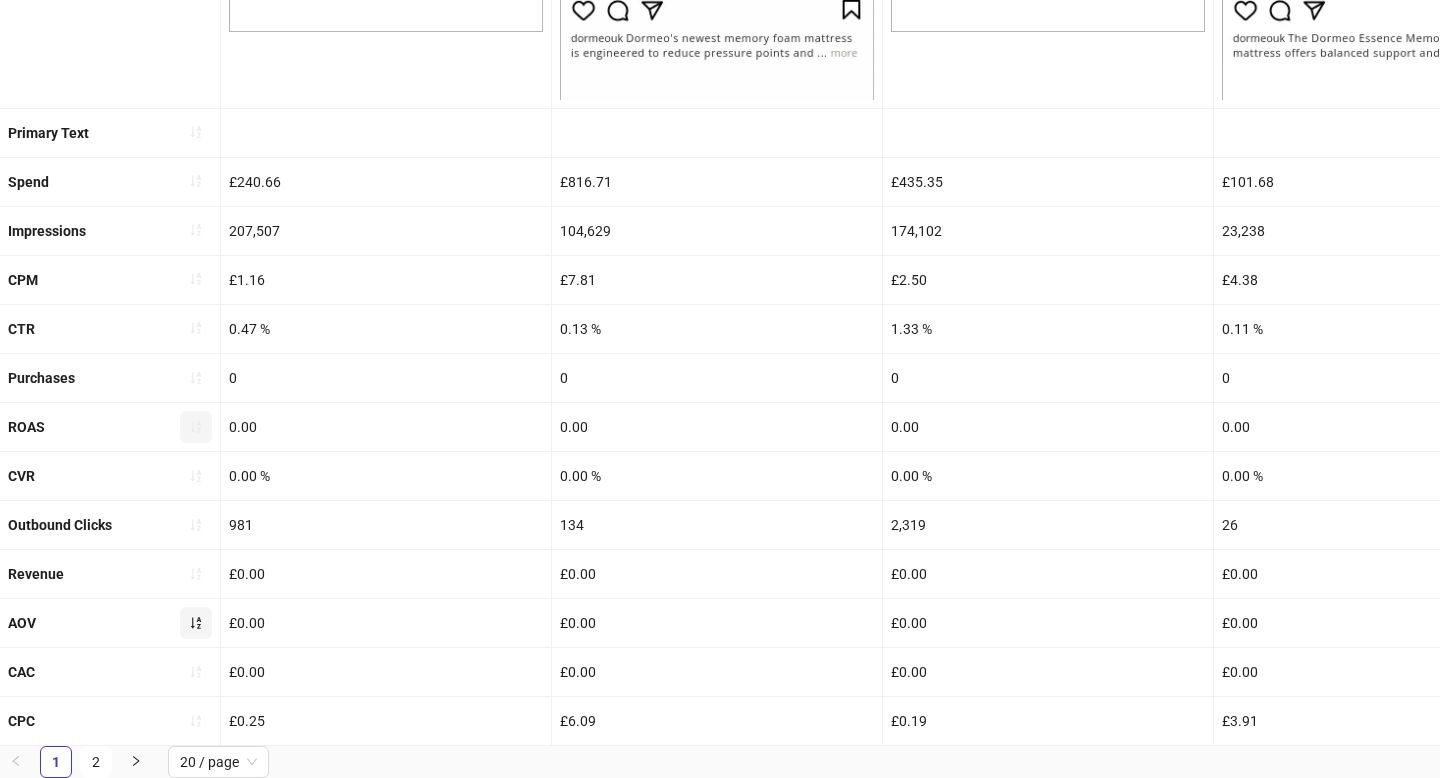 scroll, scrollTop: 767, scrollLeft: 0, axis: vertical 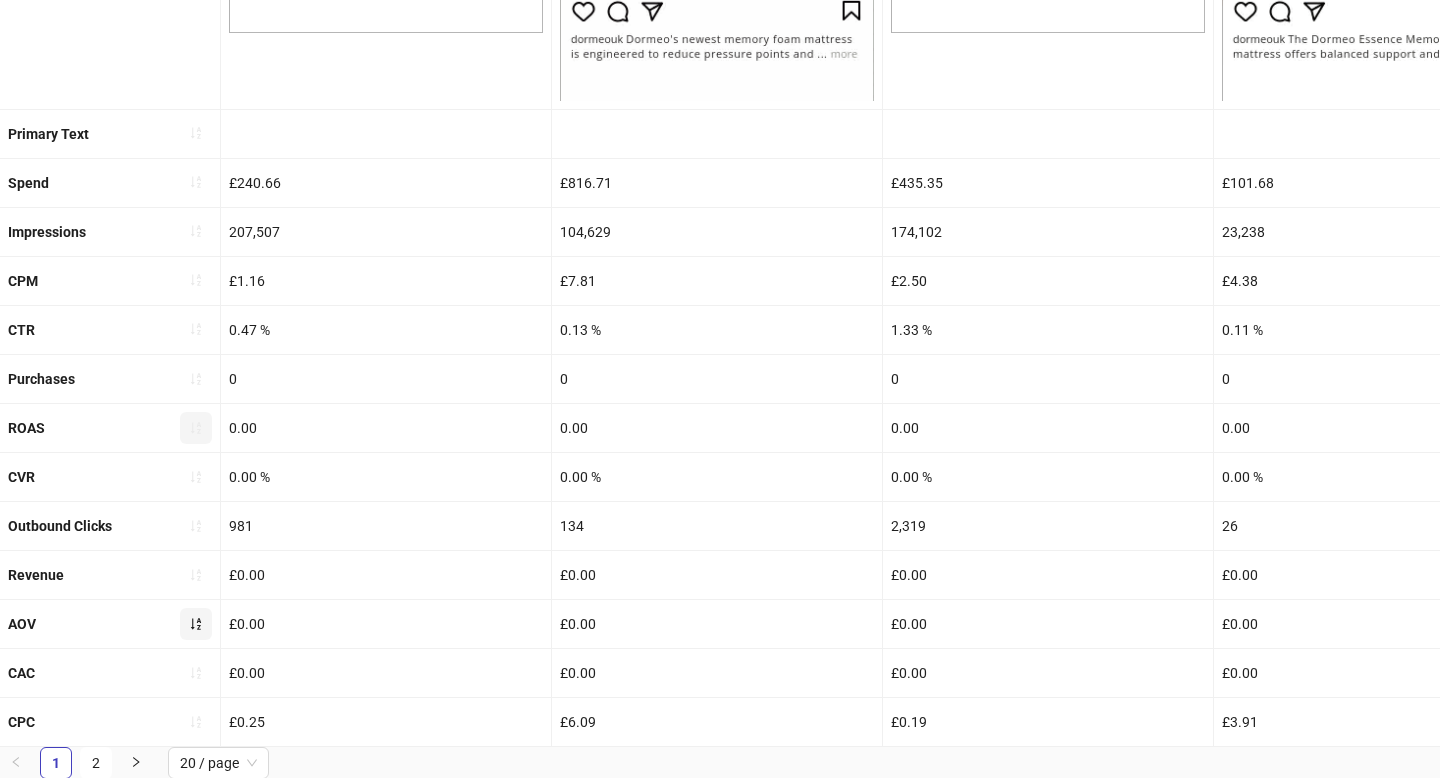 click 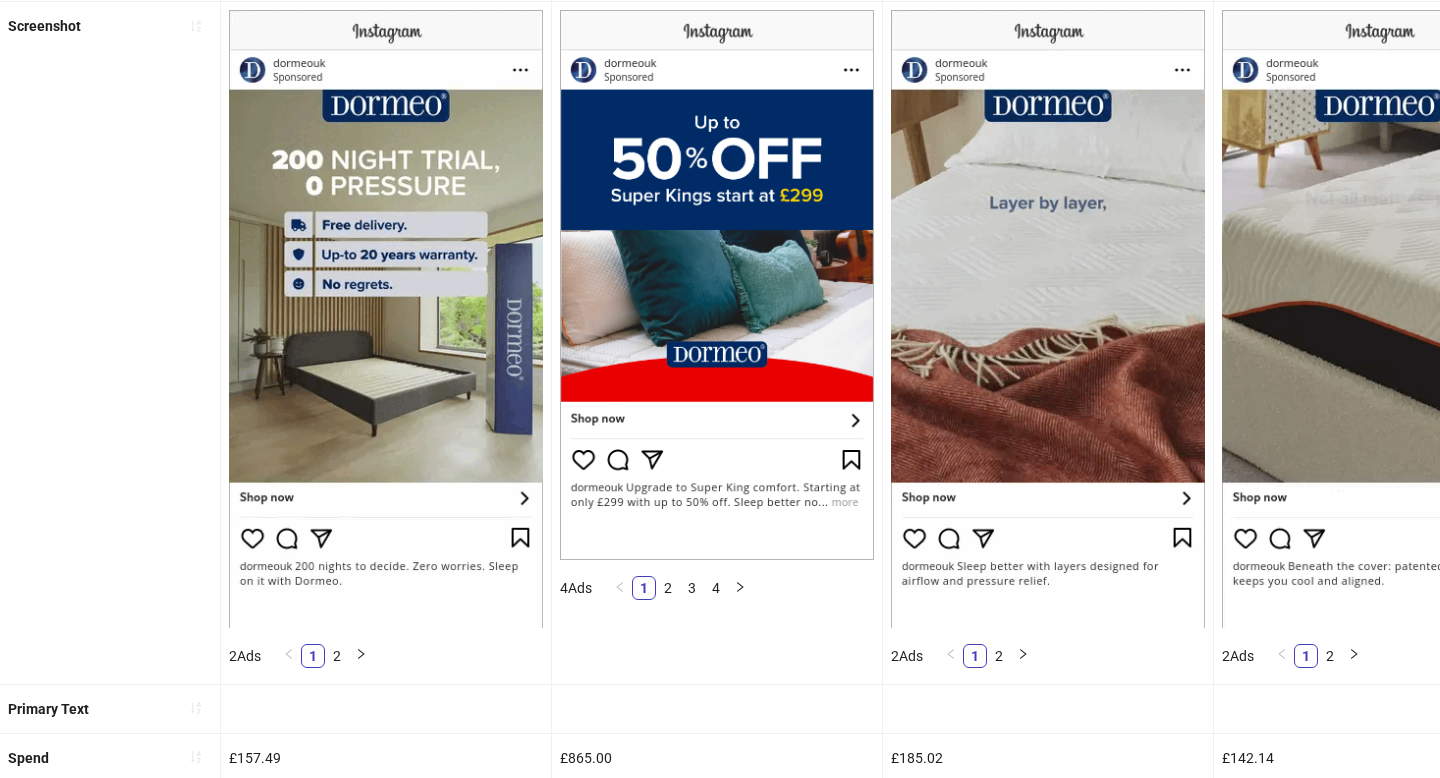 scroll, scrollTop: 815, scrollLeft: 0, axis: vertical 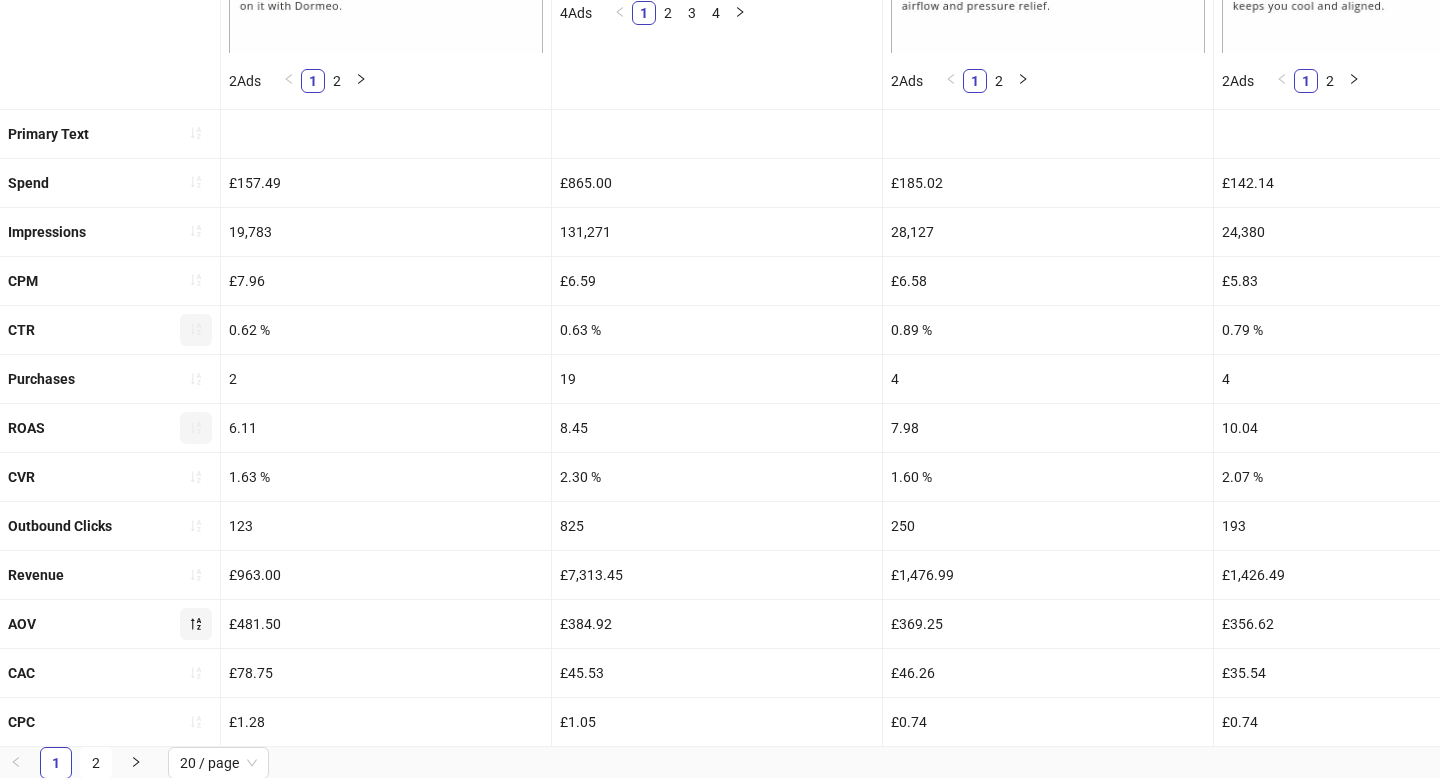 click 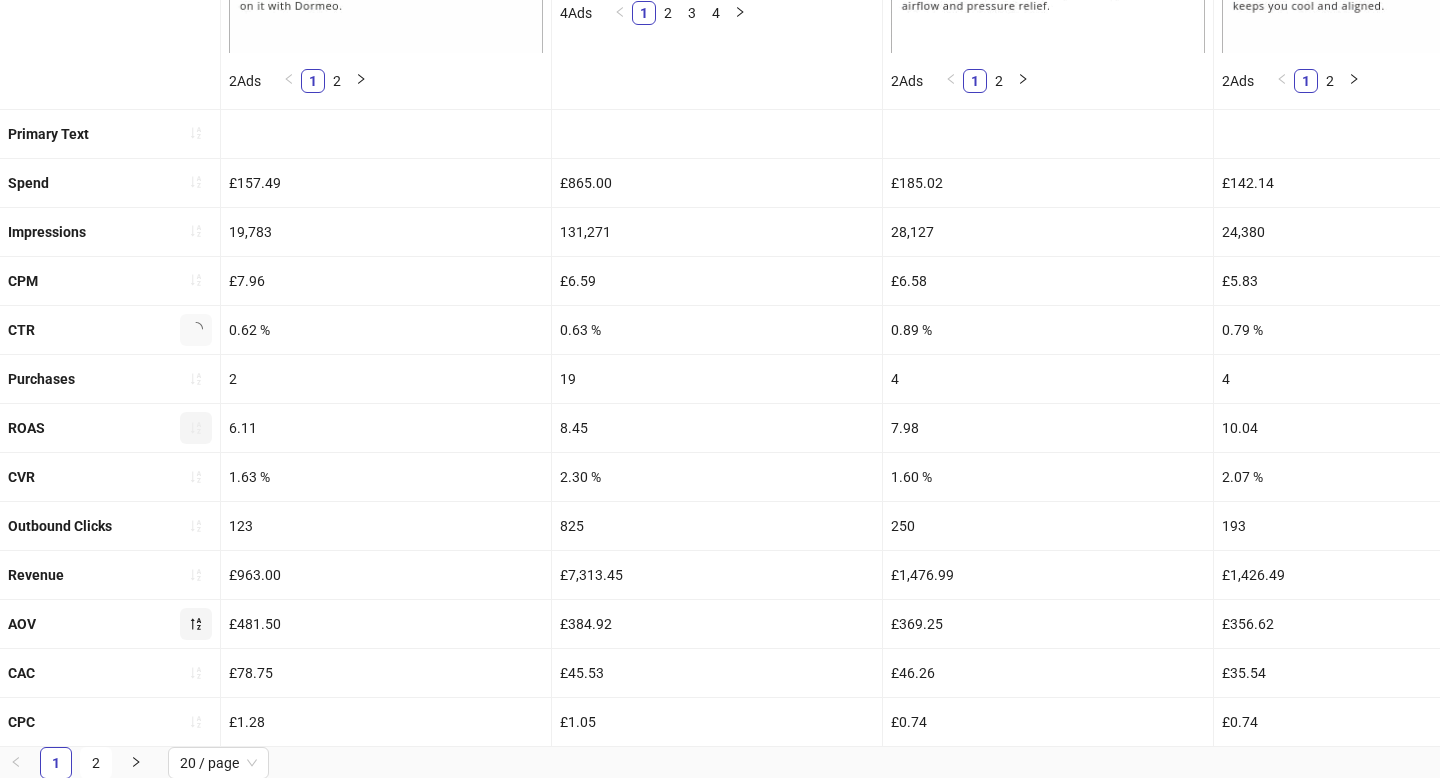 click 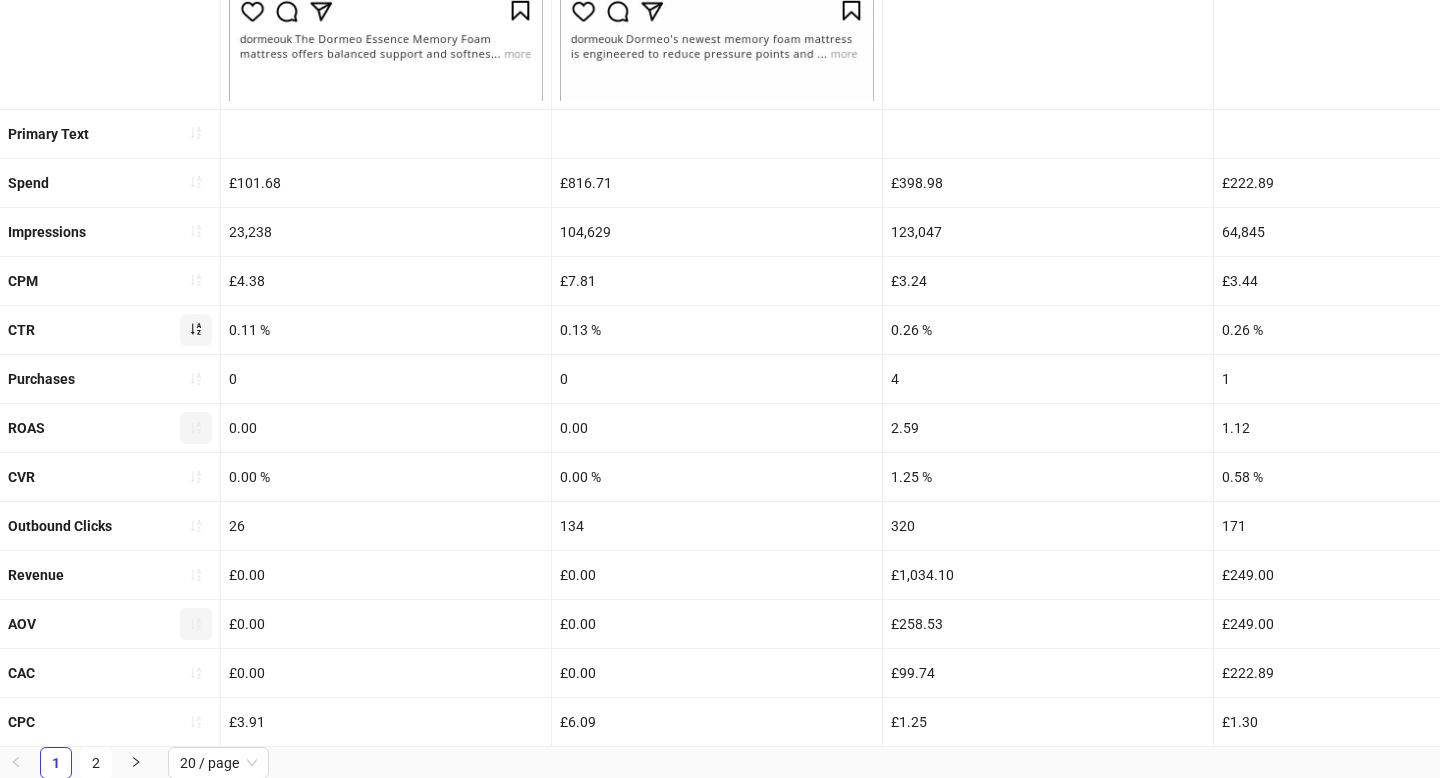 click 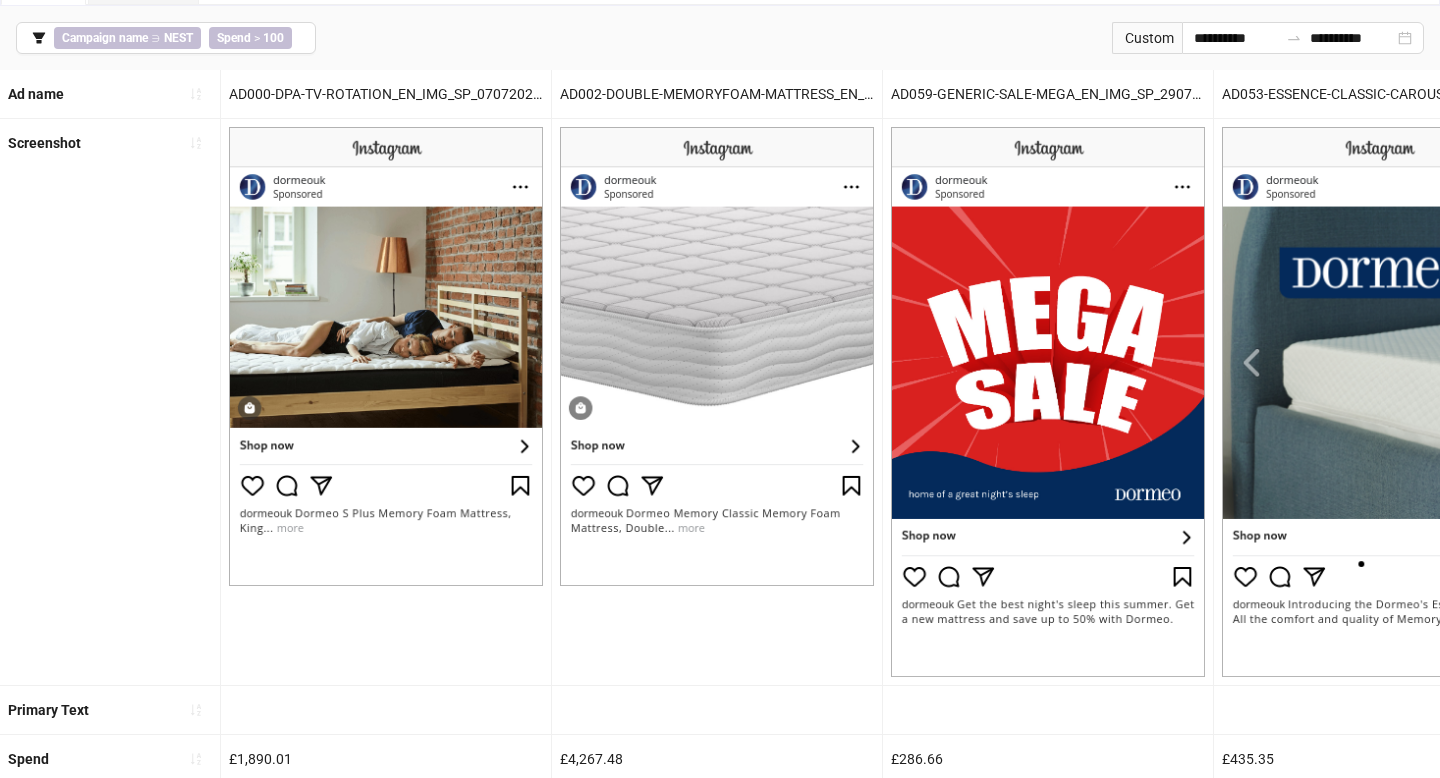 scroll, scrollTop: 144, scrollLeft: 0, axis: vertical 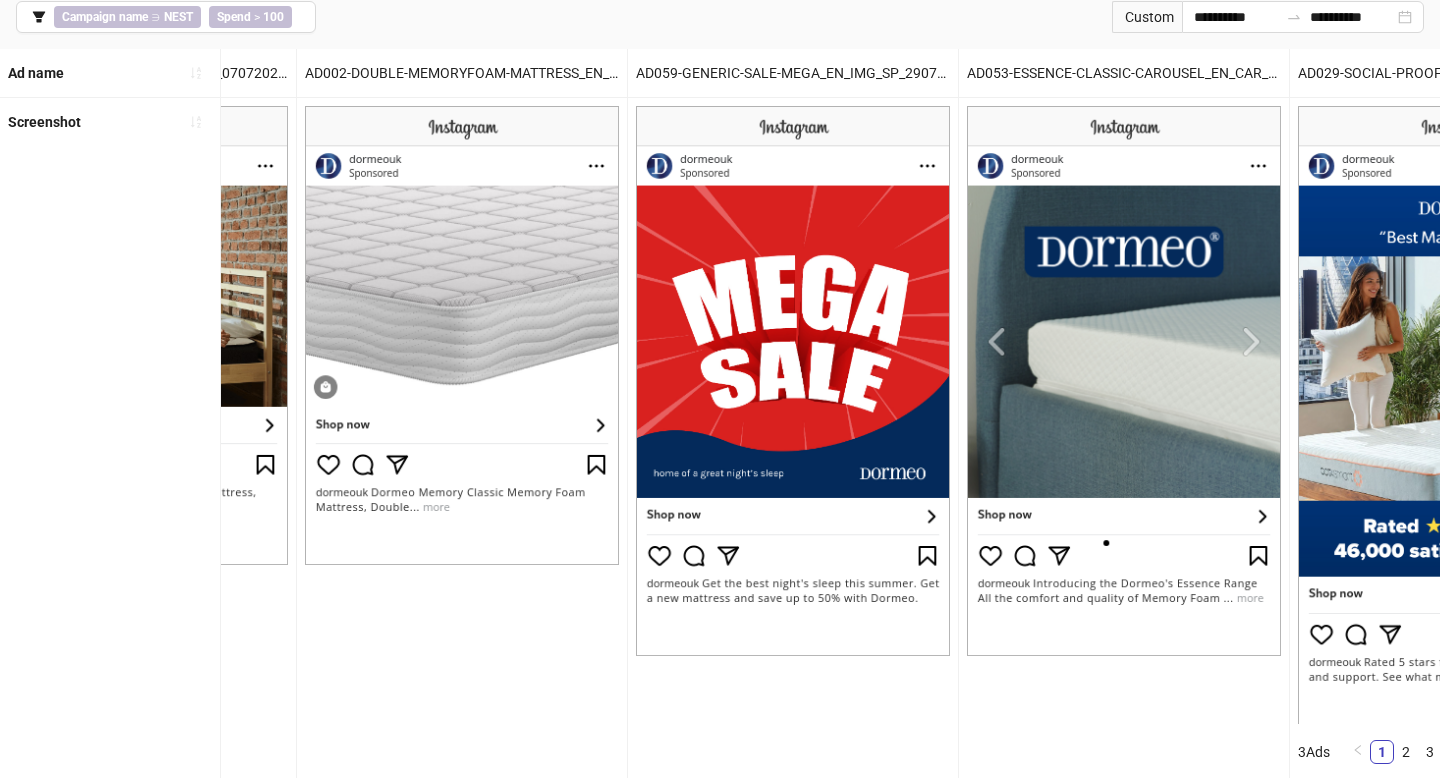 click at bounding box center (1124, 381) 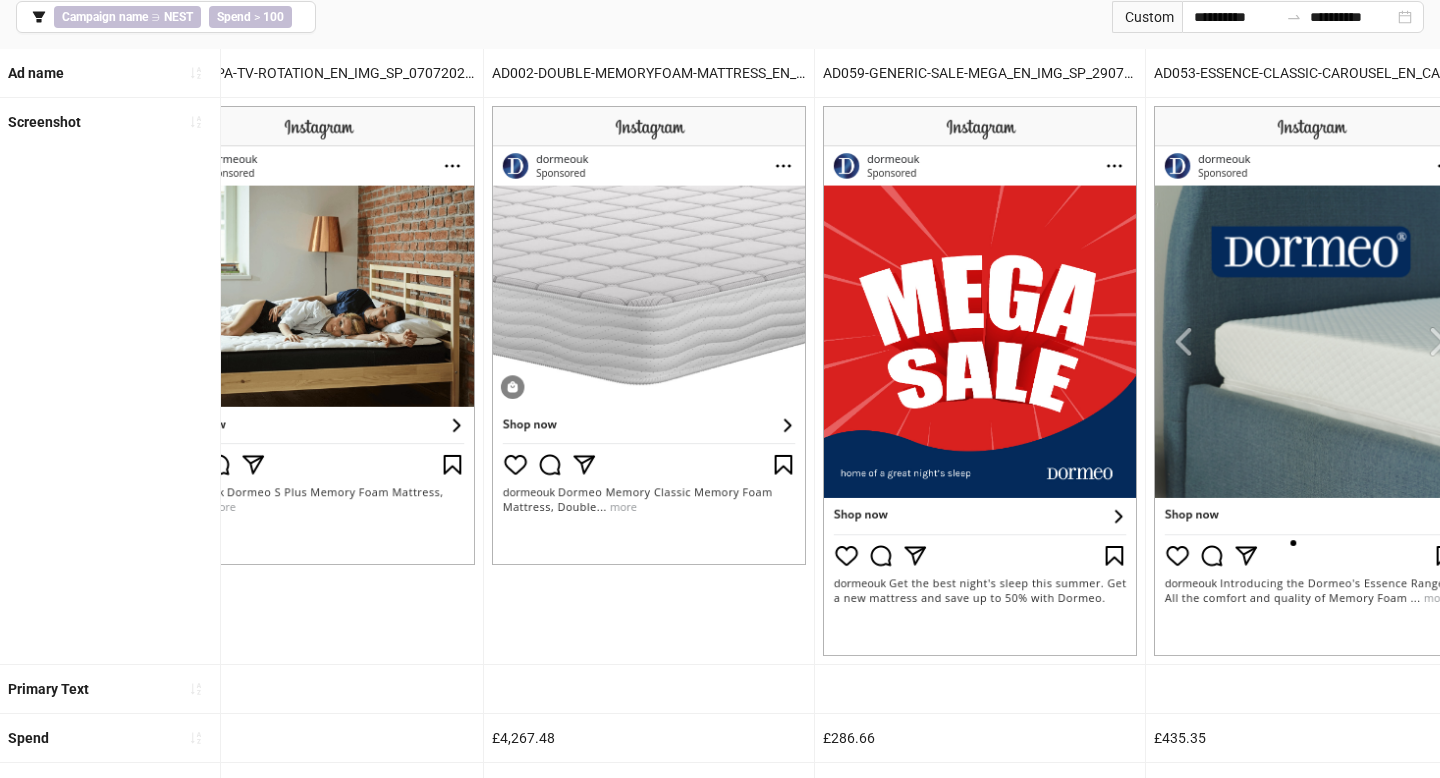scroll, scrollTop: 0, scrollLeft: 0, axis: both 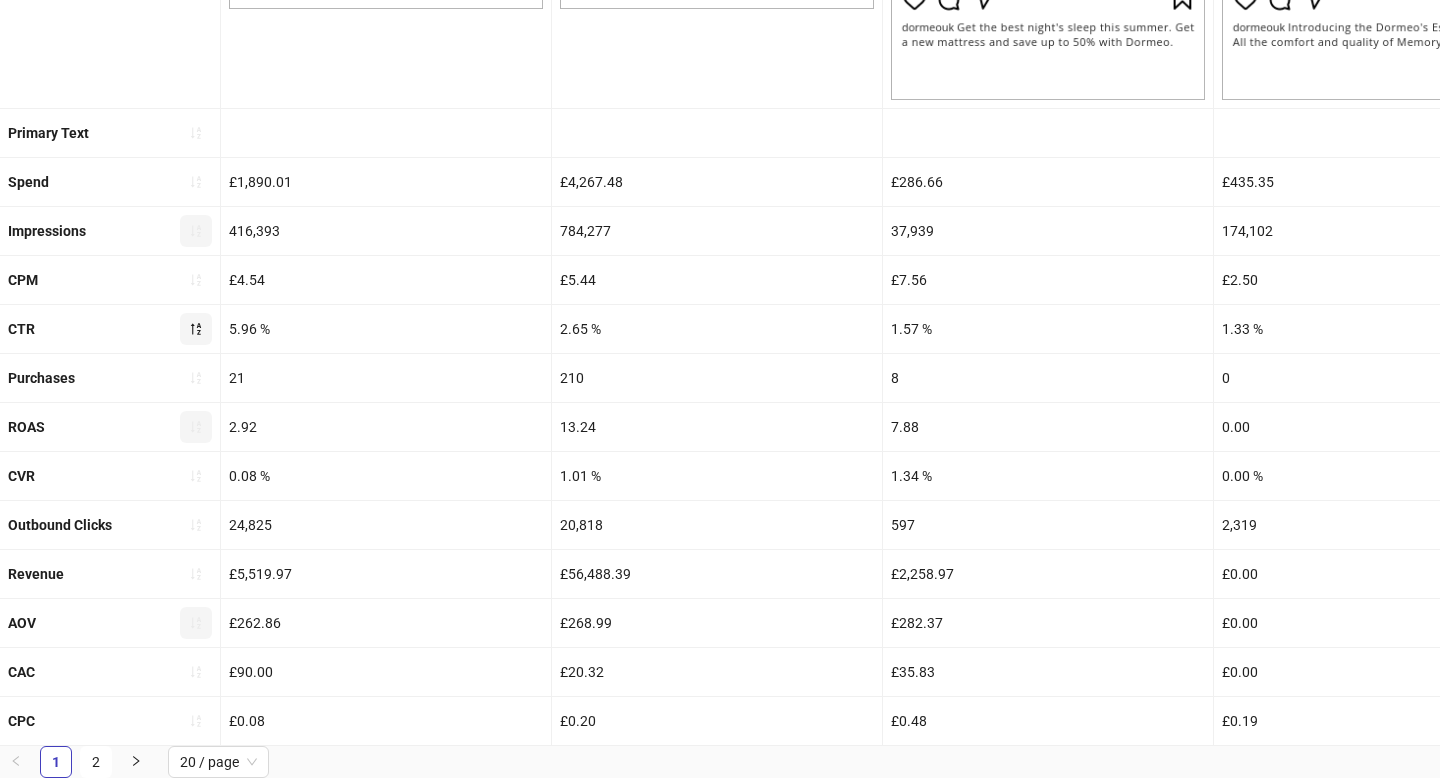 click 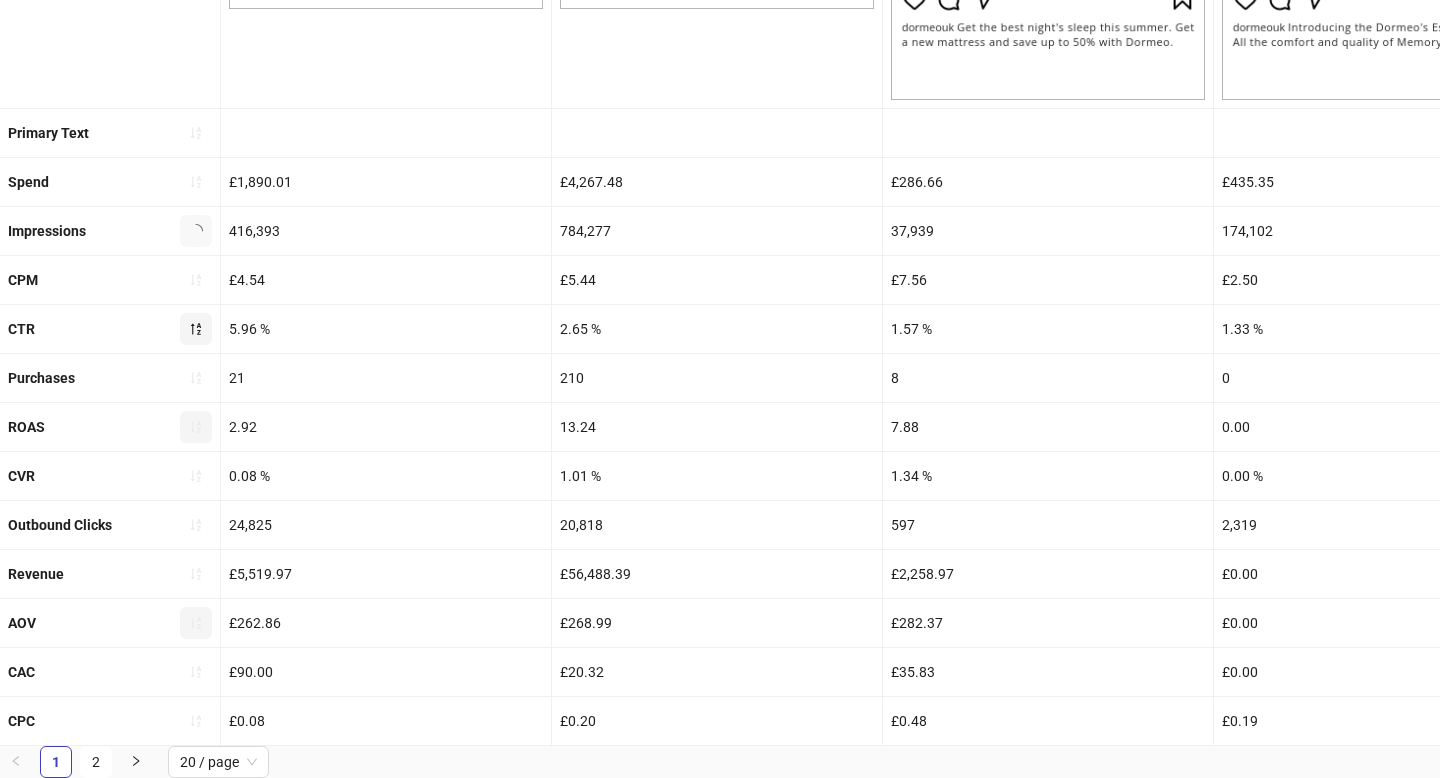 click 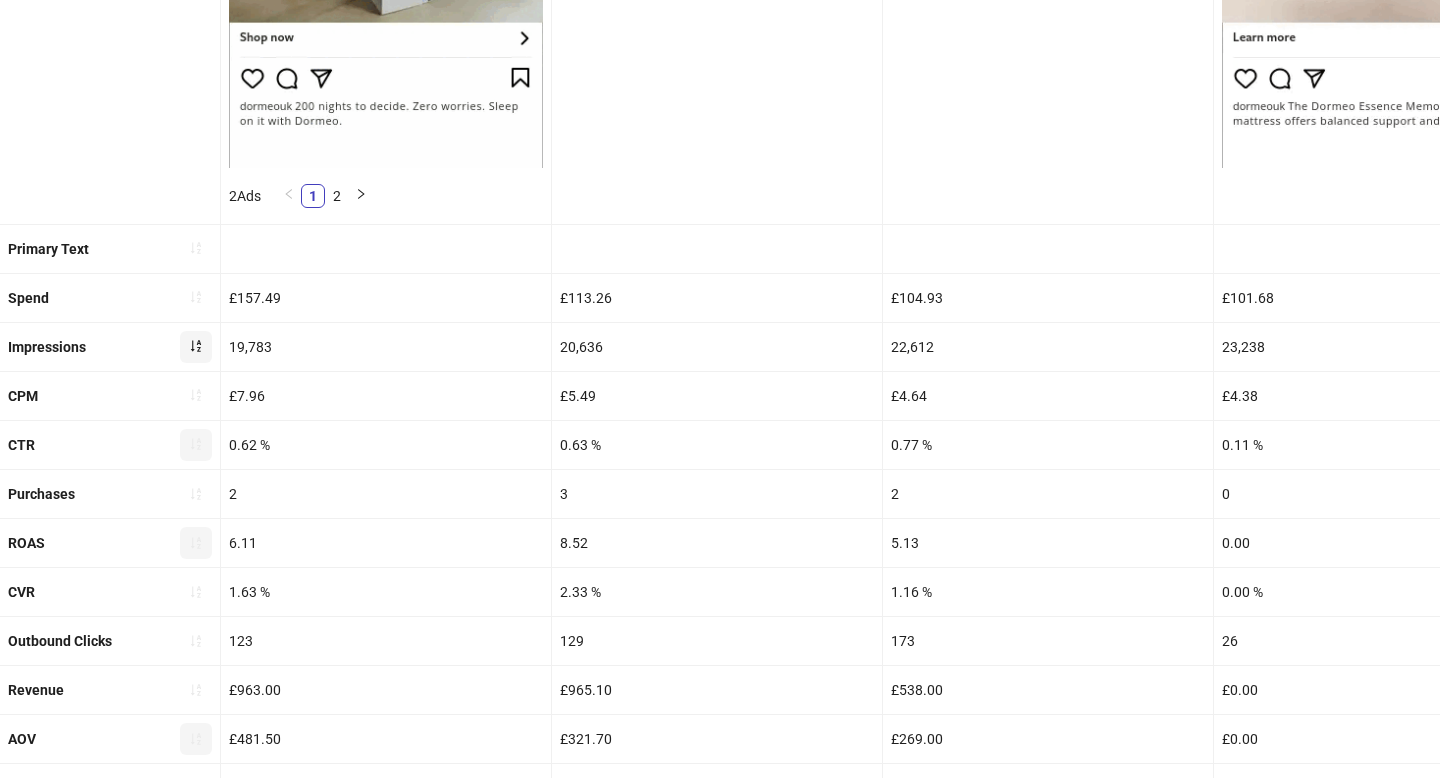 click at bounding box center (196, 347) 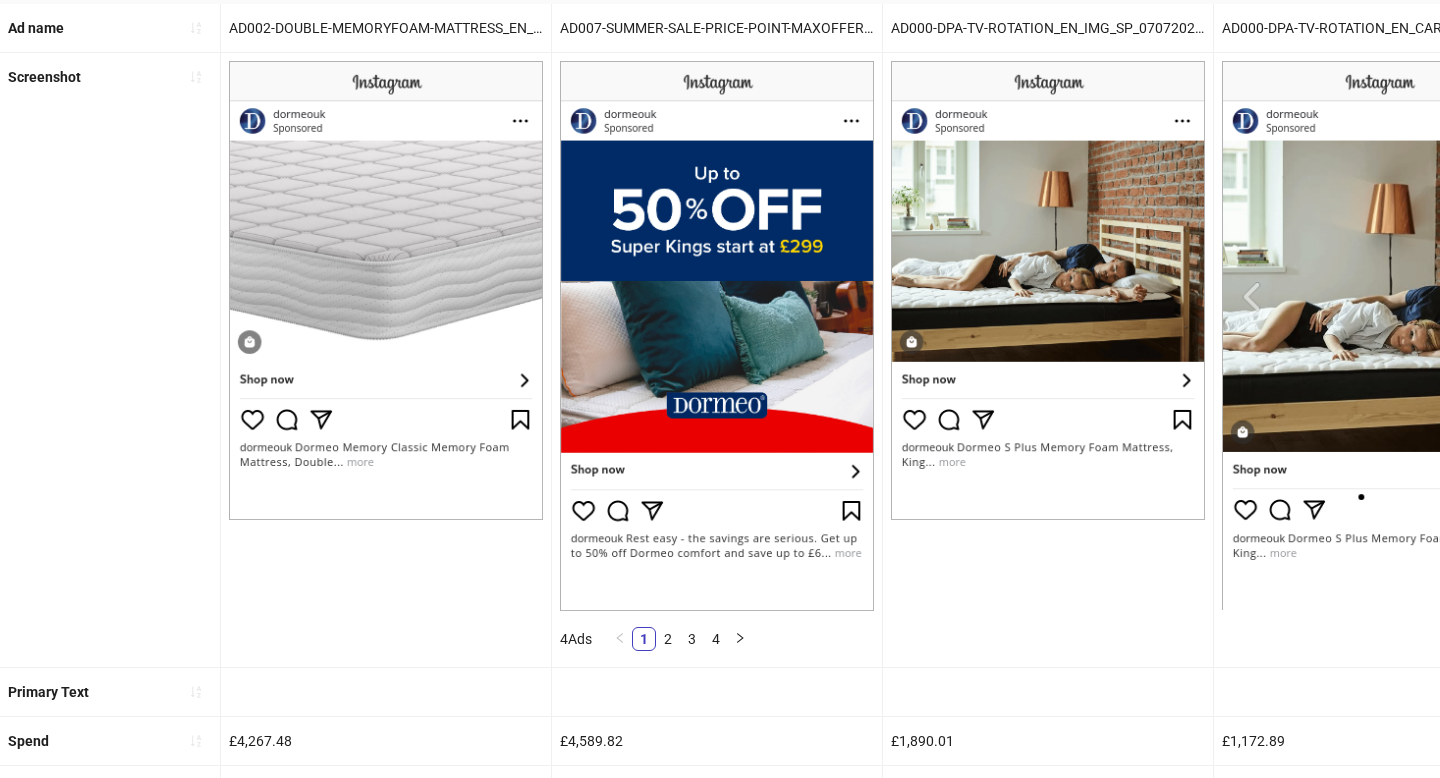 scroll, scrollTop: 192, scrollLeft: 0, axis: vertical 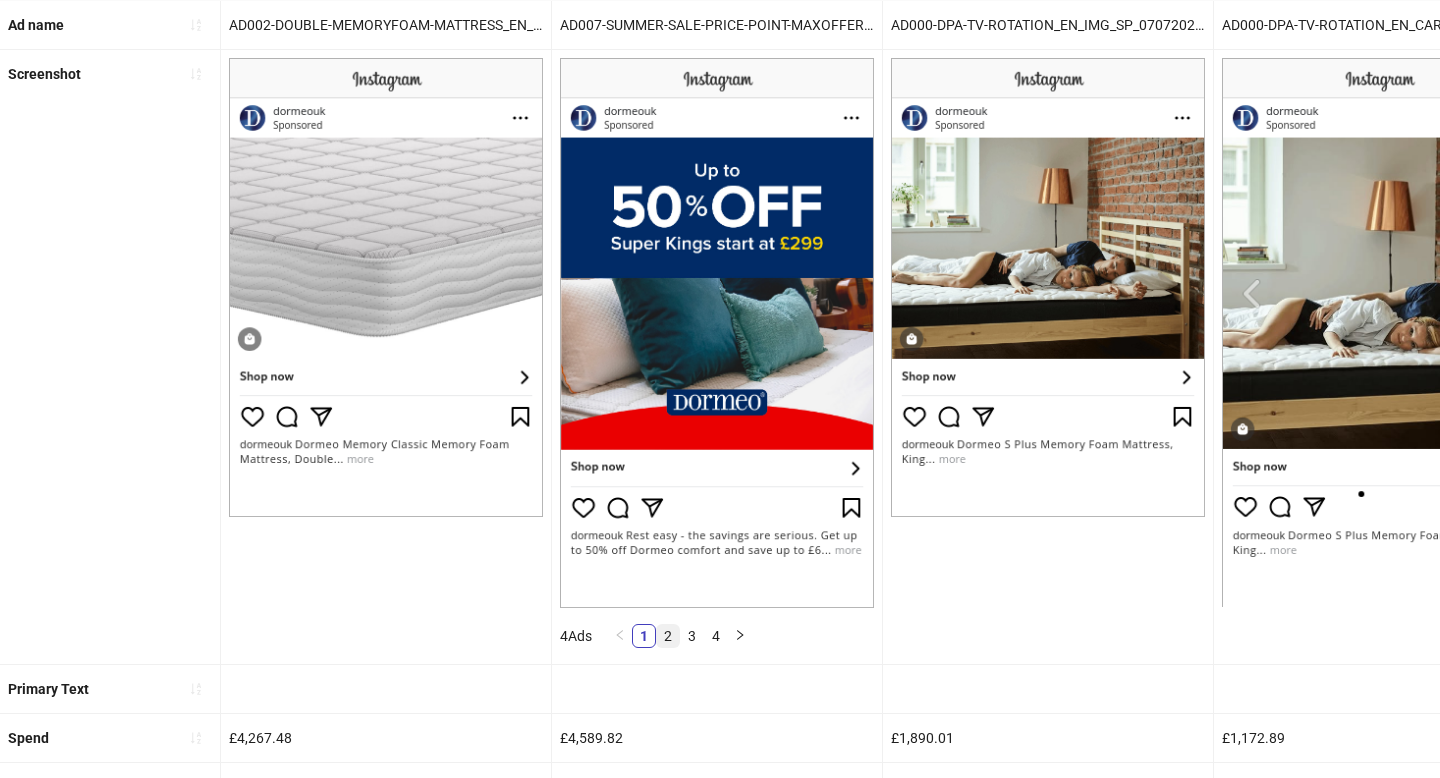 click on "2" at bounding box center (668, 636) 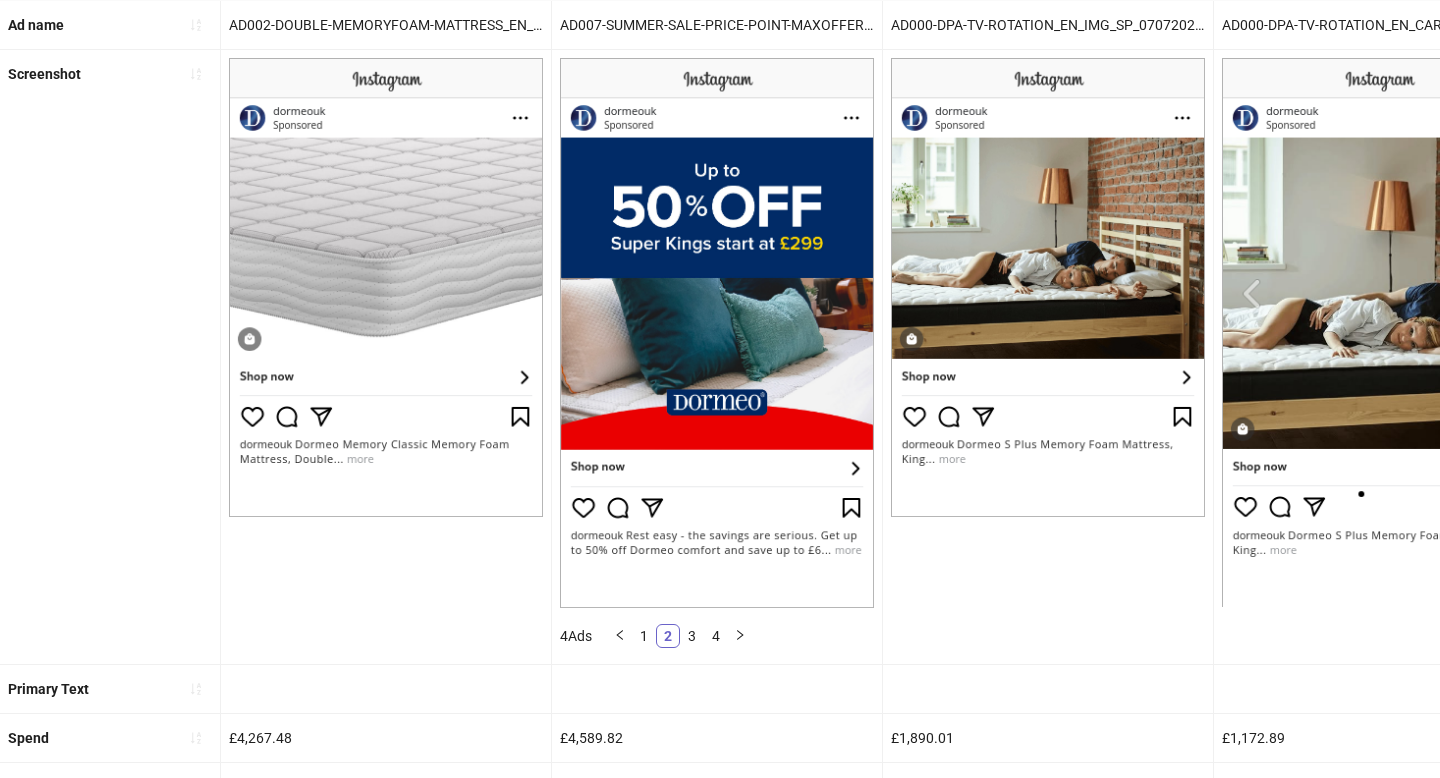 click on "2" at bounding box center [668, 636] 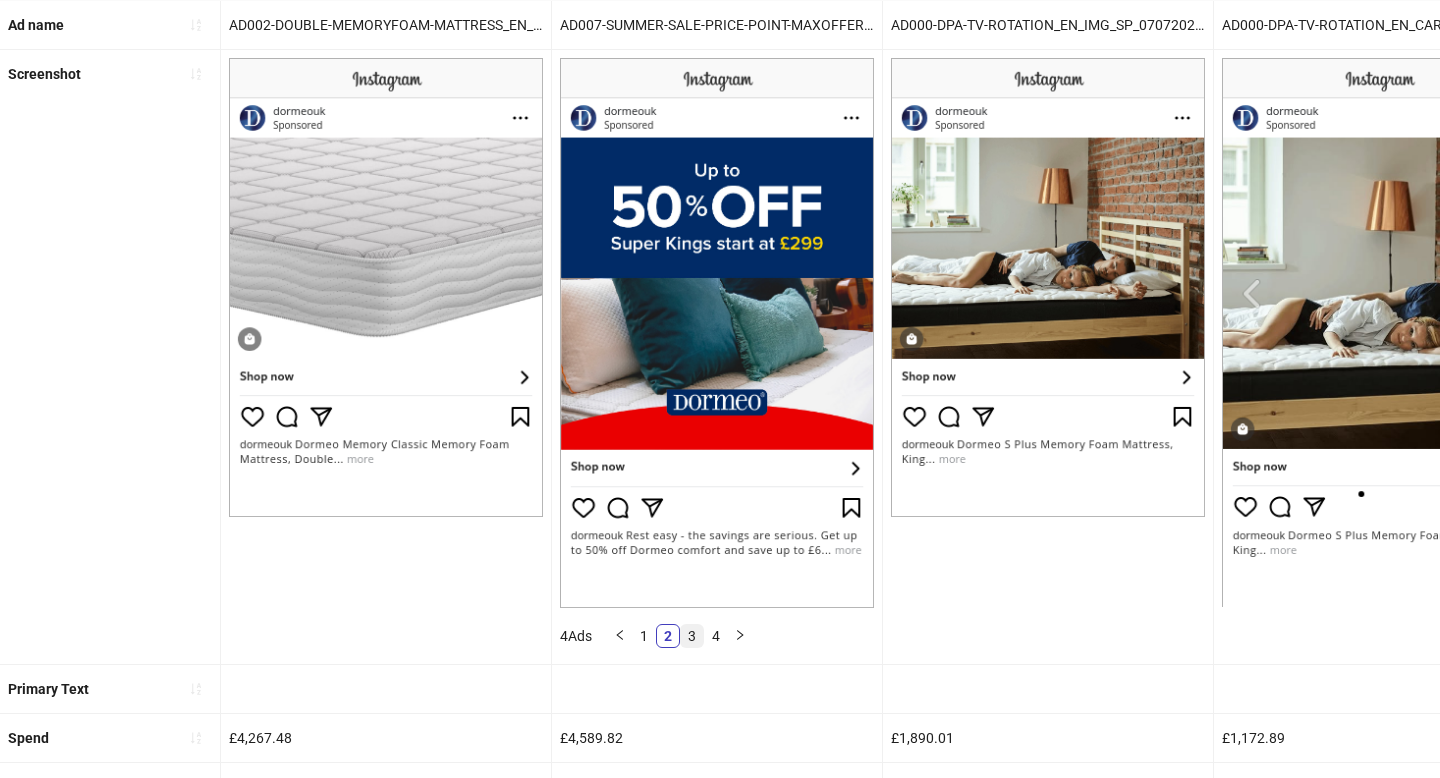 click on "3" at bounding box center (692, 636) 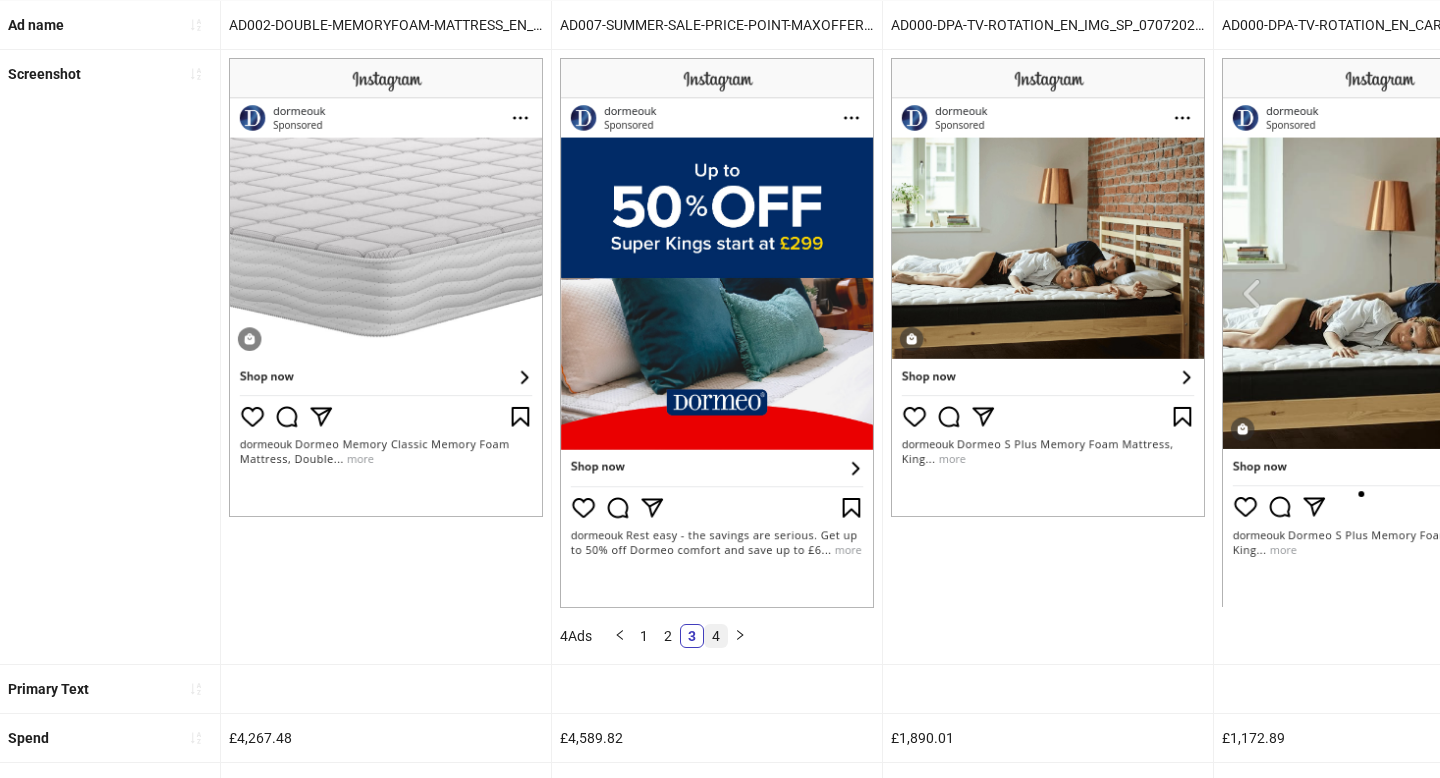 click on "4" at bounding box center (716, 636) 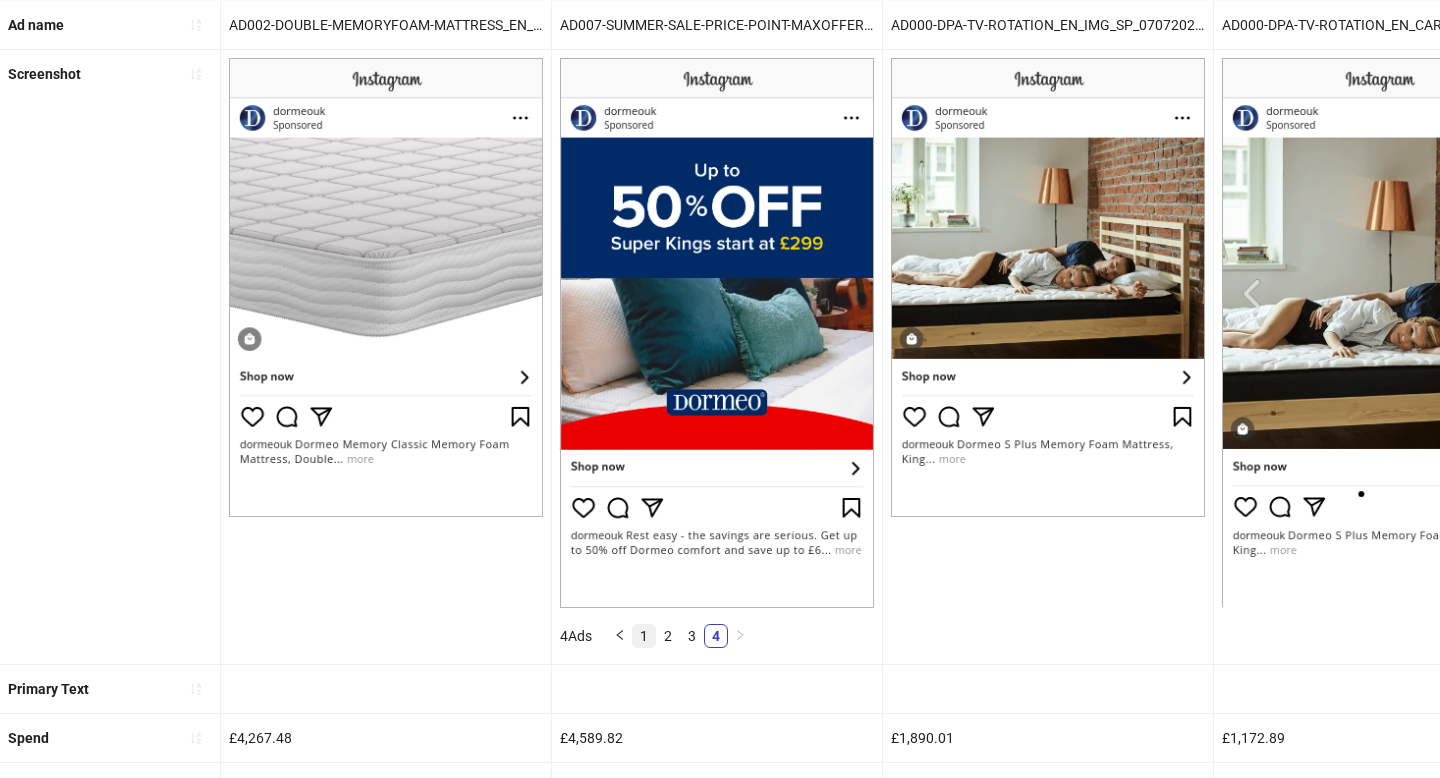 click on "1" at bounding box center [644, 636] 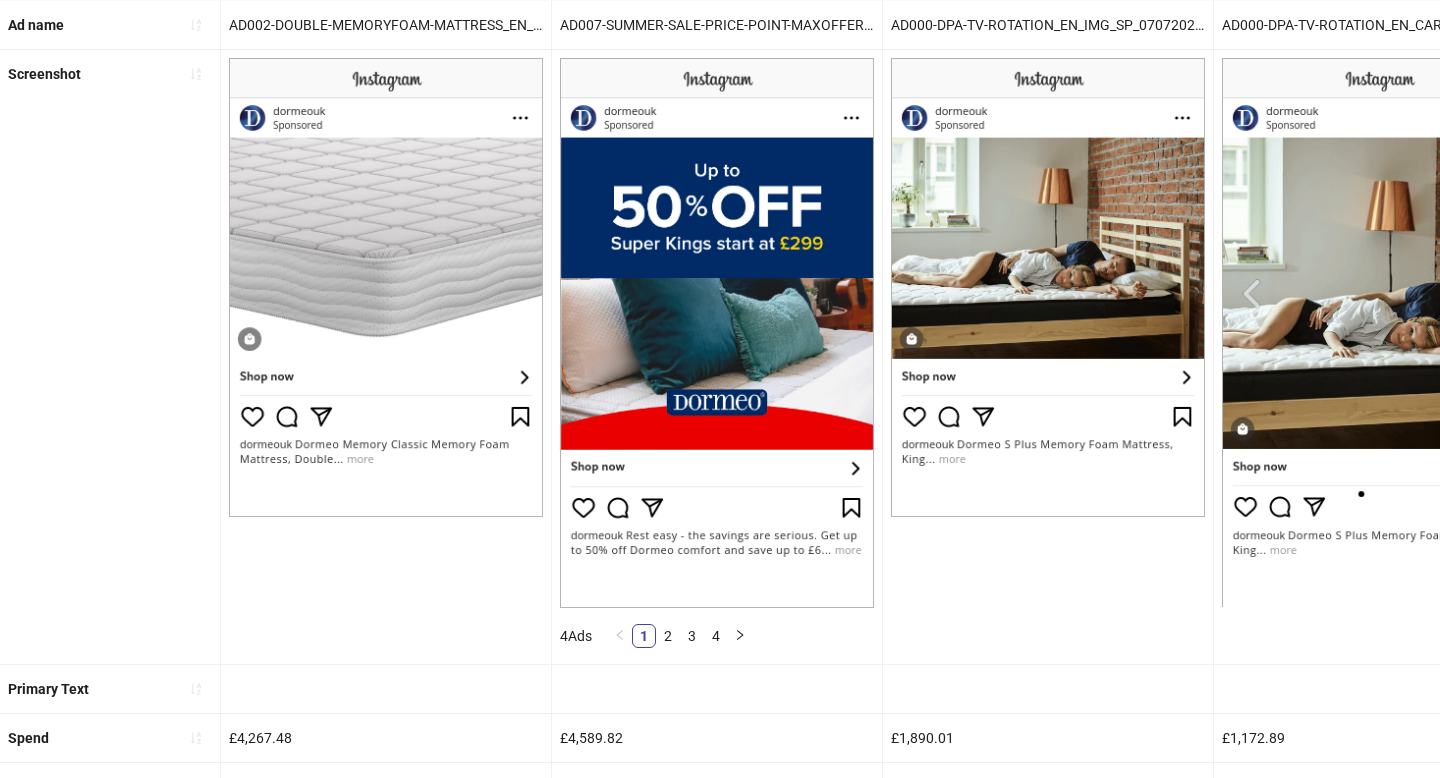 click at bounding box center (717, 333) 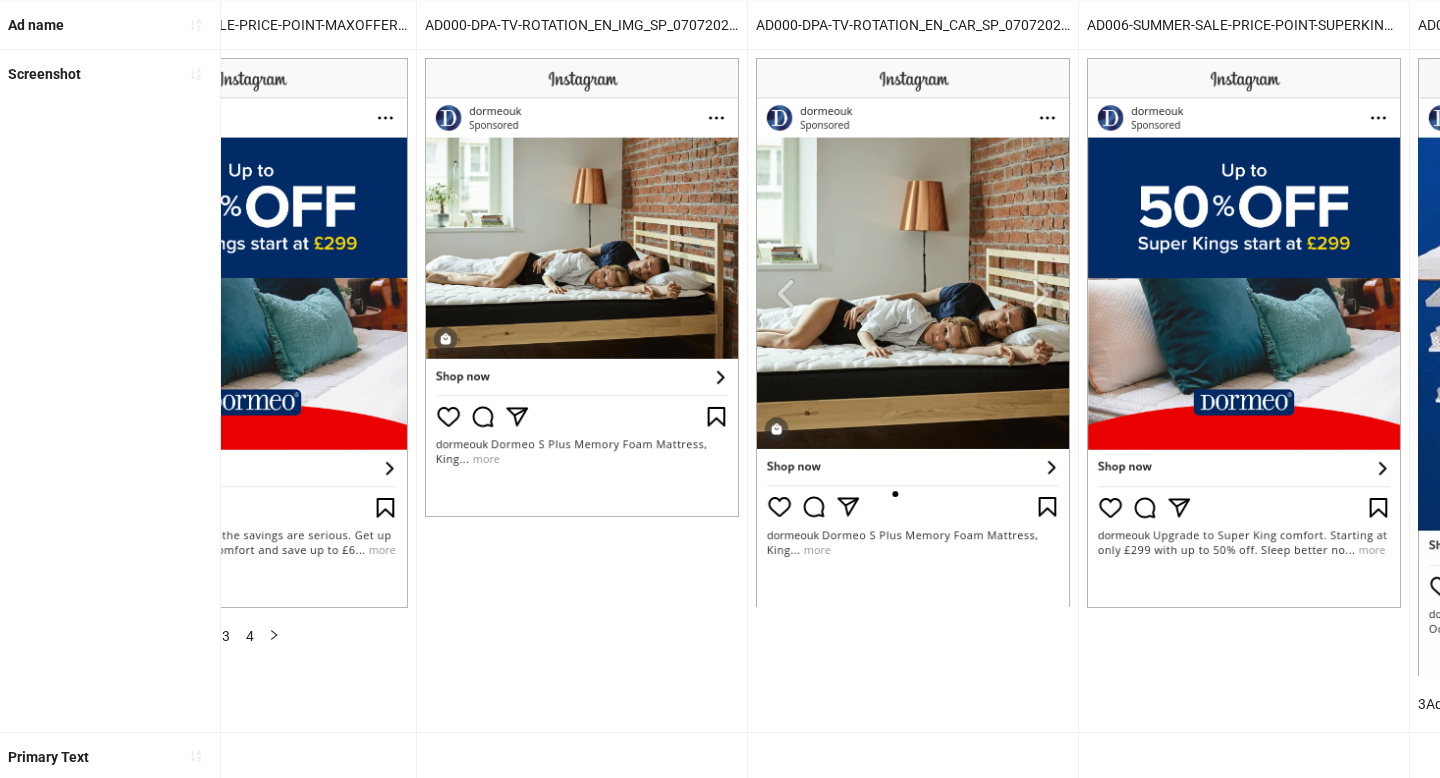 scroll, scrollTop: 0, scrollLeft: 138, axis: horizontal 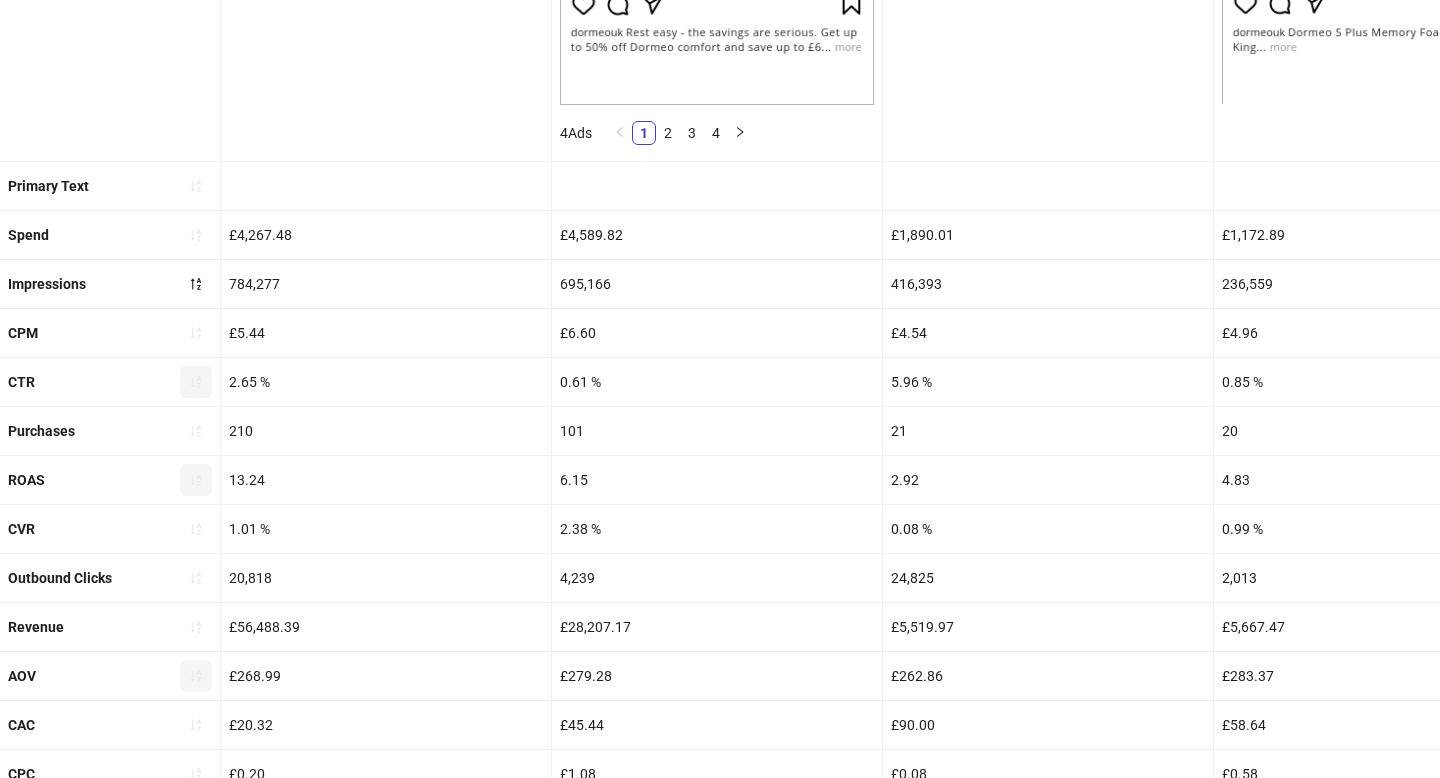 click at bounding box center [196, 382] 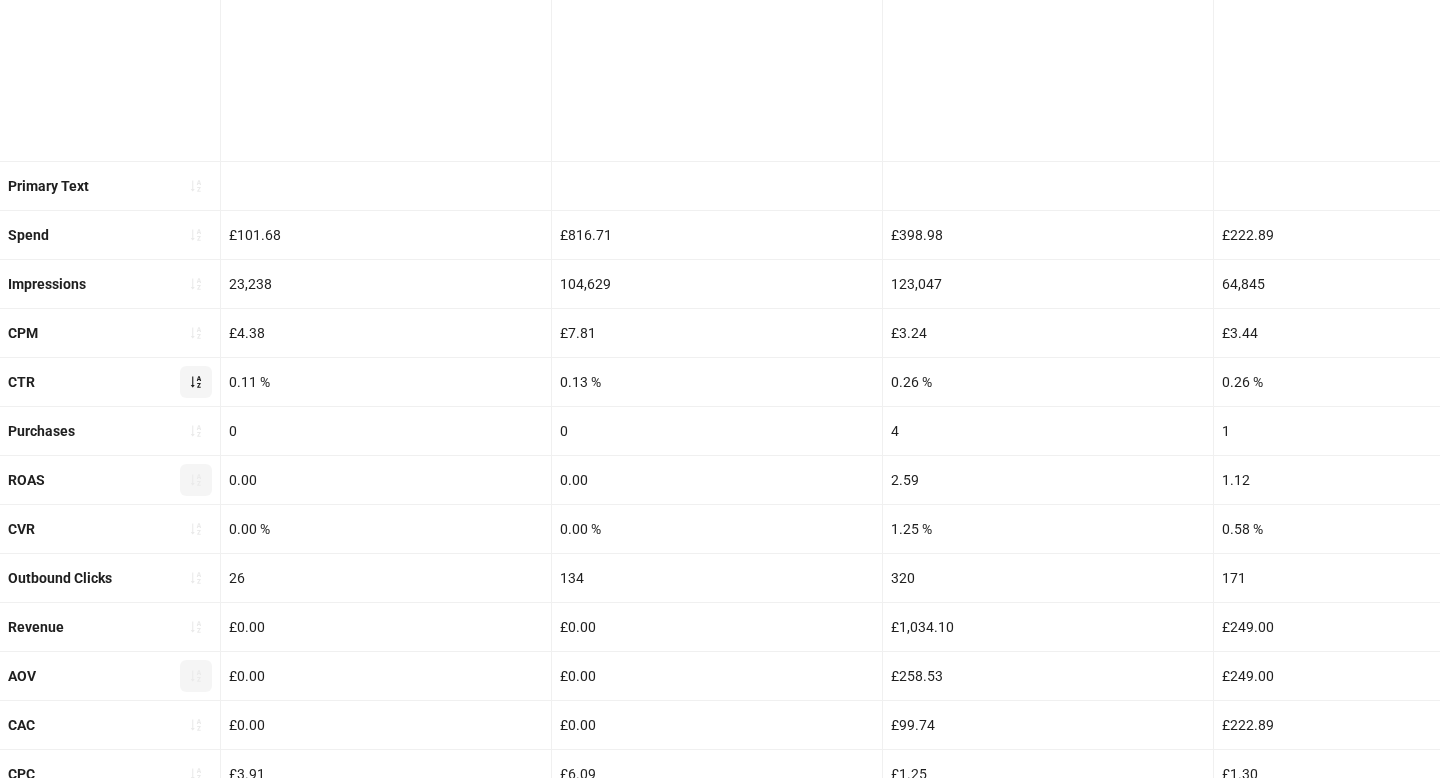 scroll, scrollTop: 695, scrollLeft: 0, axis: vertical 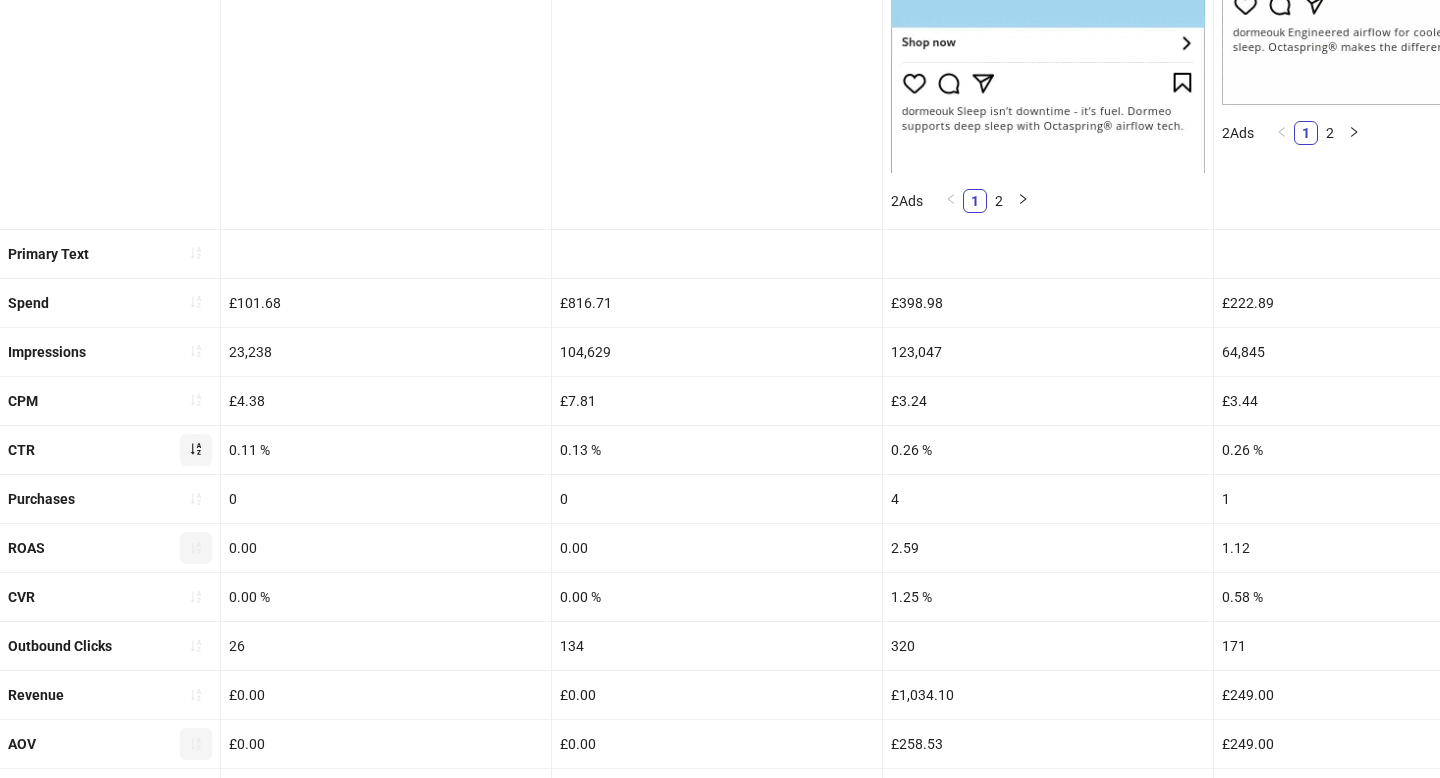 click at bounding box center (196, 450) 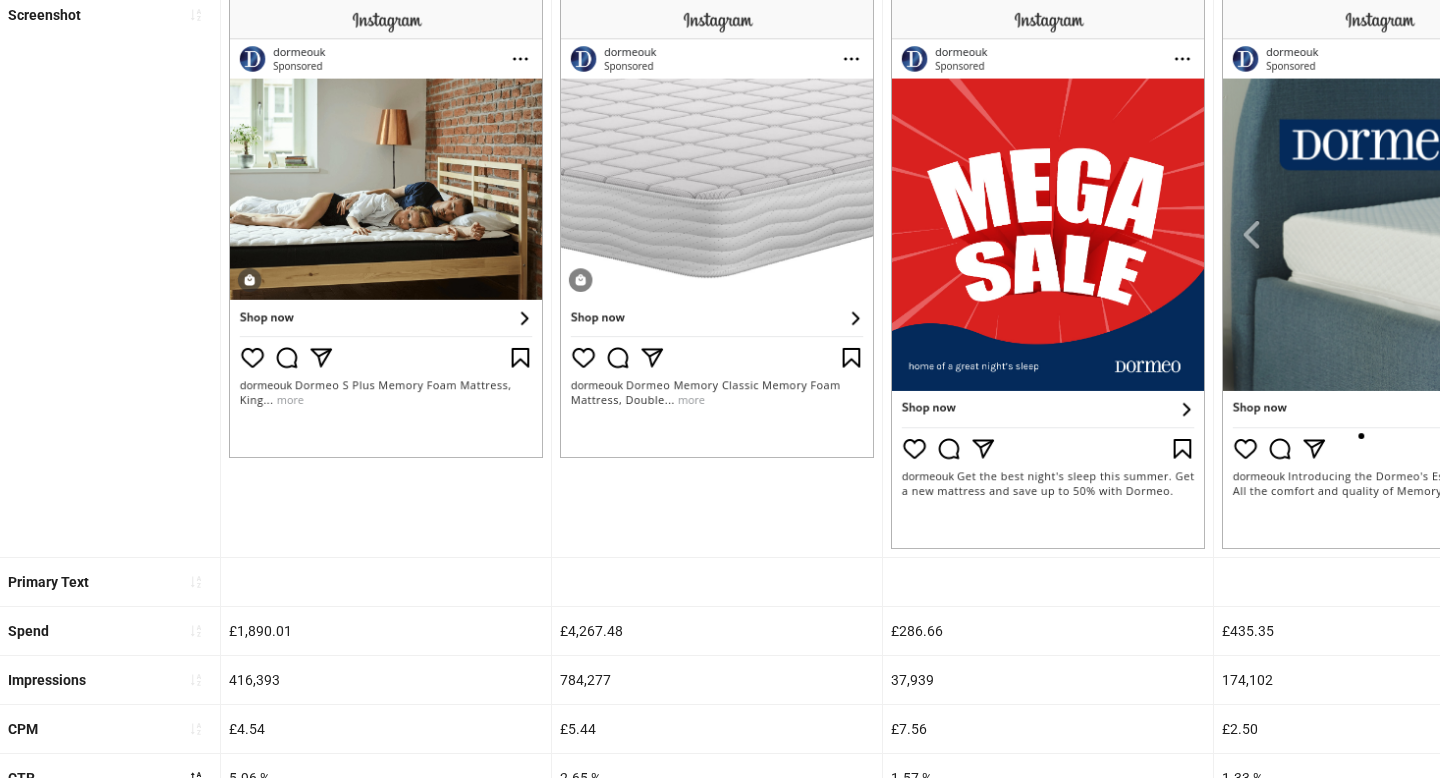 scroll, scrollTop: 255, scrollLeft: 0, axis: vertical 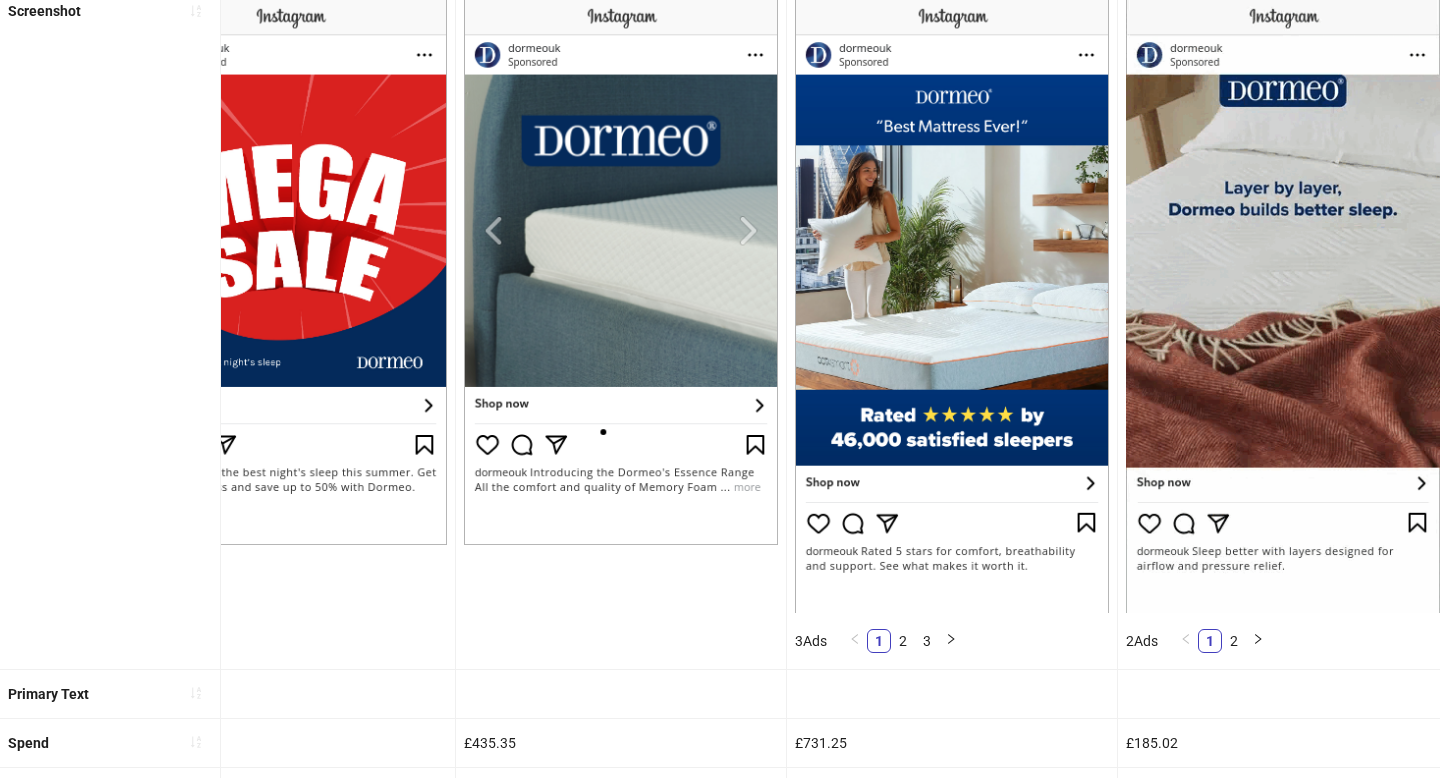 click at bounding box center [621, 270] 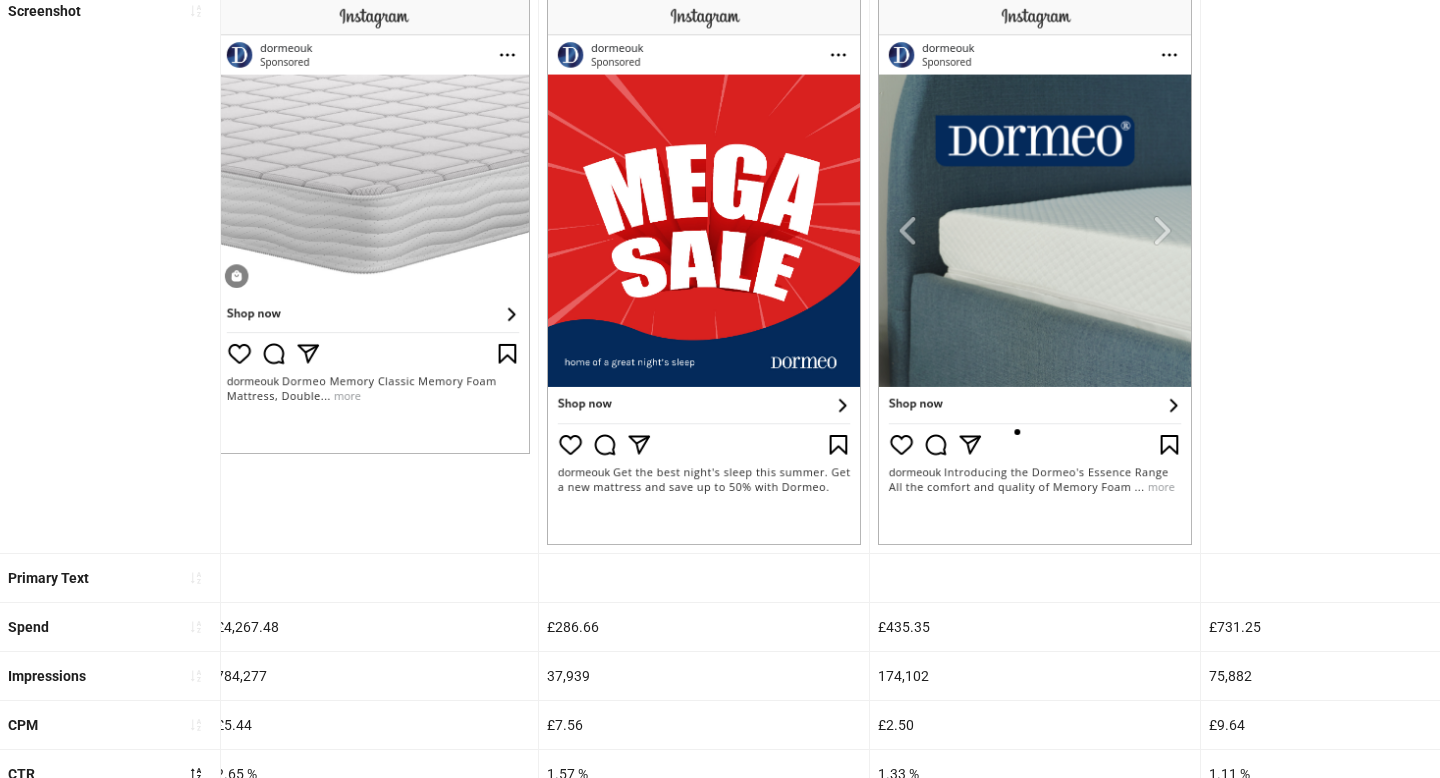 scroll, scrollTop: 0, scrollLeft: 0, axis: both 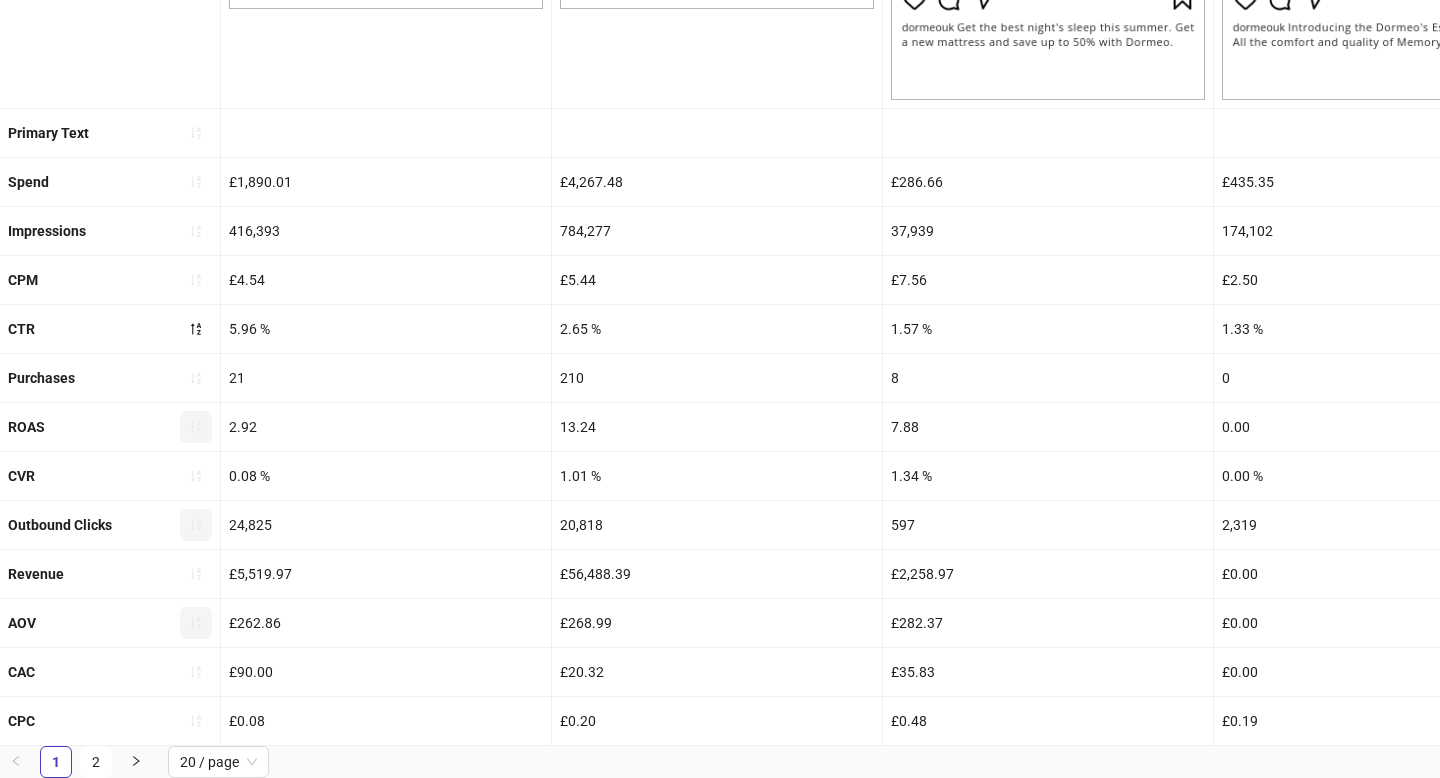 click 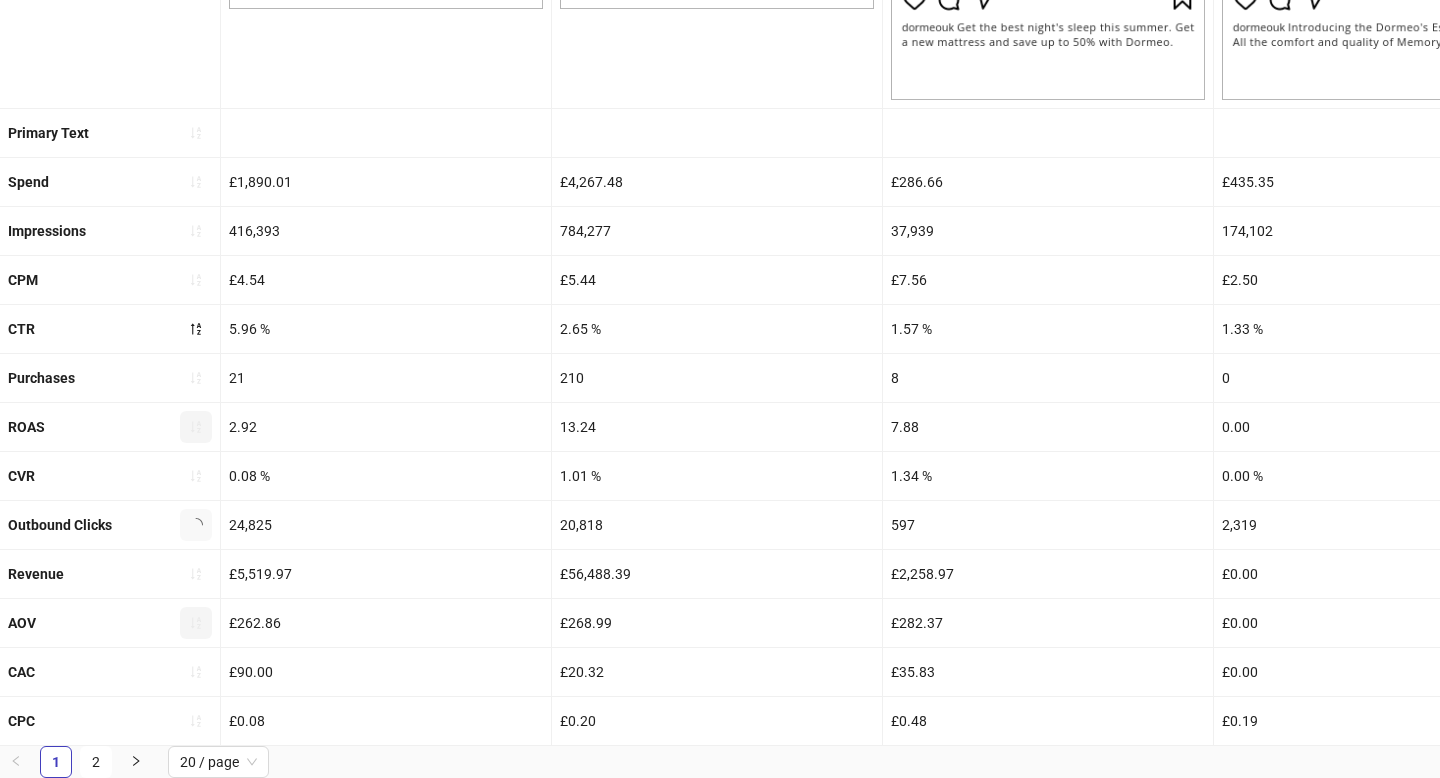 click 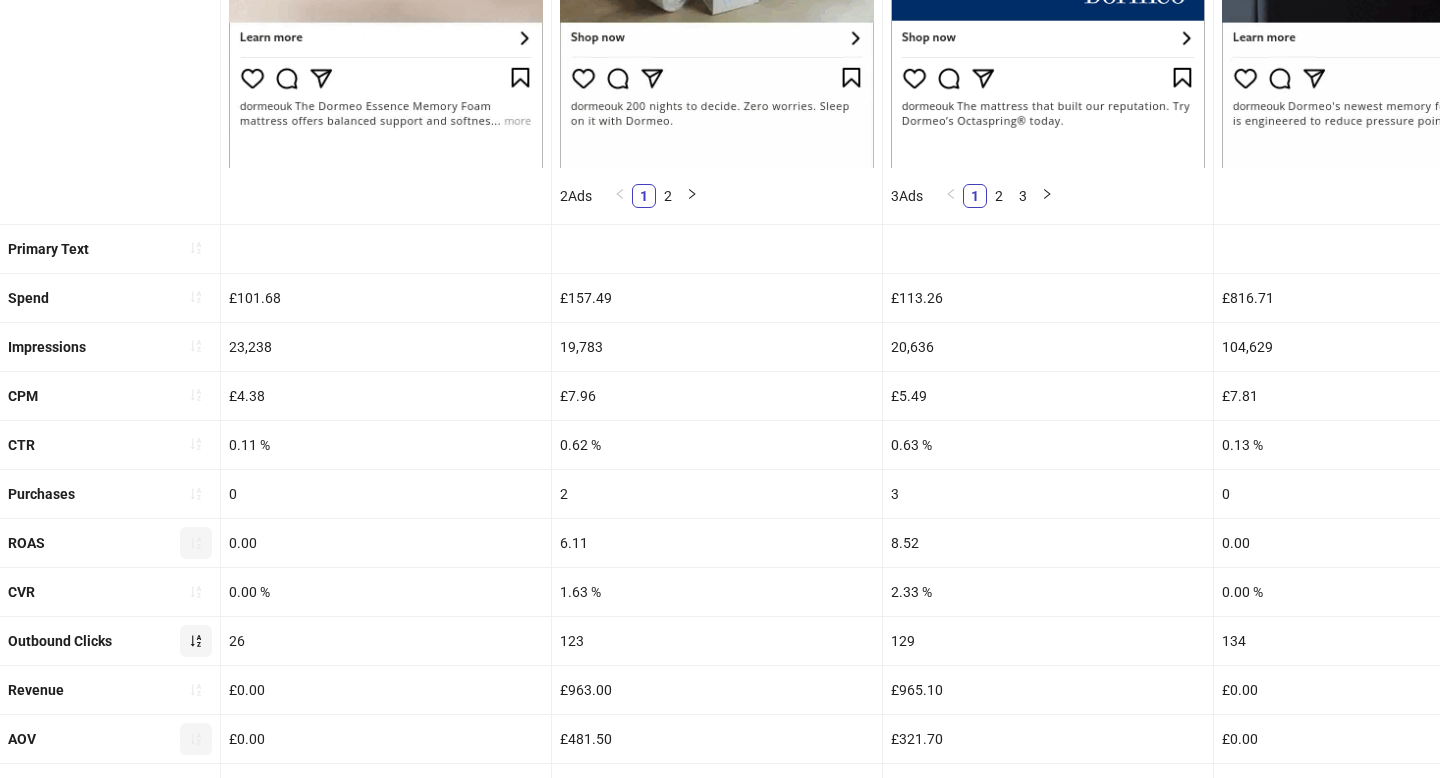 click 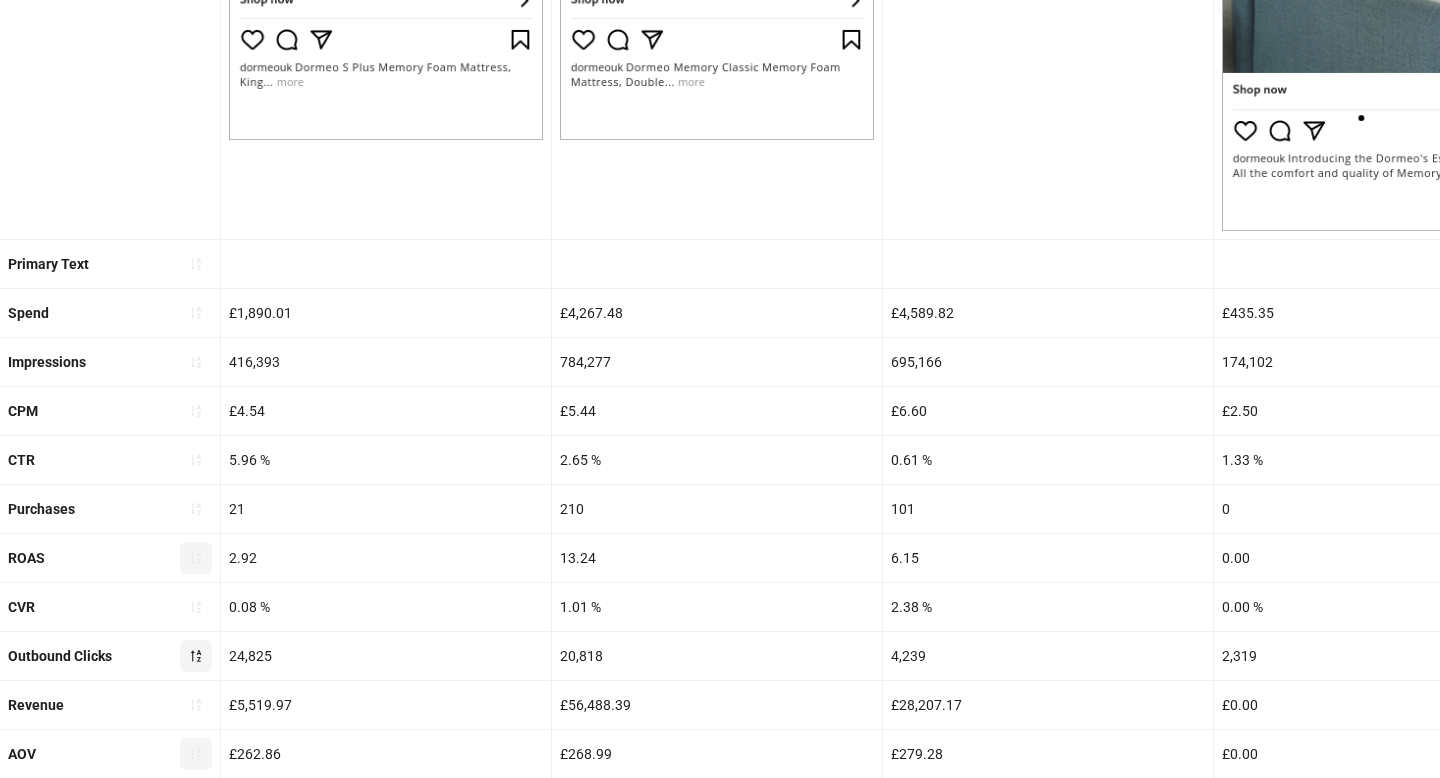 scroll, scrollTop: 578, scrollLeft: 0, axis: vertical 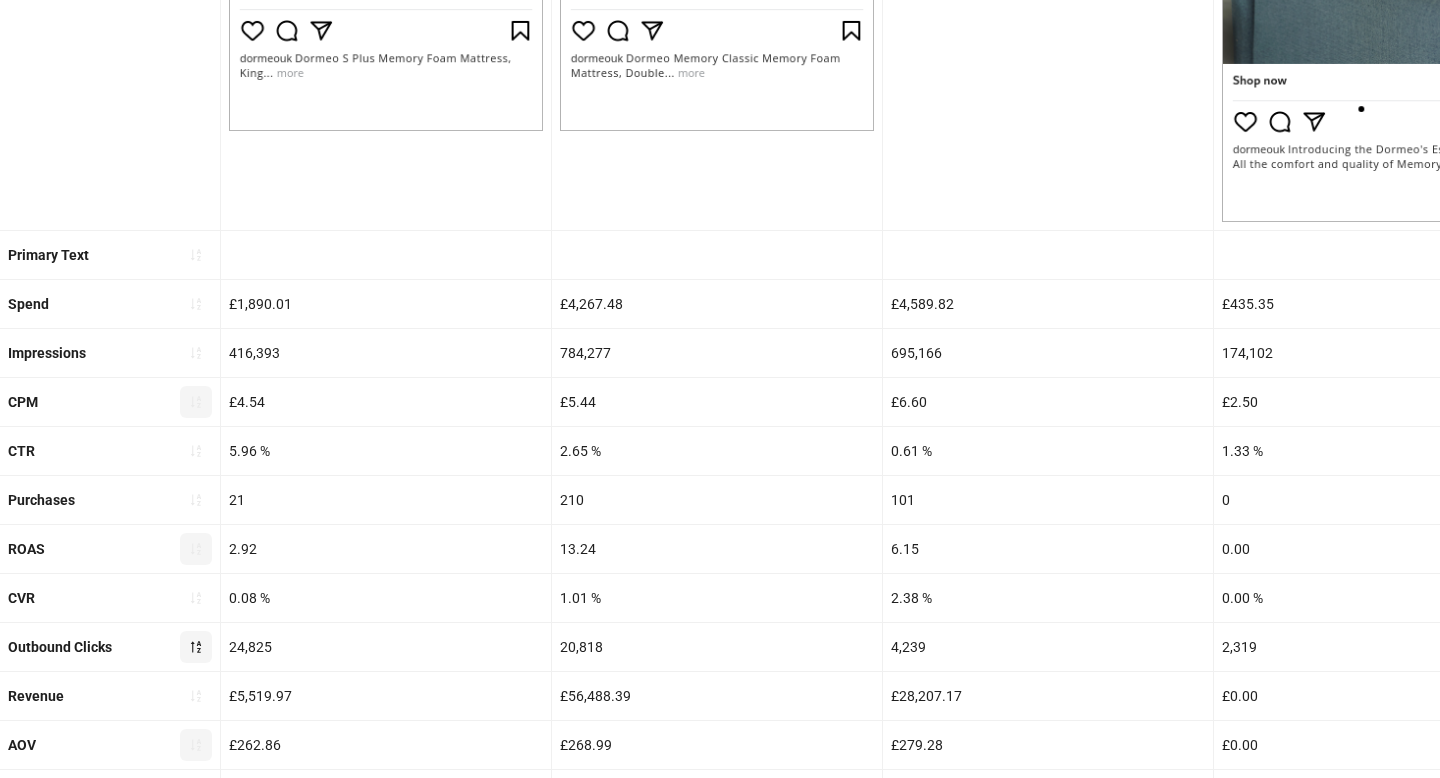 click 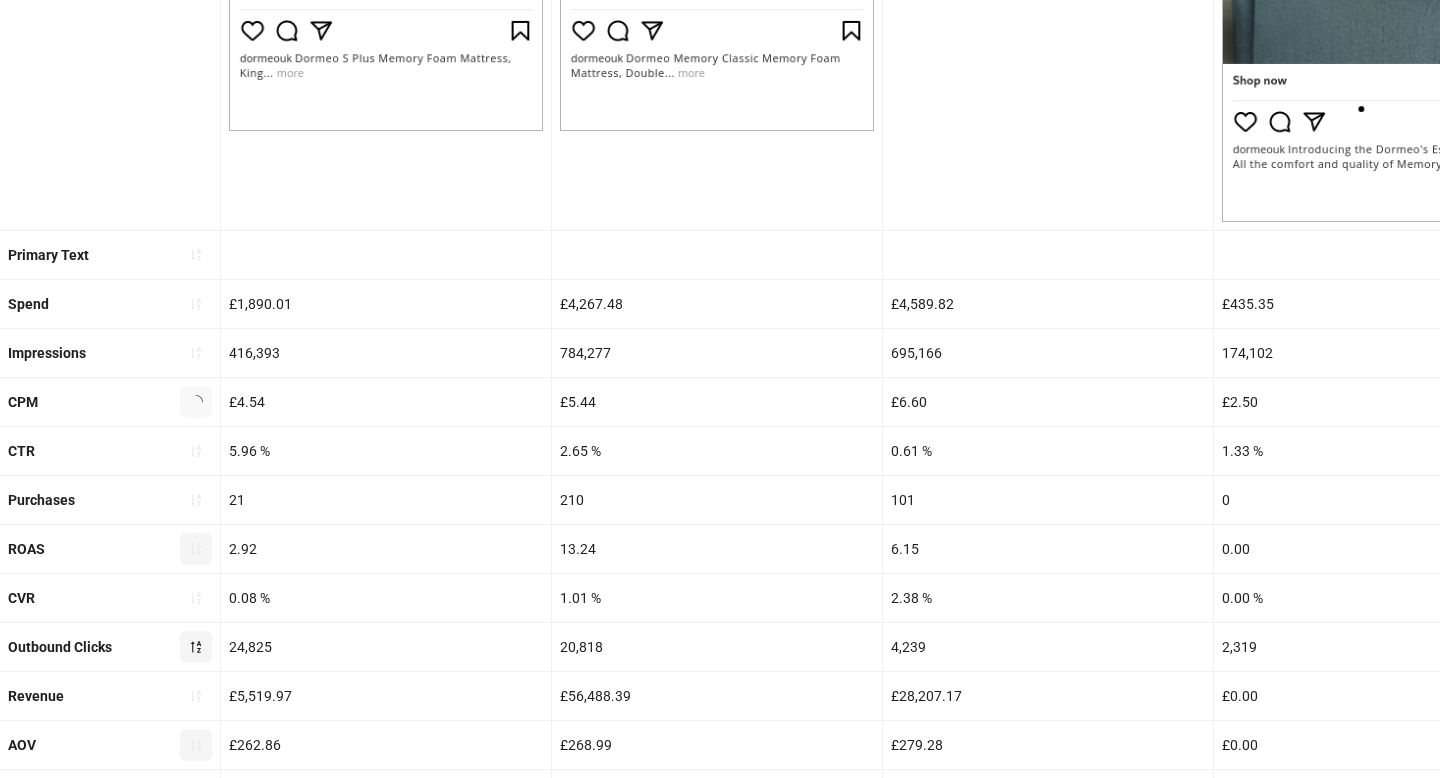 click 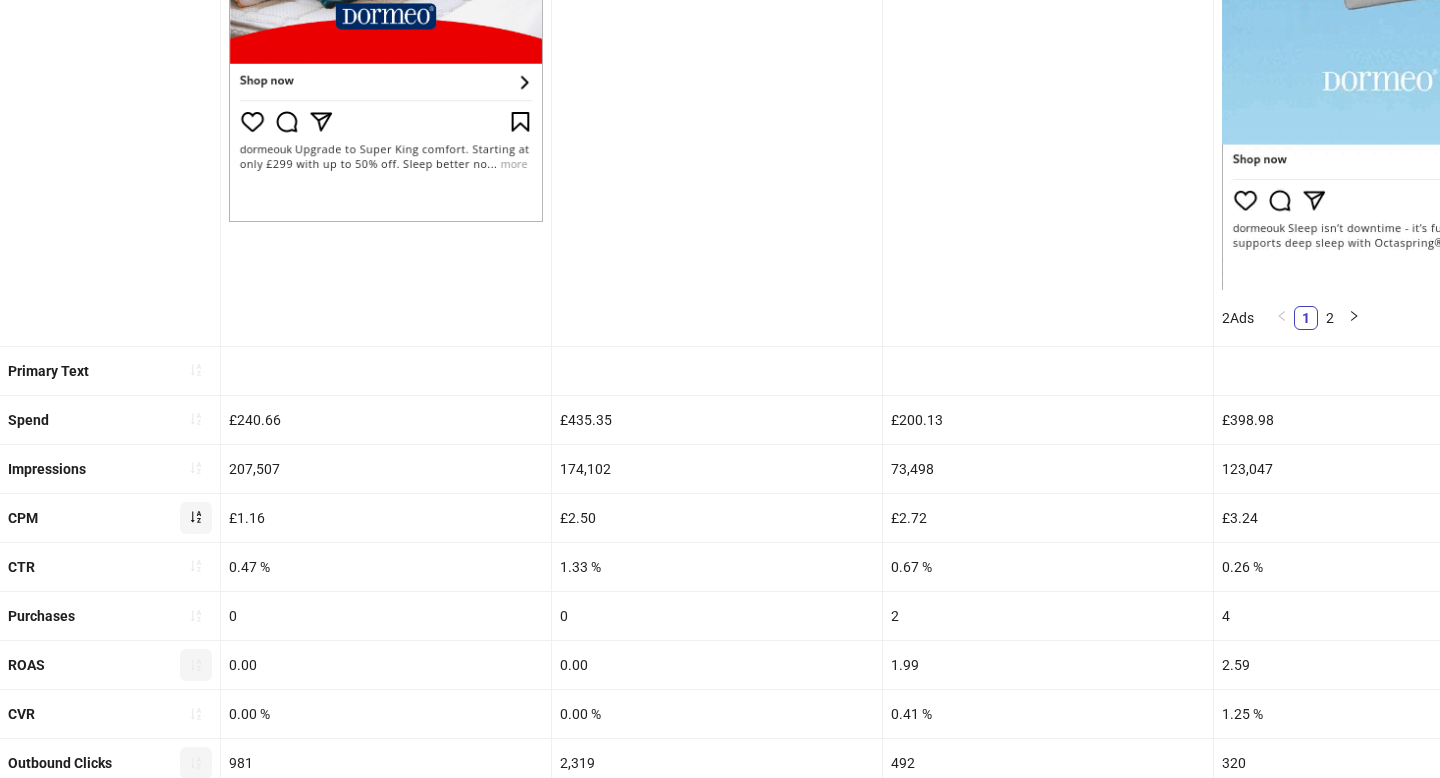 click 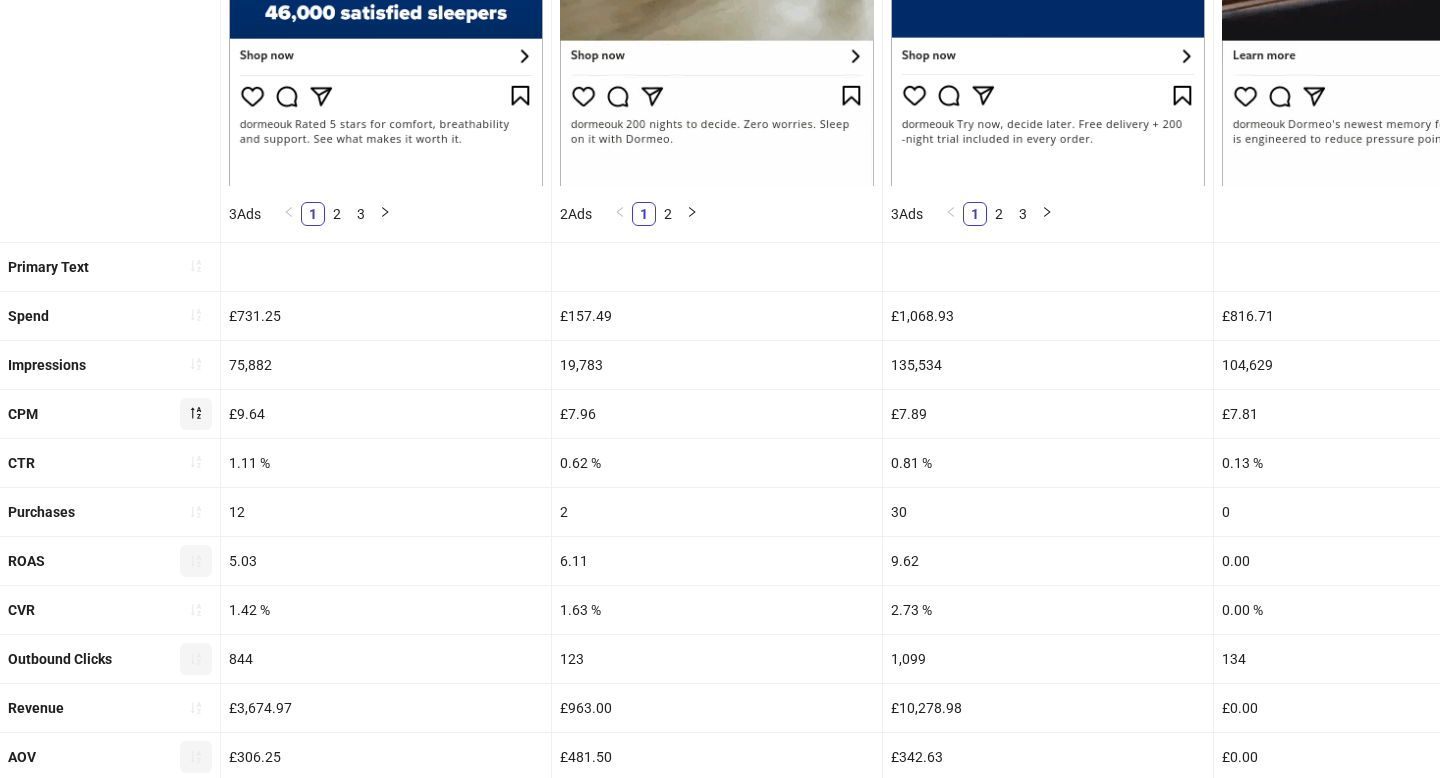 scroll, scrollTop: 815, scrollLeft: 0, axis: vertical 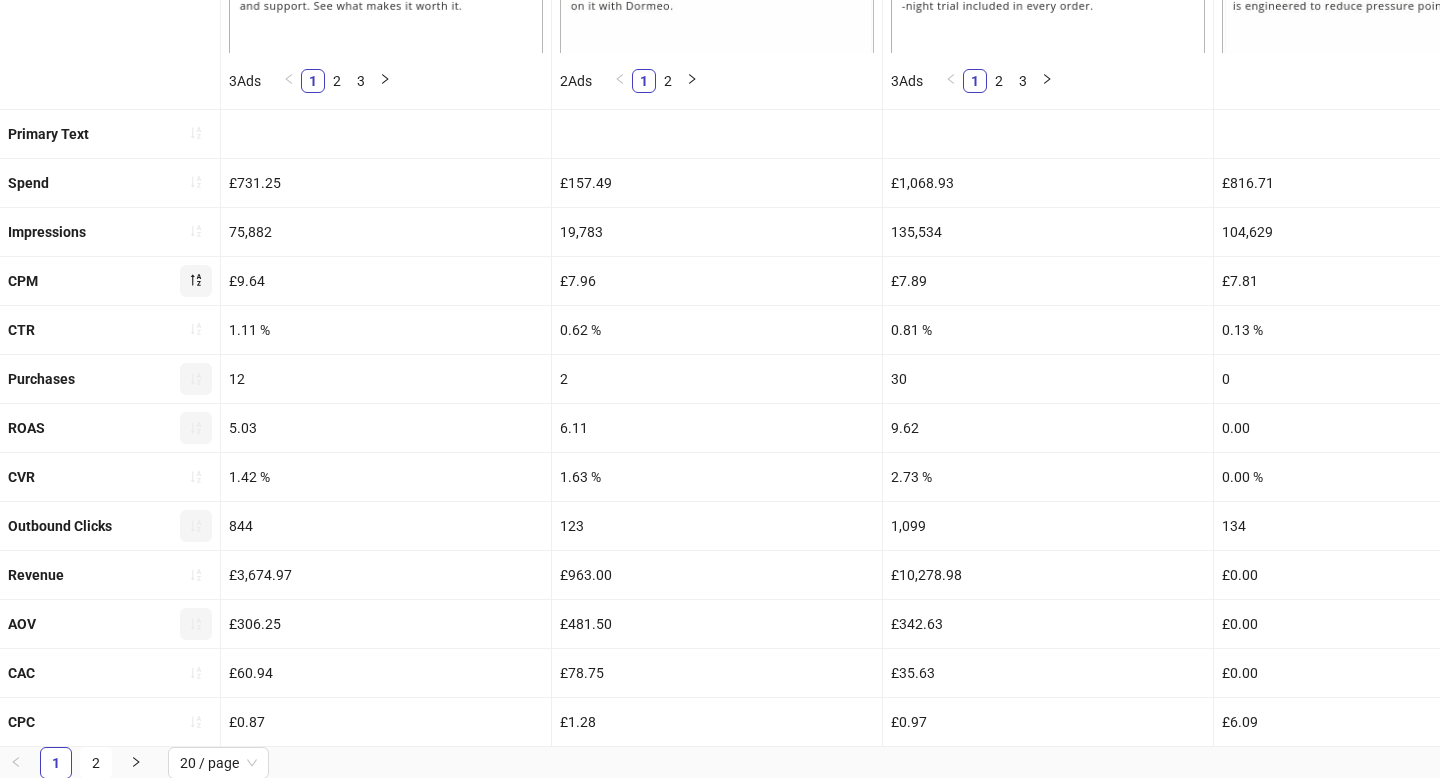 click 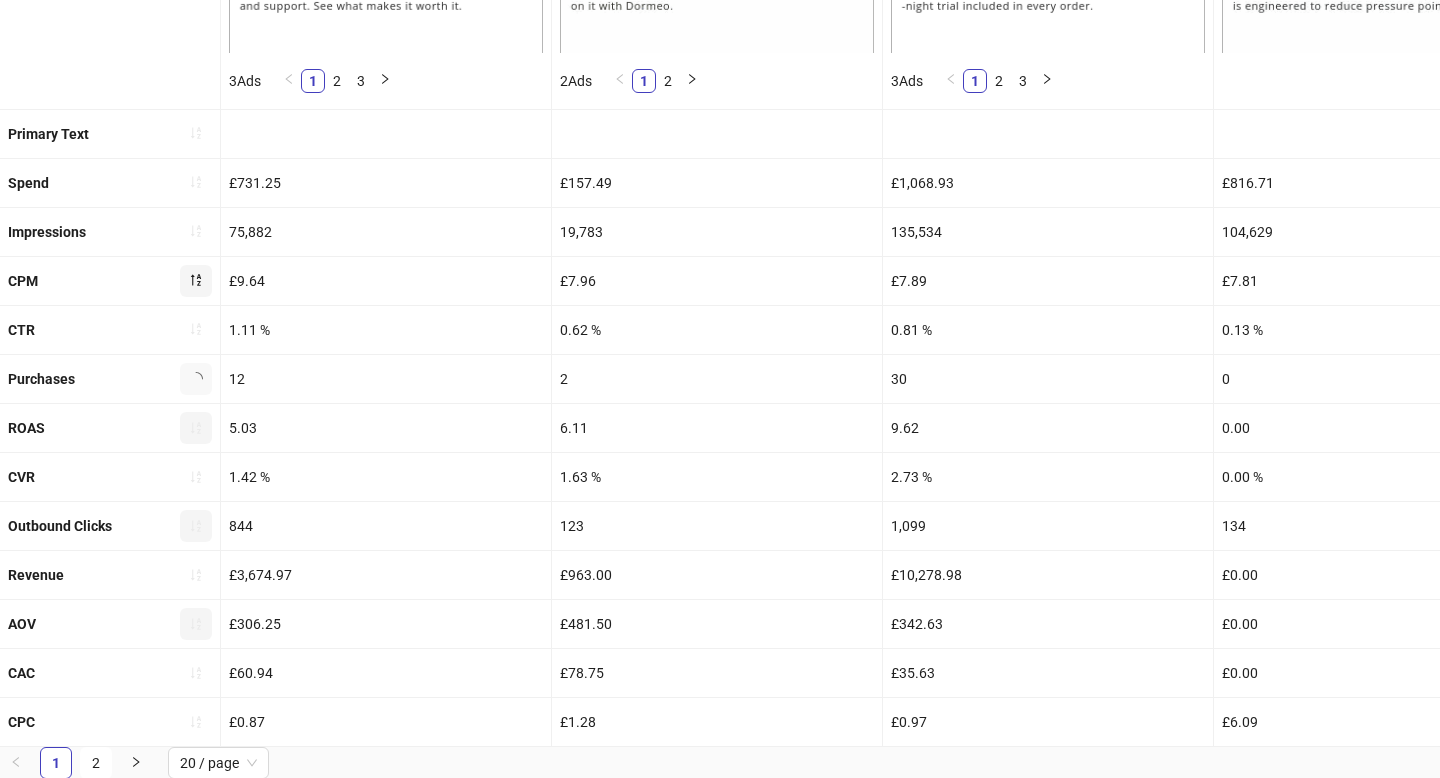 click 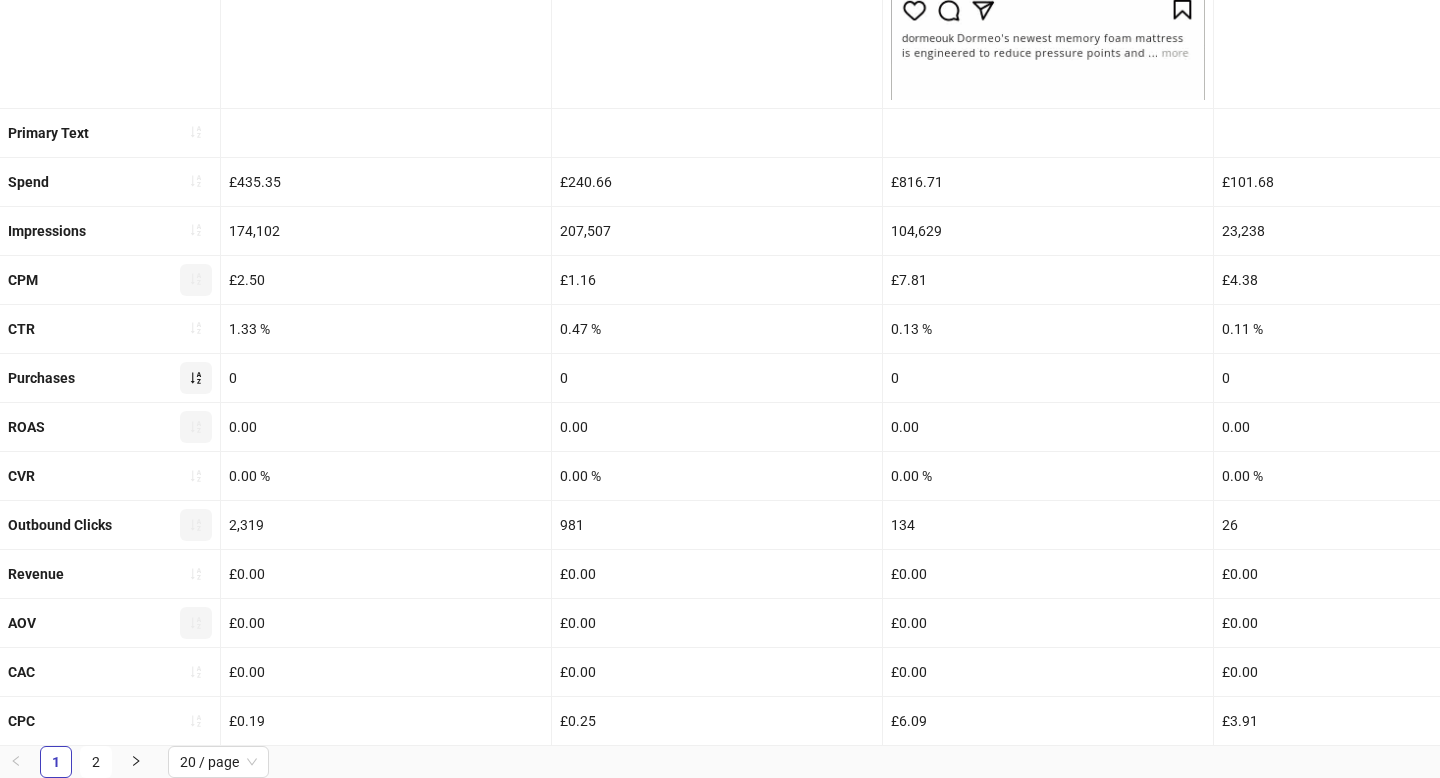 scroll, scrollTop: 767, scrollLeft: 0, axis: vertical 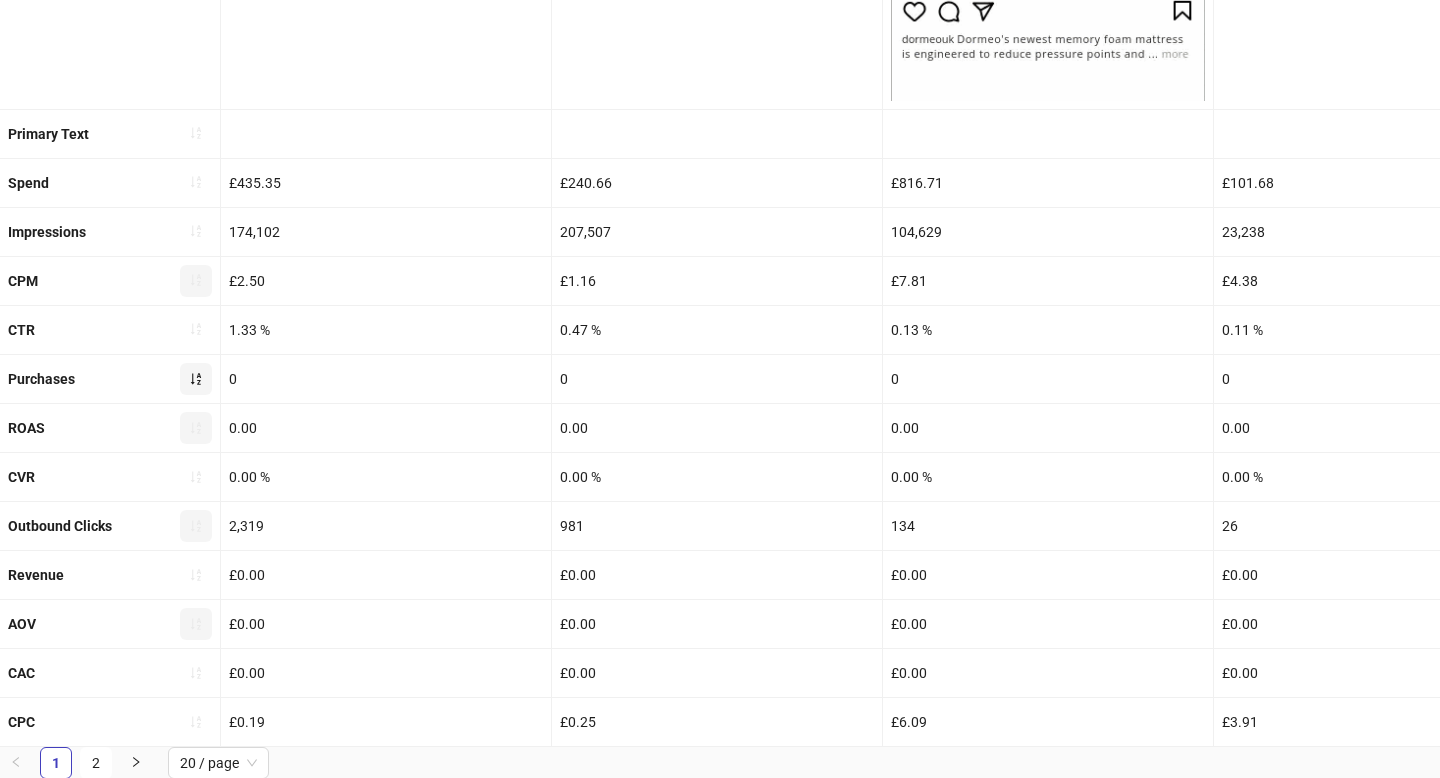 click at bounding box center [196, 379] 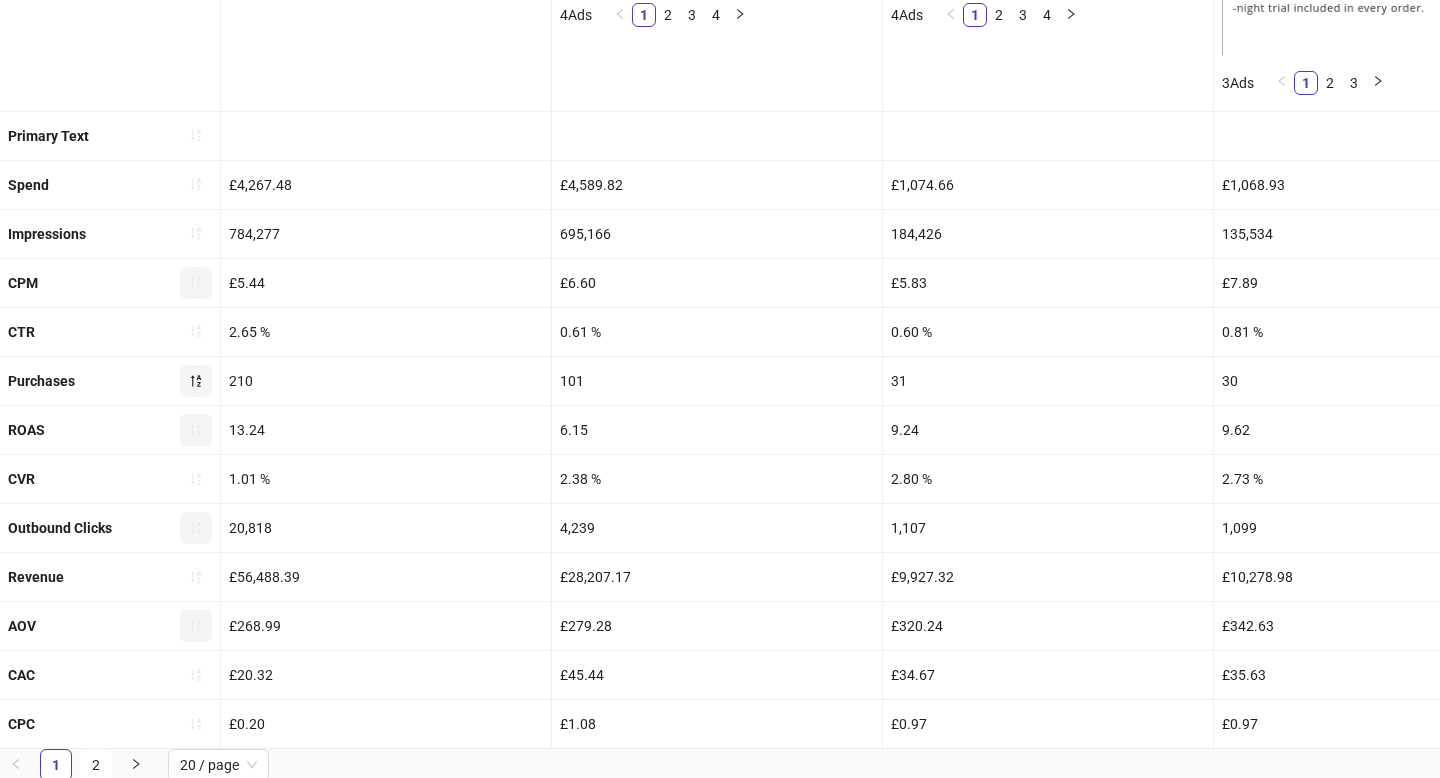 scroll, scrollTop: 815, scrollLeft: 0, axis: vertical 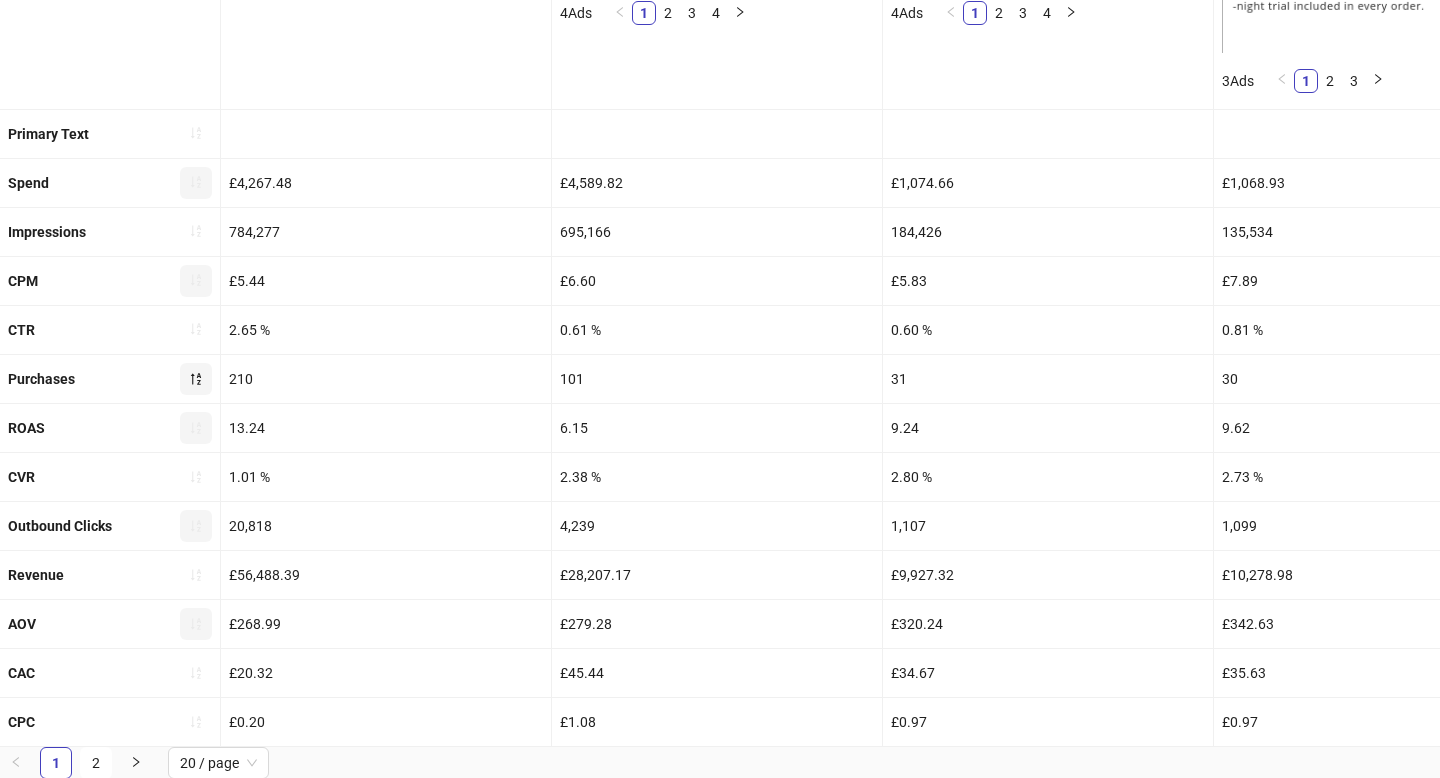 click at bounding box center (196, 183) 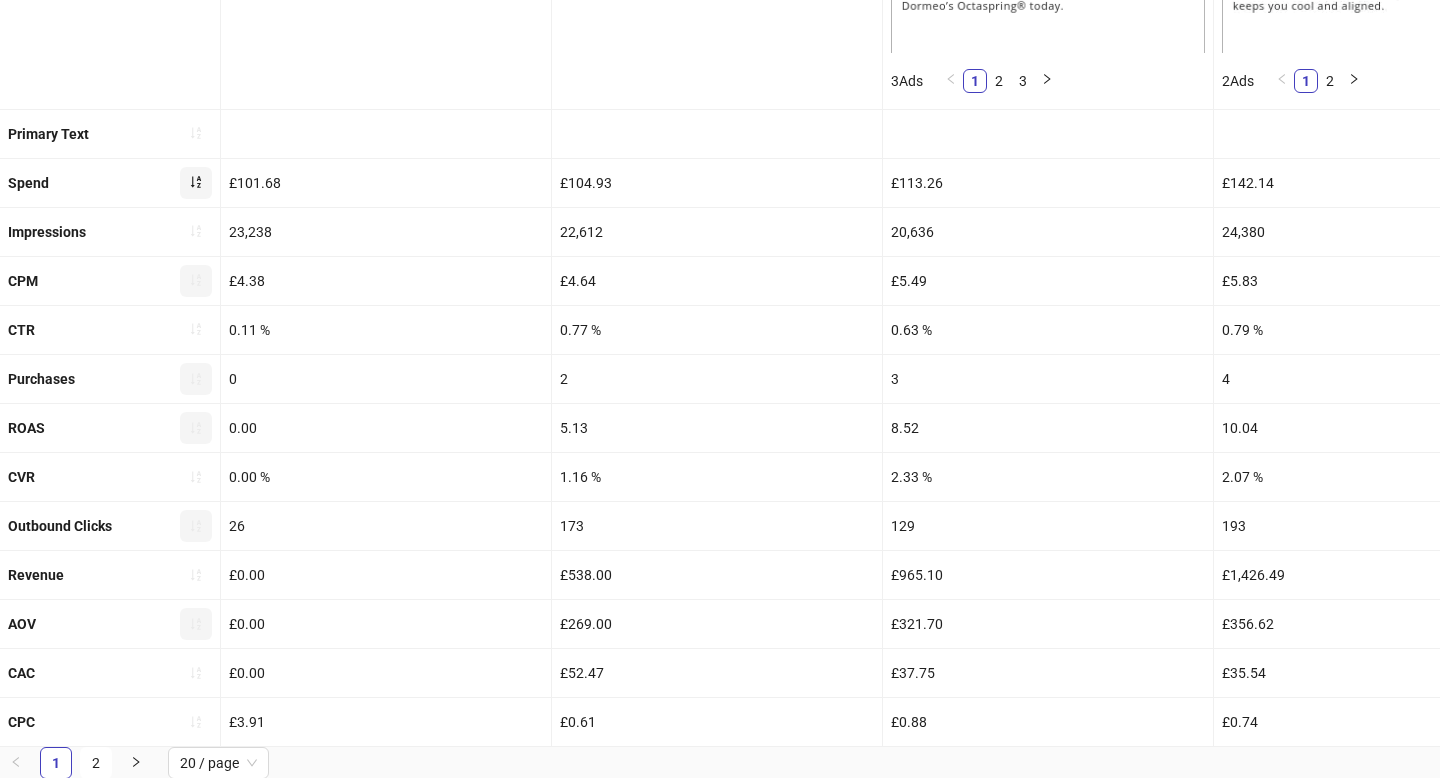 click at bounding box center (196, 183) 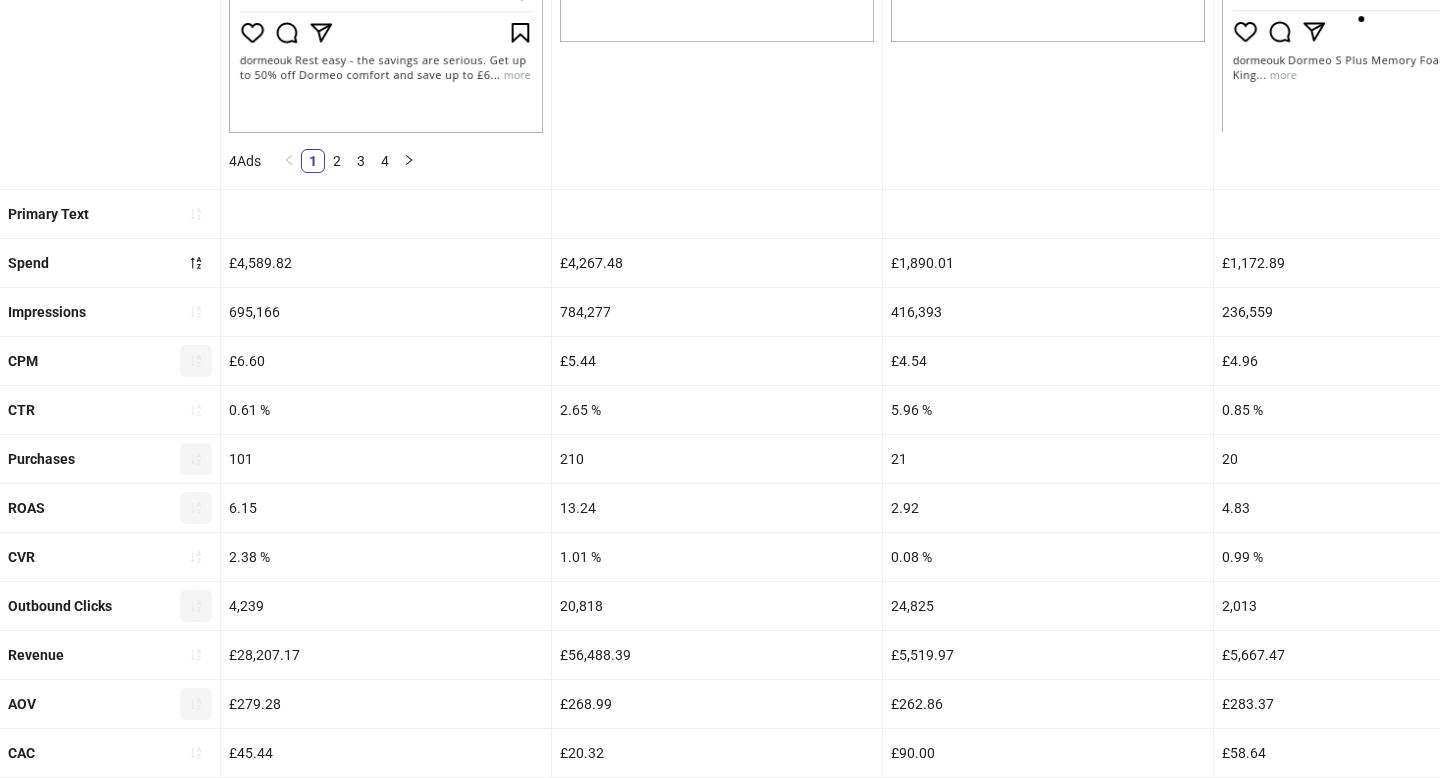 scroll, scrollTop: 748, scrollLeft: 0, axis: vertical 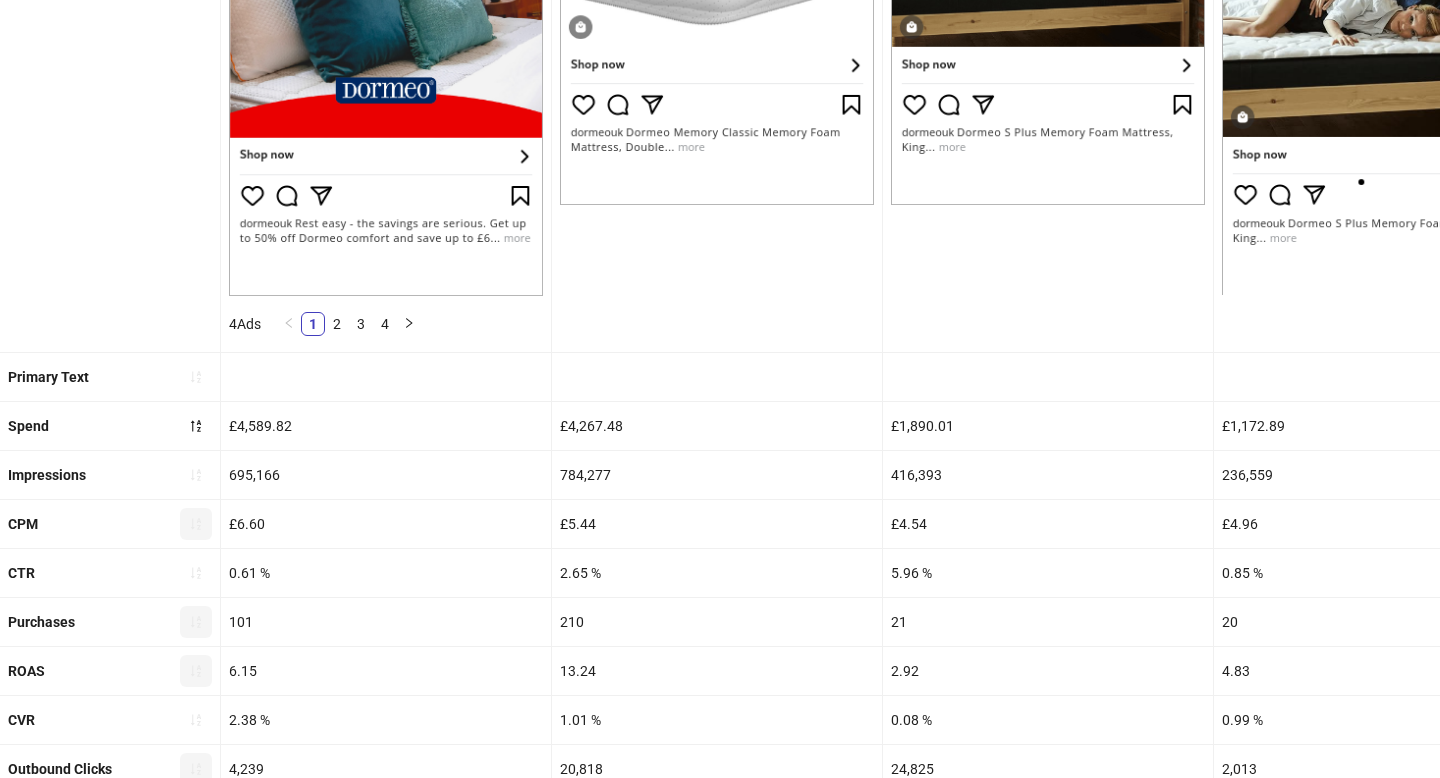 click 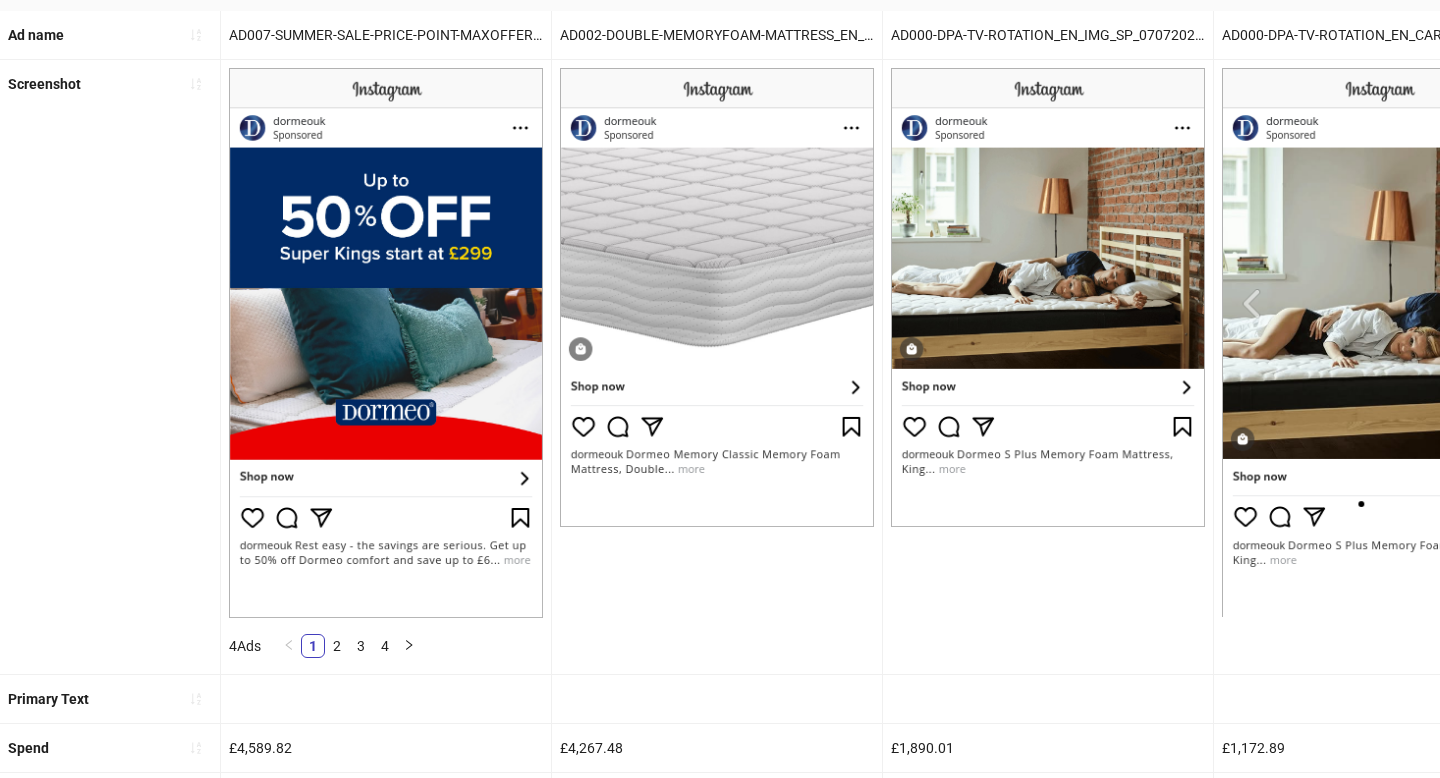 scroll, scrollTop: 504, scrollLeft: 0, axis: vertical 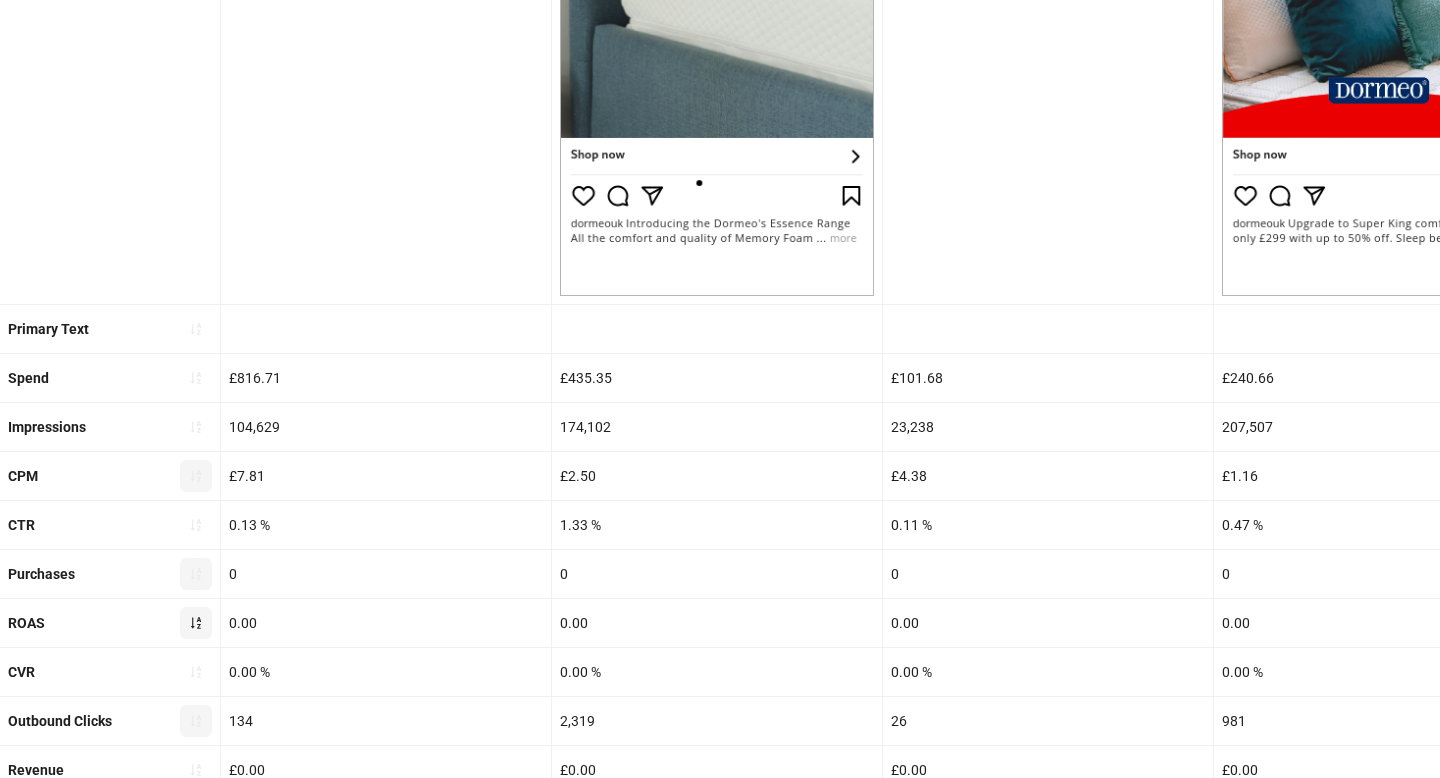 click at bounding box center [196, 623] 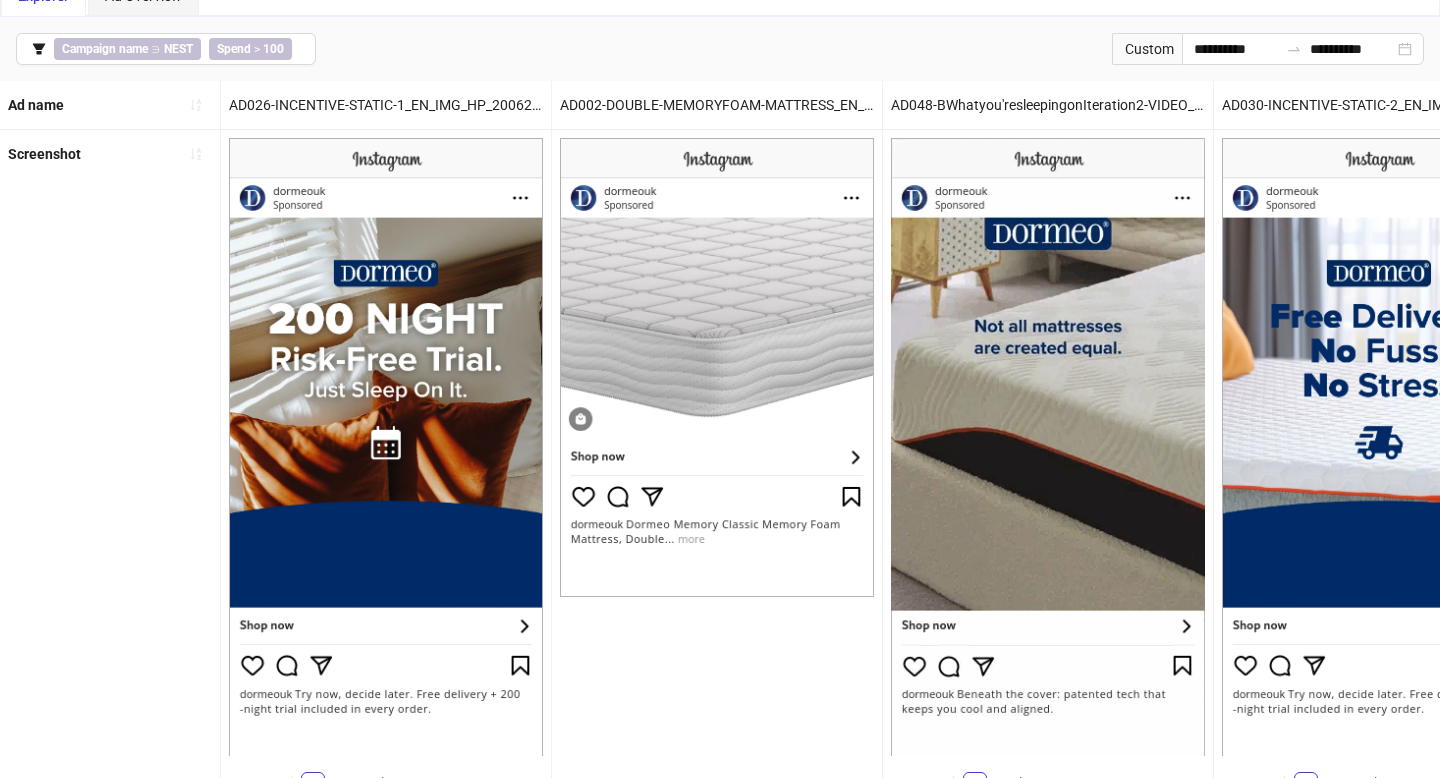scroll, scrollTop: 31, scrollLeft: 0, axis: vertical 